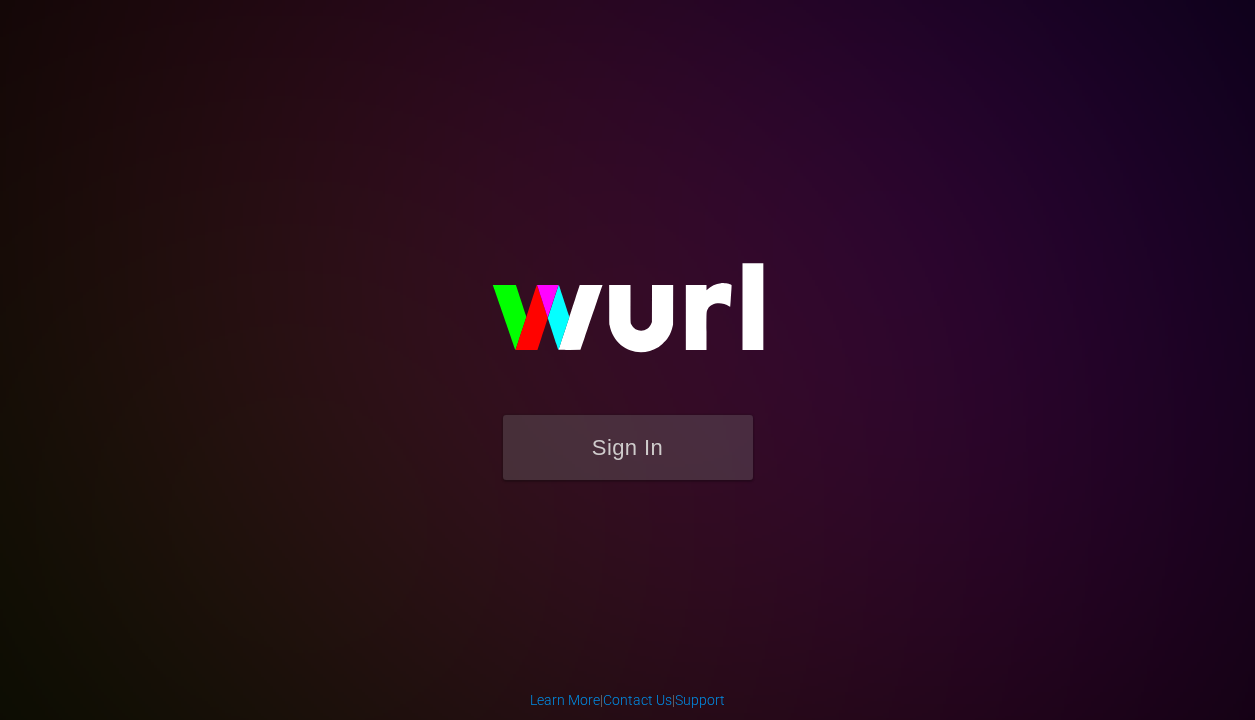scroll, scrollTop: 0, scrollLeft: 0, axis: both 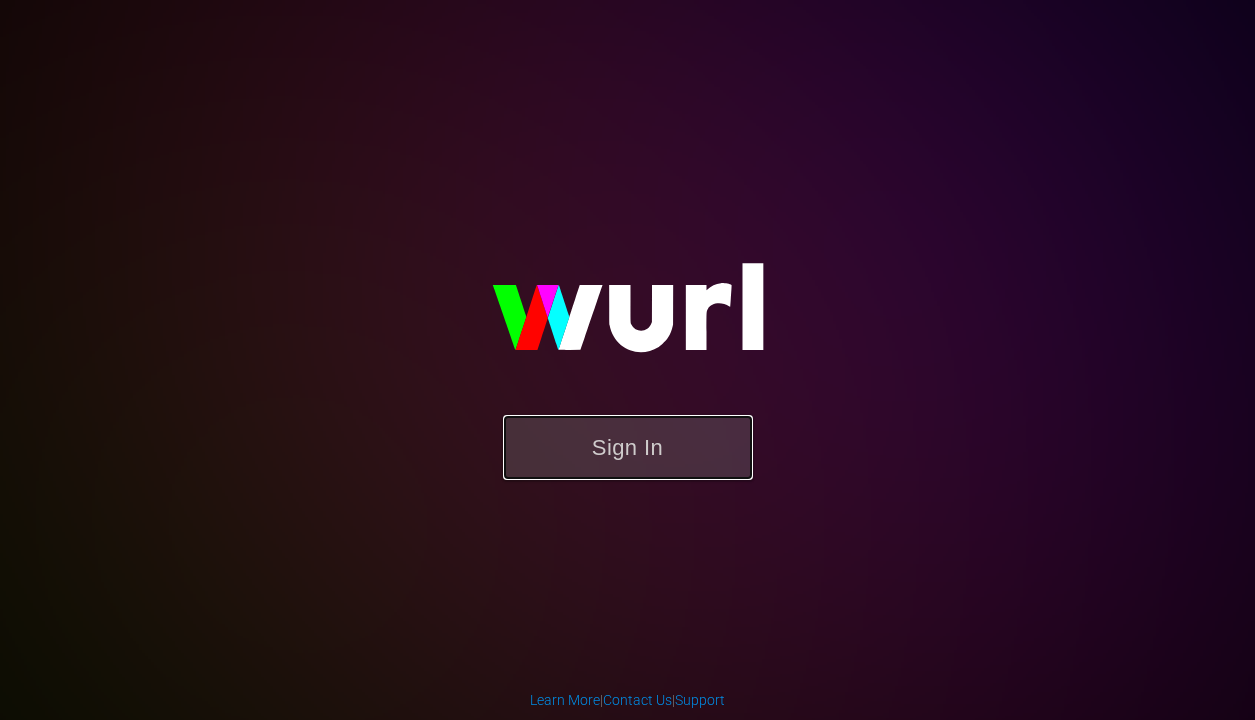 click on "Sign In" at bounding box center (628, 447) 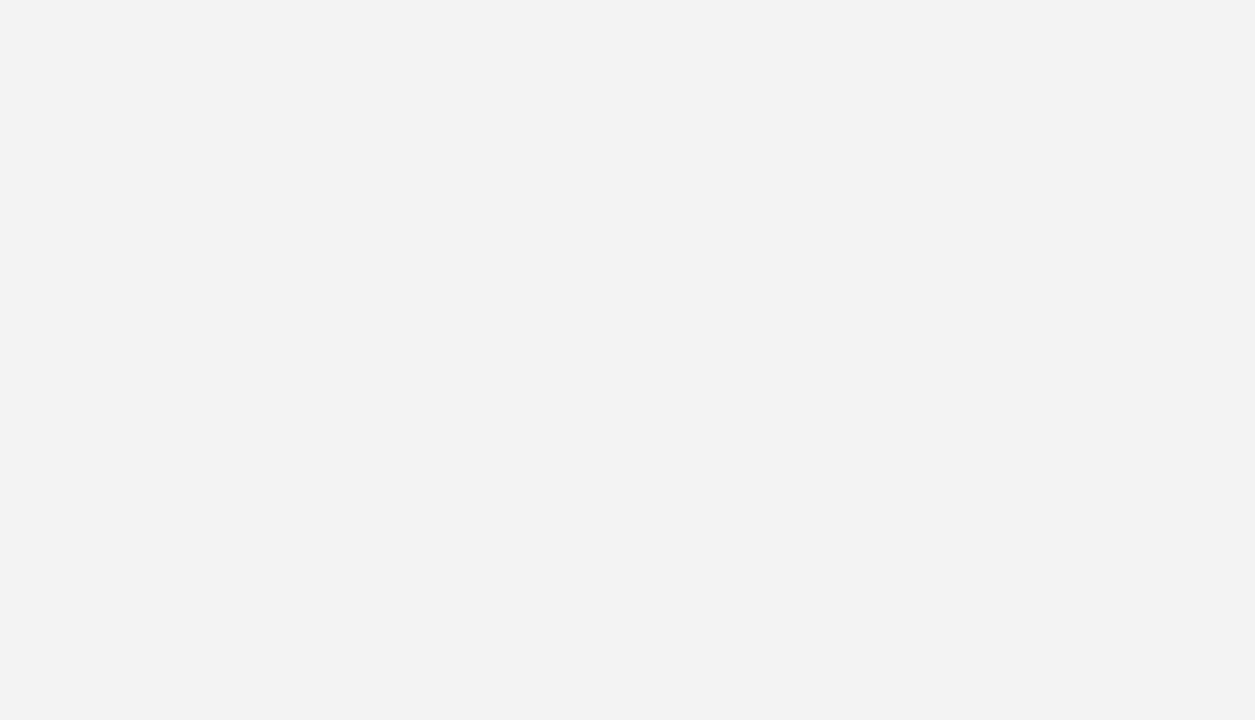 scroll, scrollTop: 0, scrollLeft: 0, axis: both 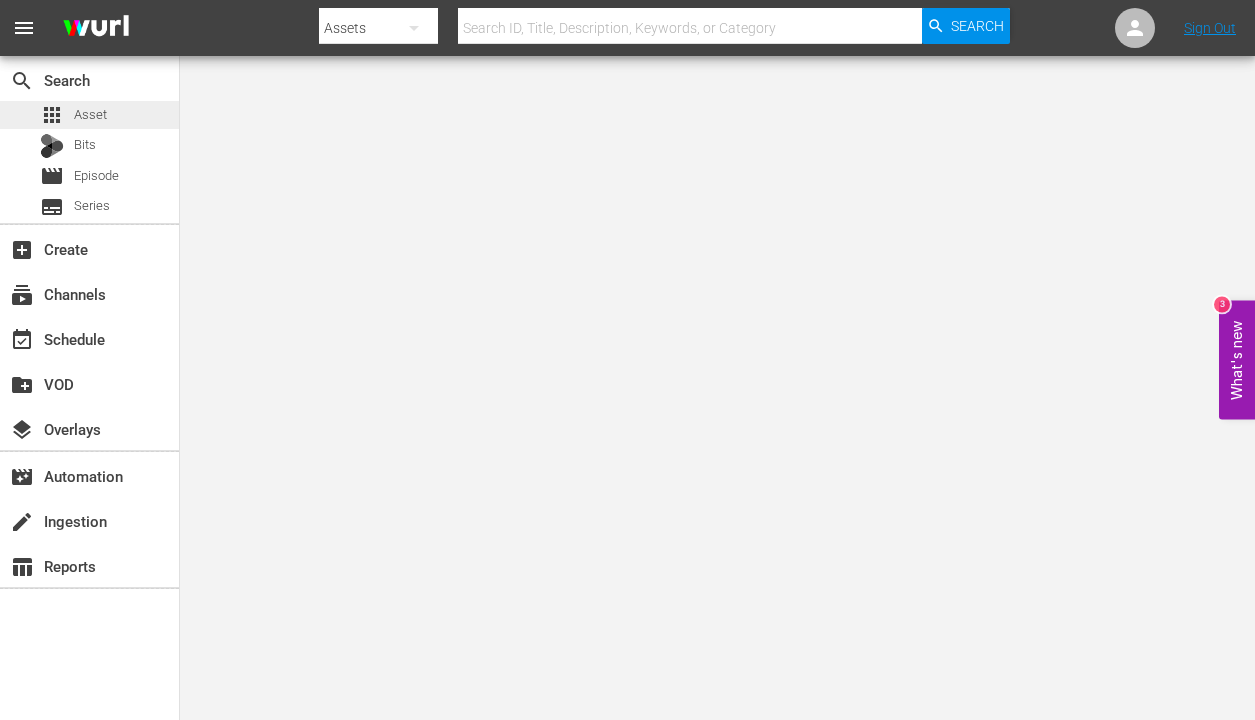 click on "Asset" at bounding box center (90, 115) 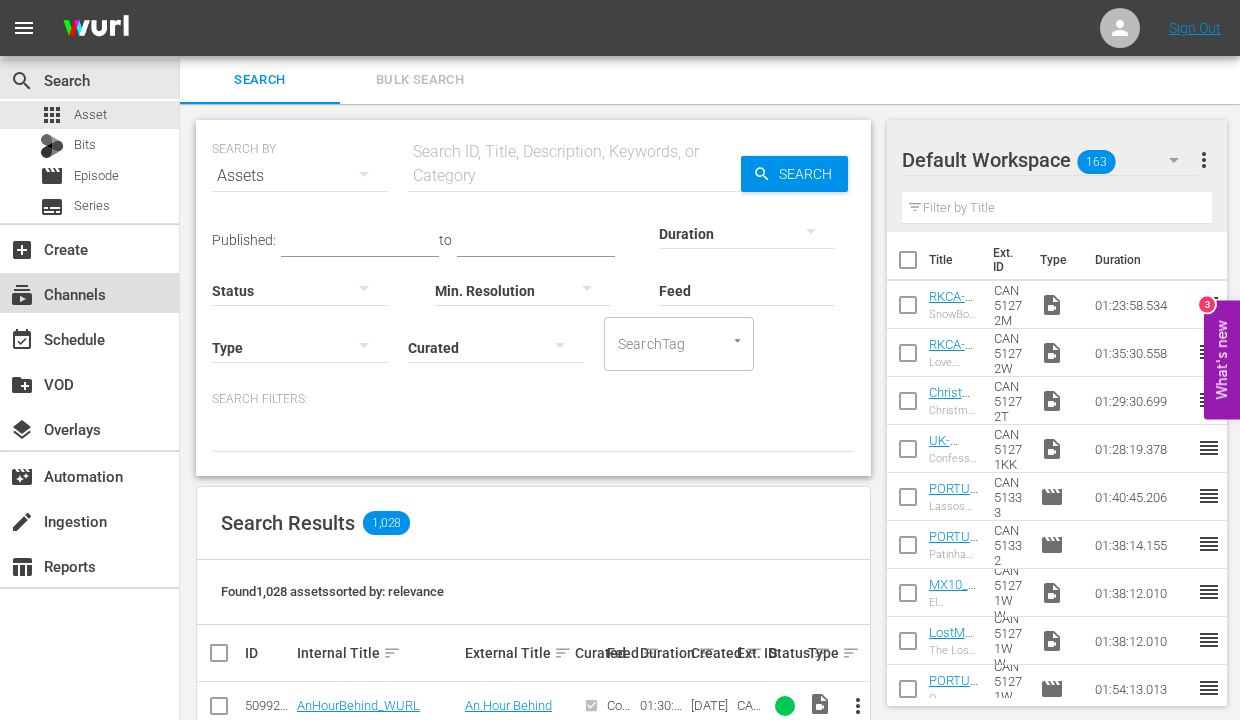click on "subscriptions   Channels" at bounding box center (56, 291) 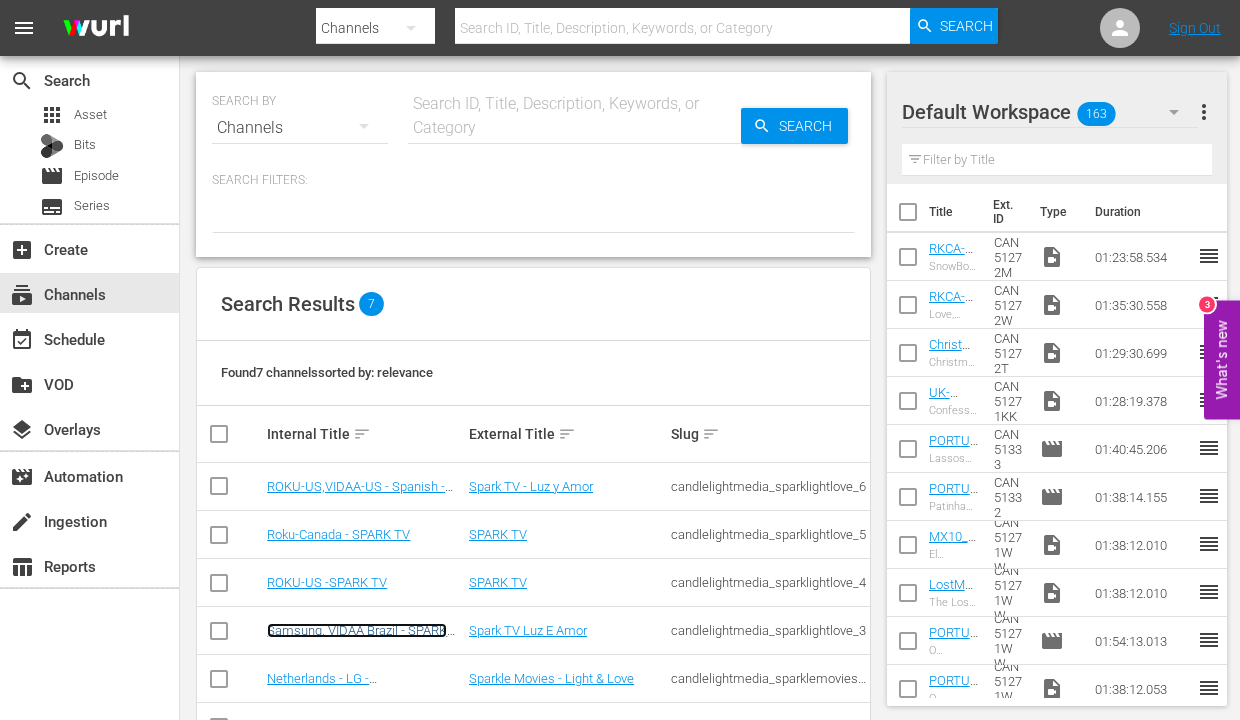 click on "Samsung, VIDAA Brazil - SPARK TV" at bounding box center [357, 638] 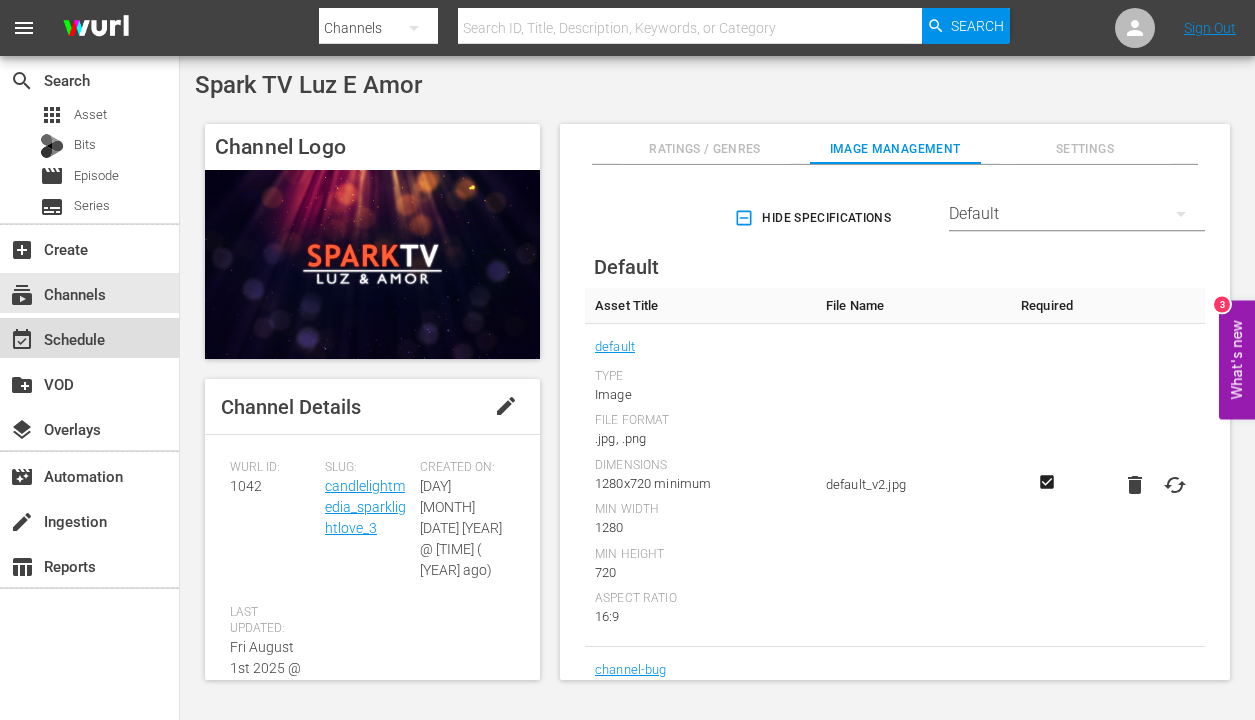 click on "event_available   Schedule" at bounding box center (89, 338) 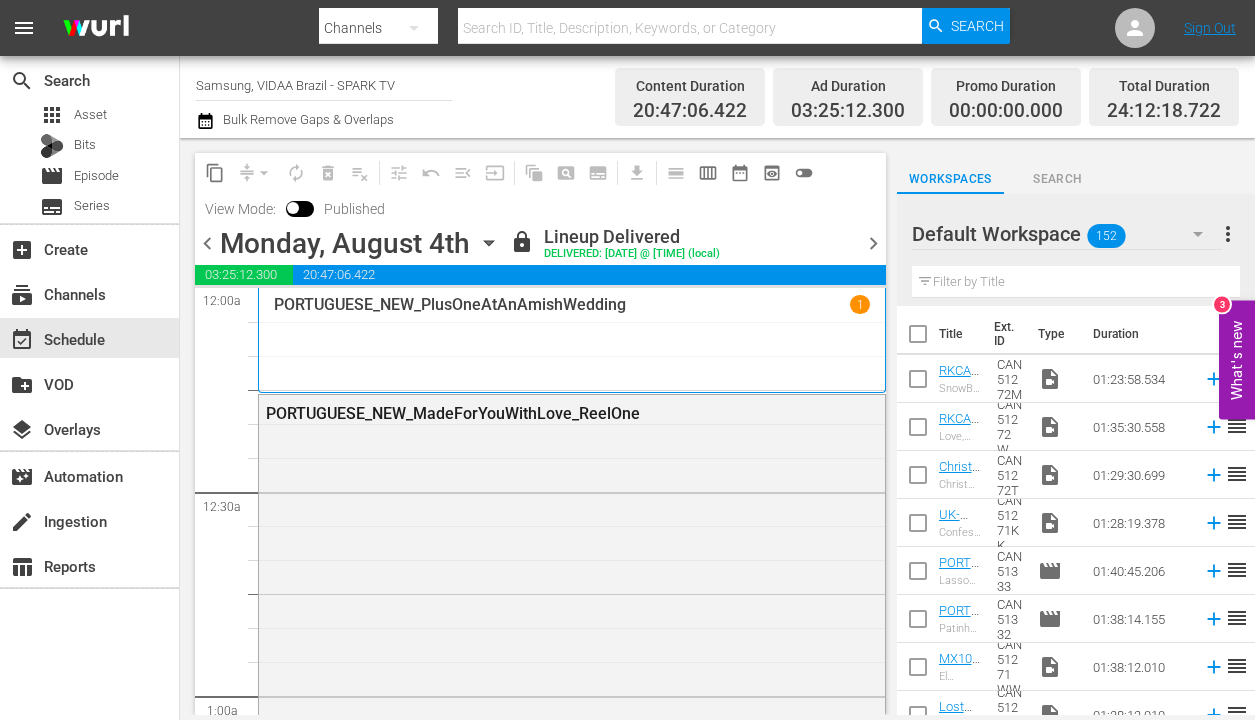 drag, startPoint x: 768, startPoint y: 178, endPoint x: 871, endPoint y: 151, distance: 106.48004 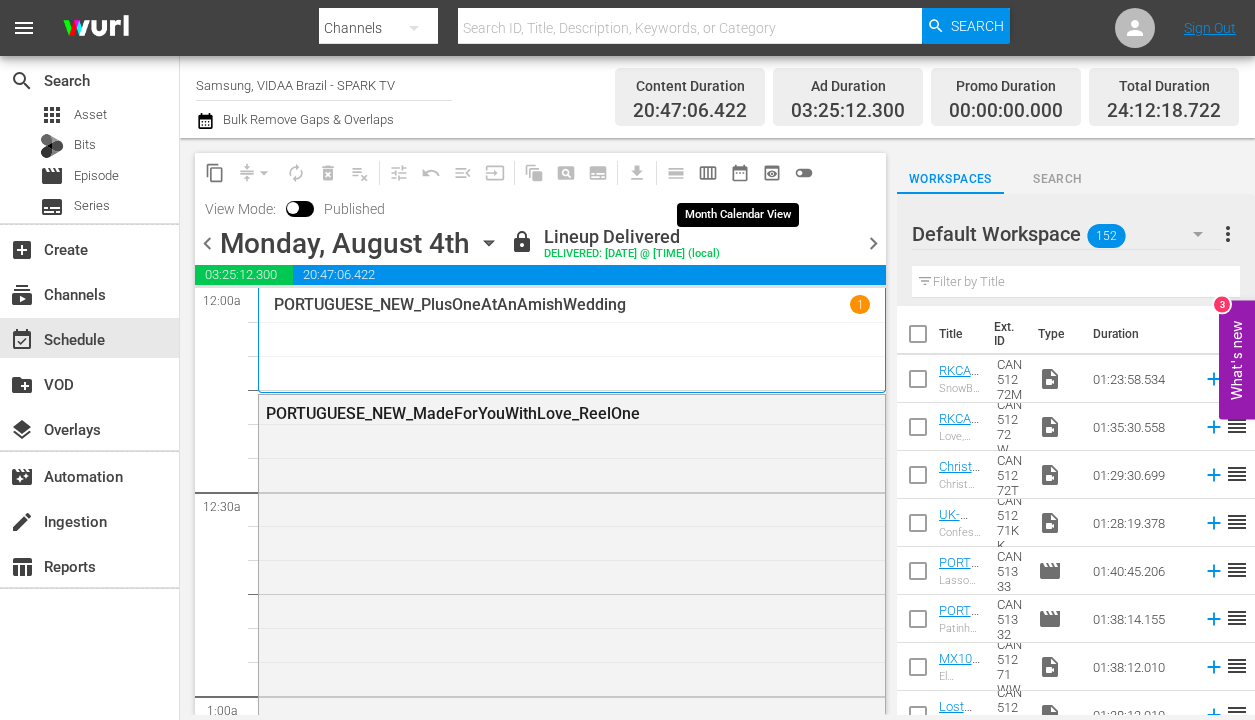 click on "date_range_outlined" at bounding box center (740, 173) 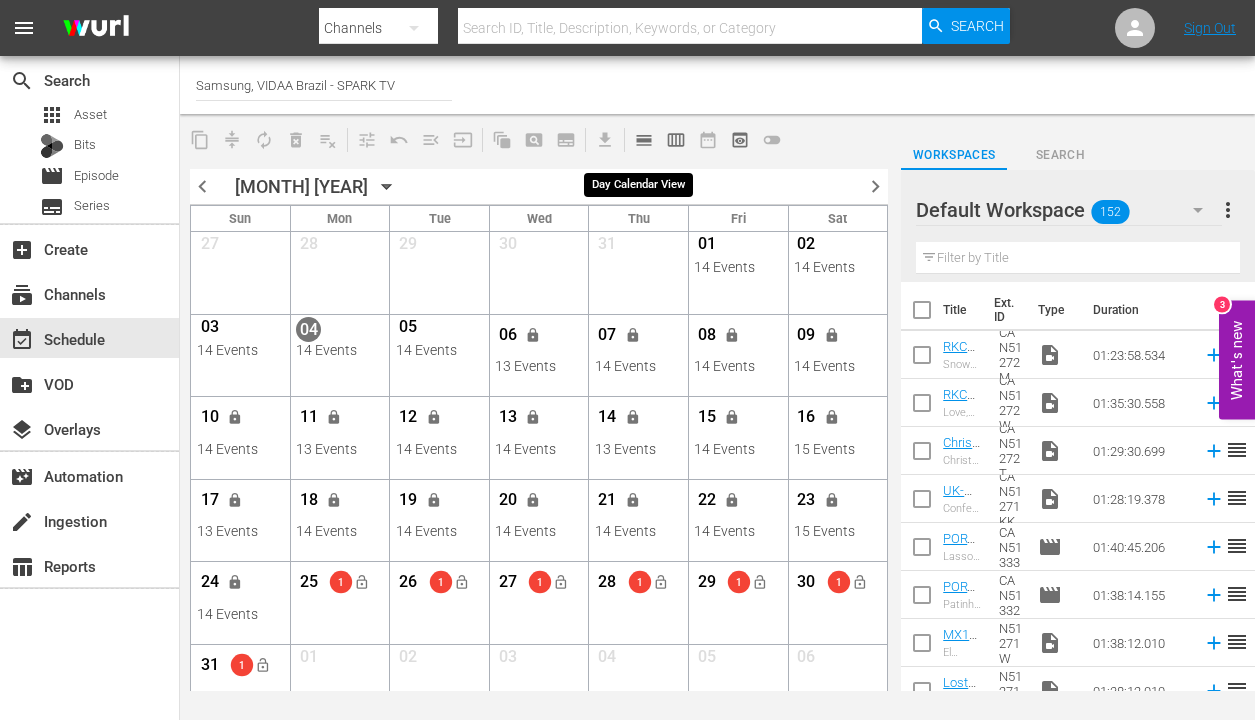 click on "calendar_view_day_outlined" at bounding box center [644, 140] 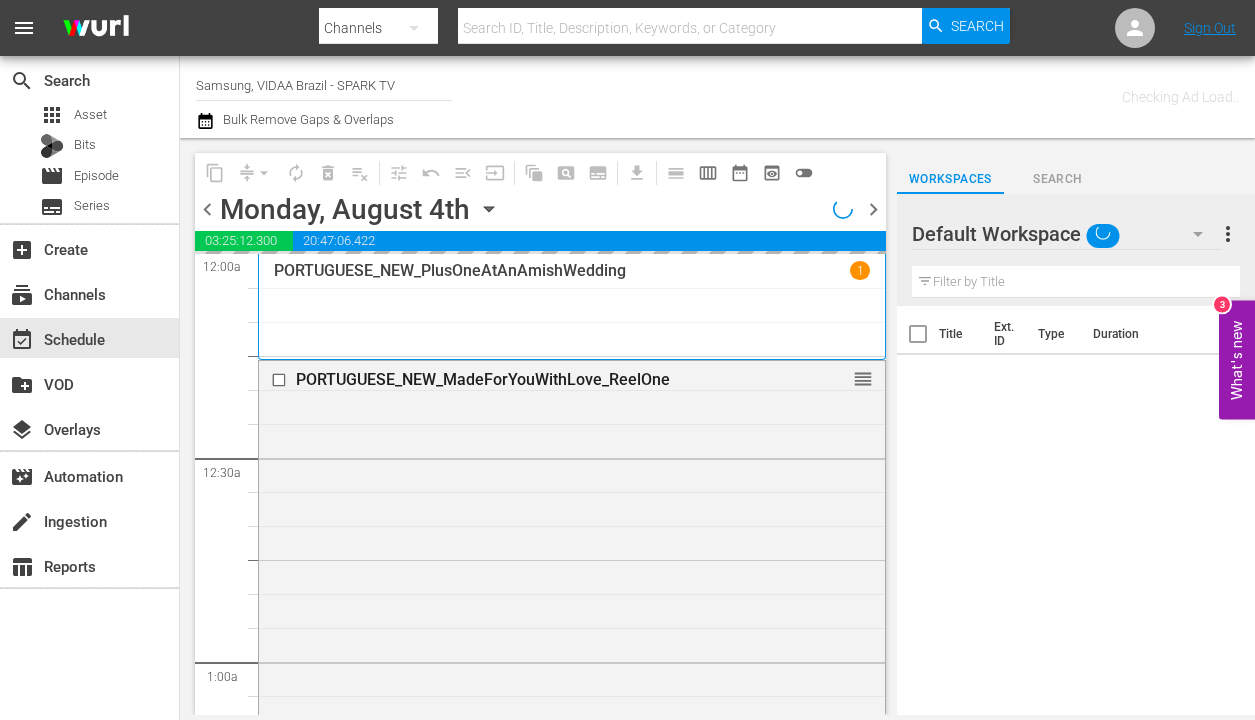 click 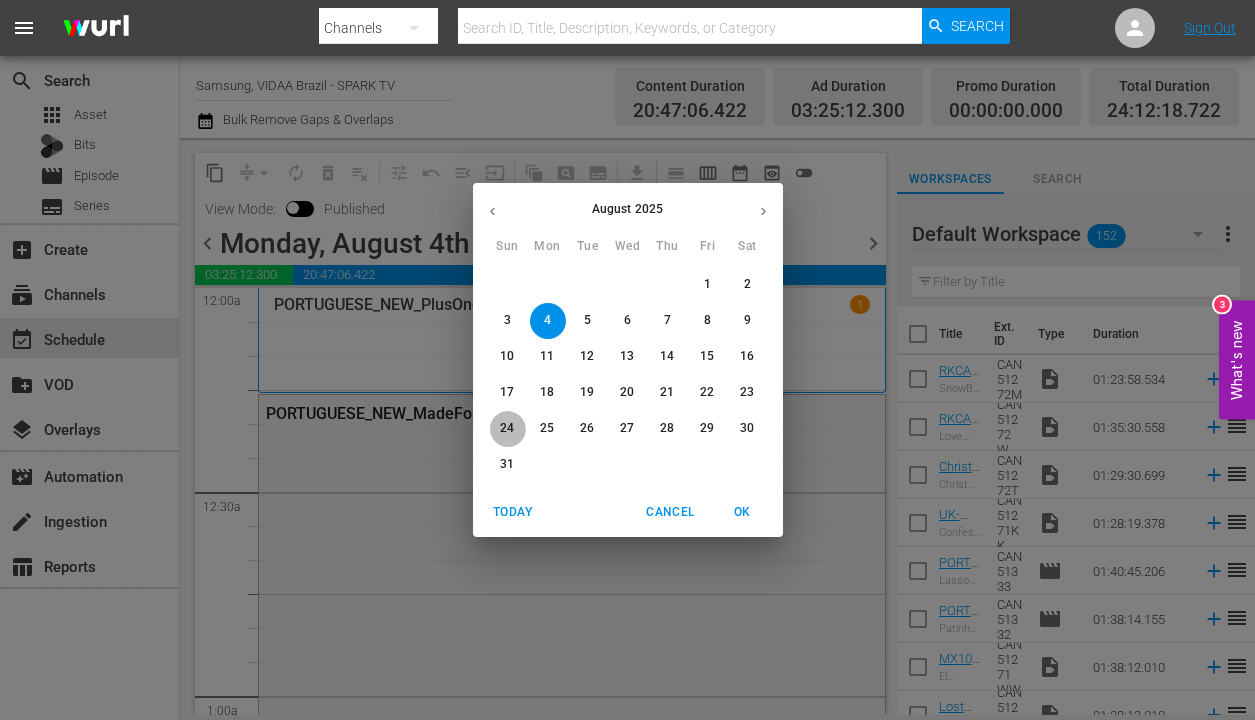 drag, startPoint x: 504, startPoint y: 421, endPoint x: 505, endPoint y: 433, distance: 12.0415945 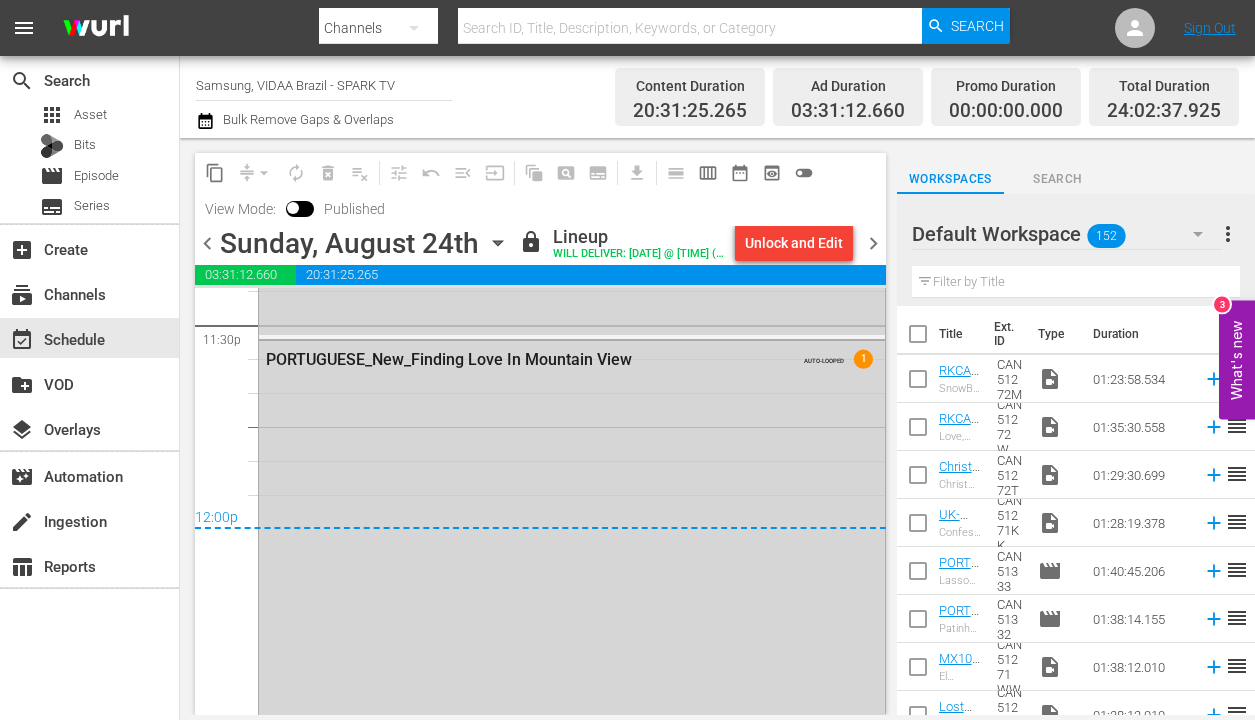 scroll, scrollTop: 9540, scrollLeft: 0, axis: vertical 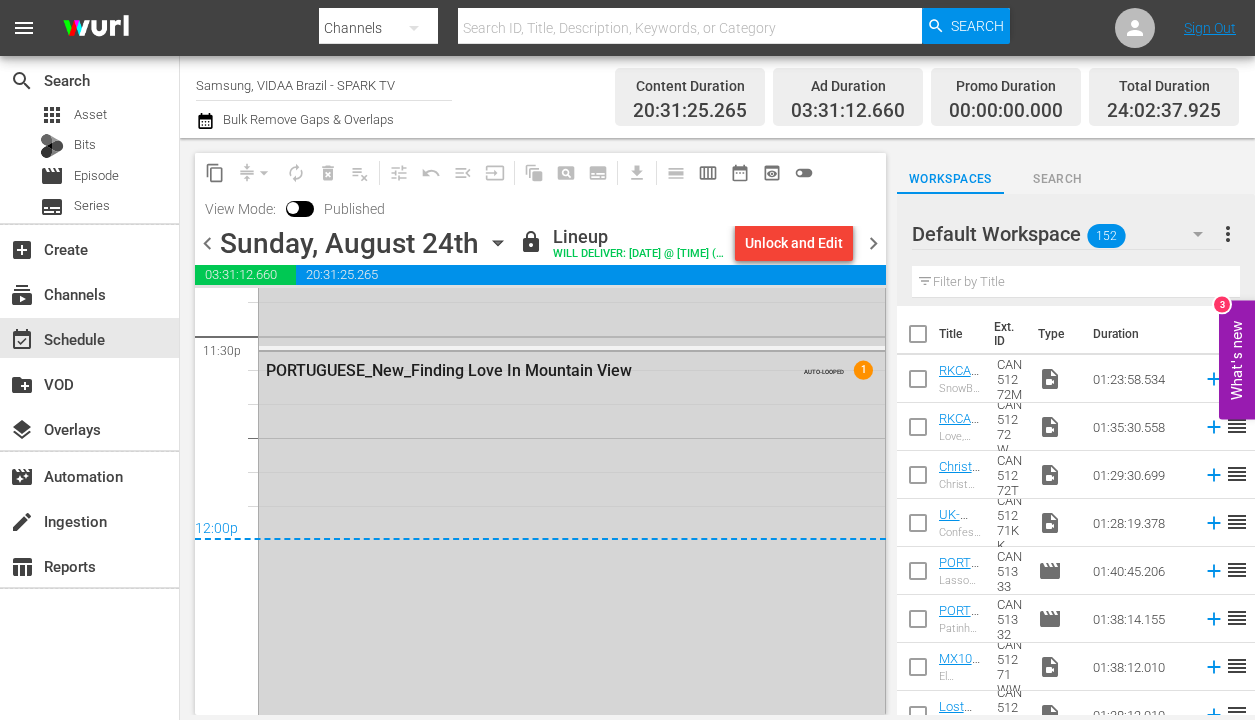 click on "chevron_right" at bounding box center (873, 243) 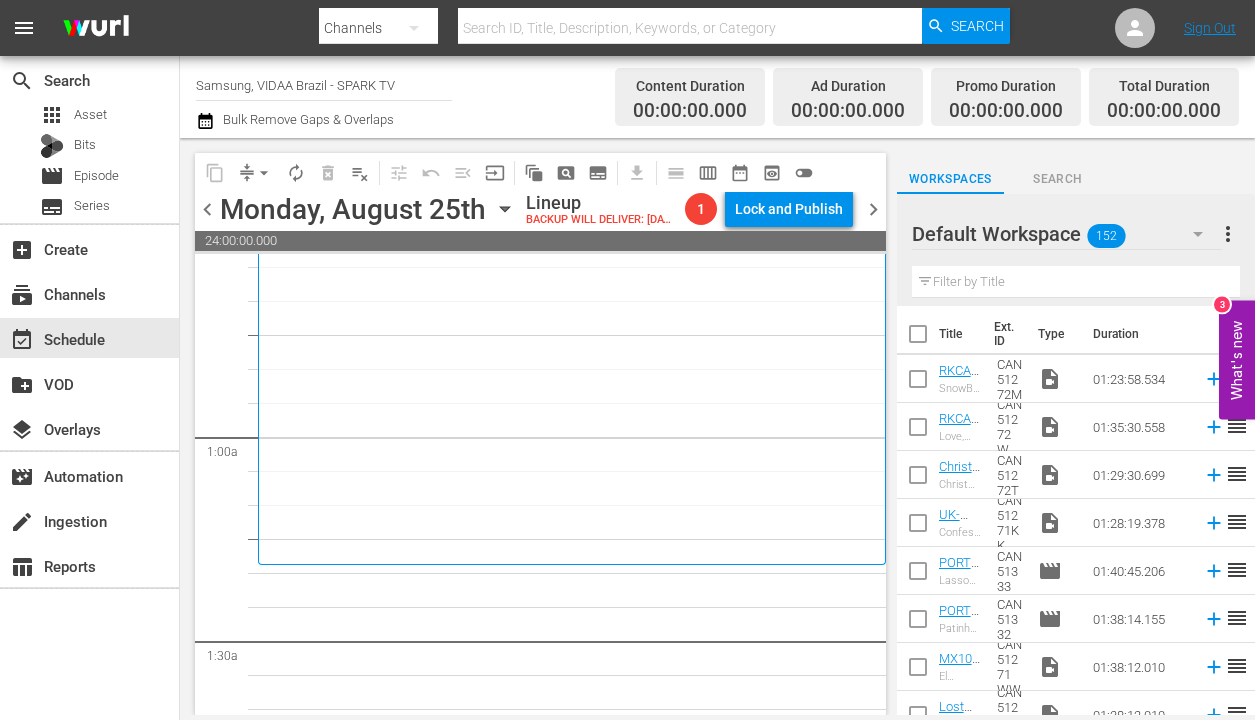 scroll, scrollTop: 202, scrollLeft: 0, axis: vertical 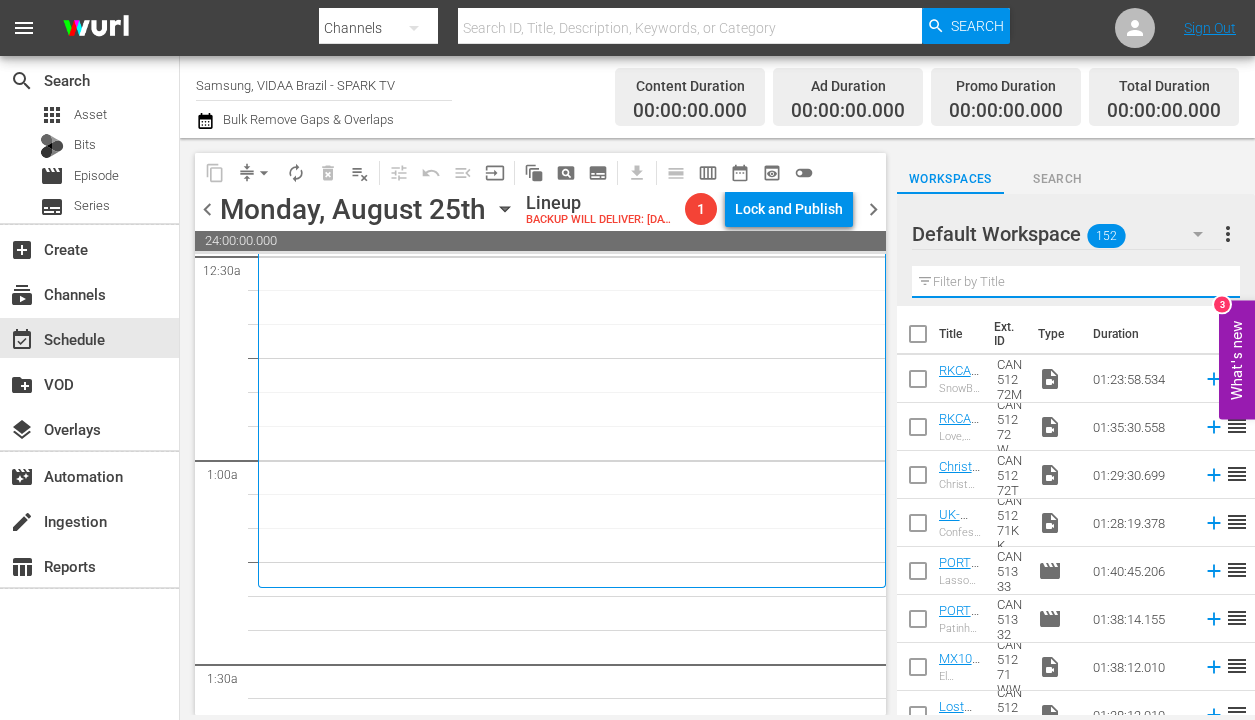 click at bounding box center (1076, 282) 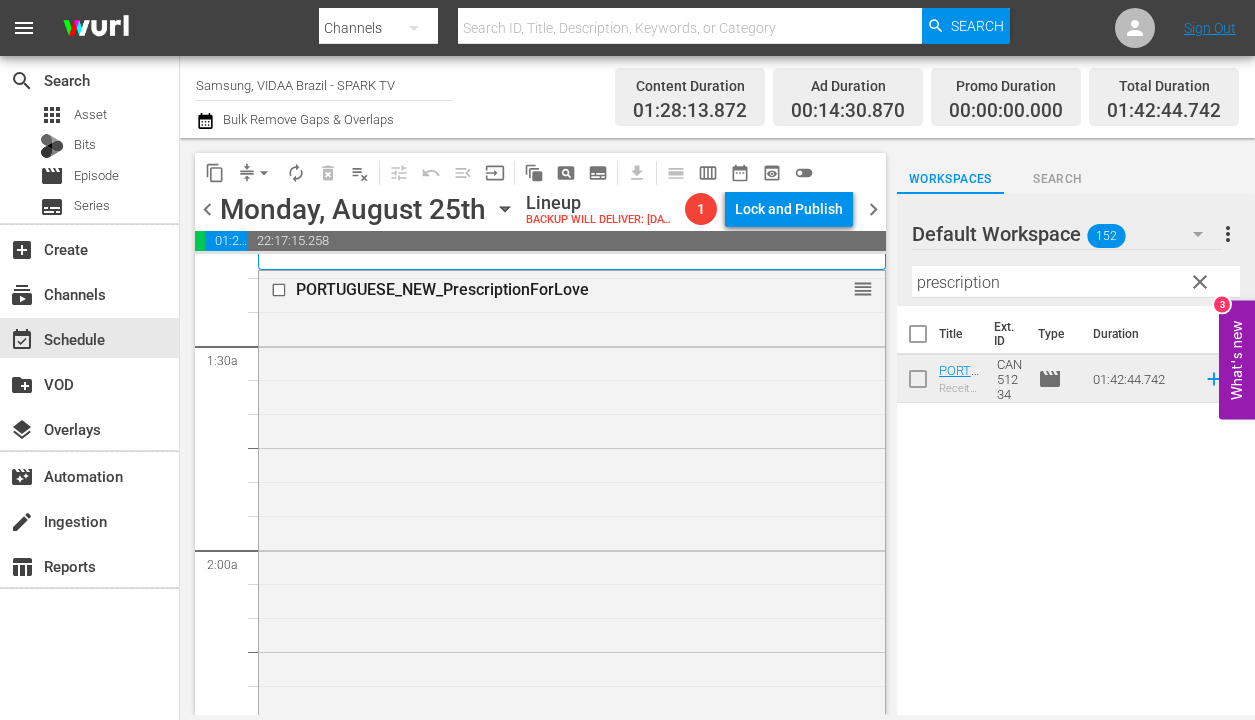 scroll, scrollTop: 946, scrollLeft: 0, axis: vertical 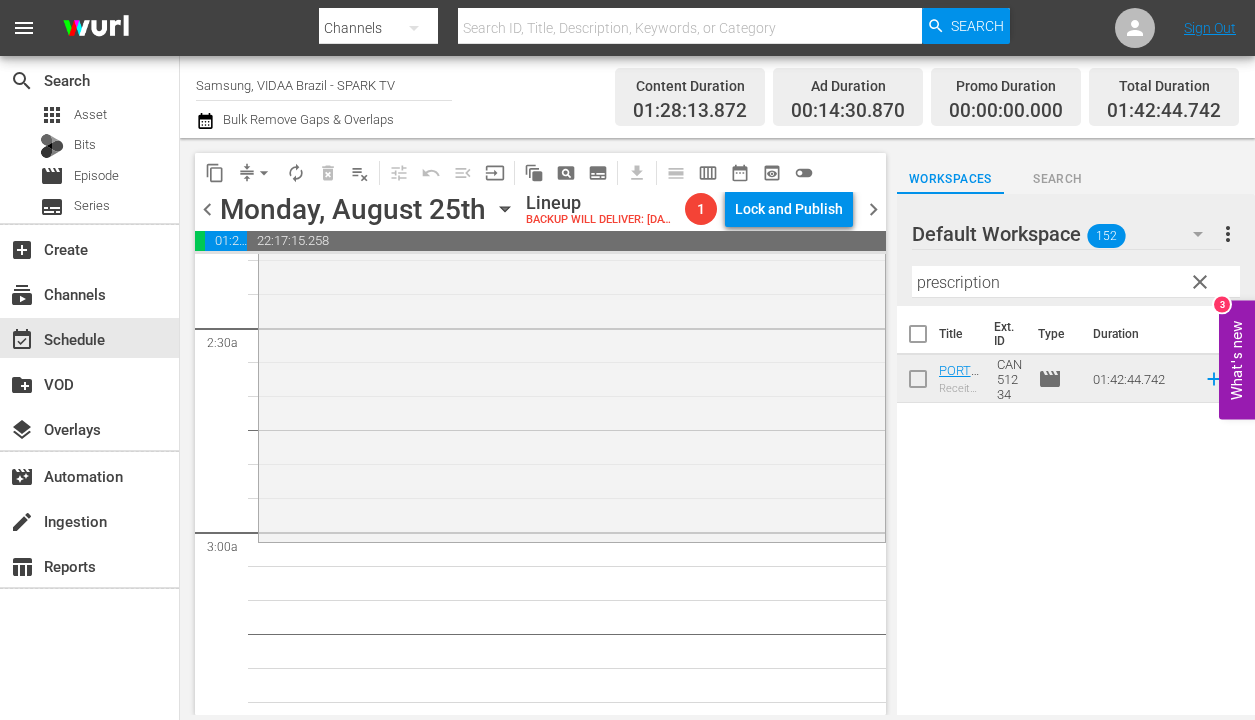 drag, startPoint x: 981, startPoint y: 377, endPoint x: 504, endPoint y: 2, distance: 606.75696 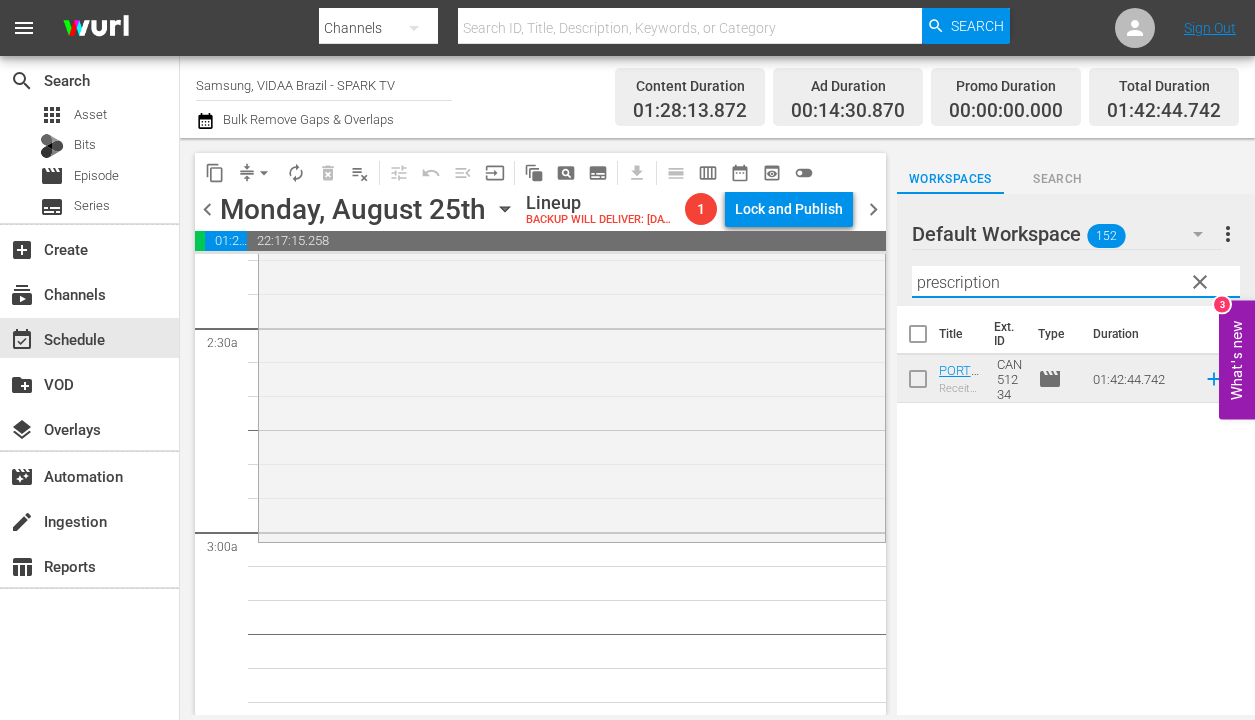 click on "prescription" at bounding box center (1076, 282) 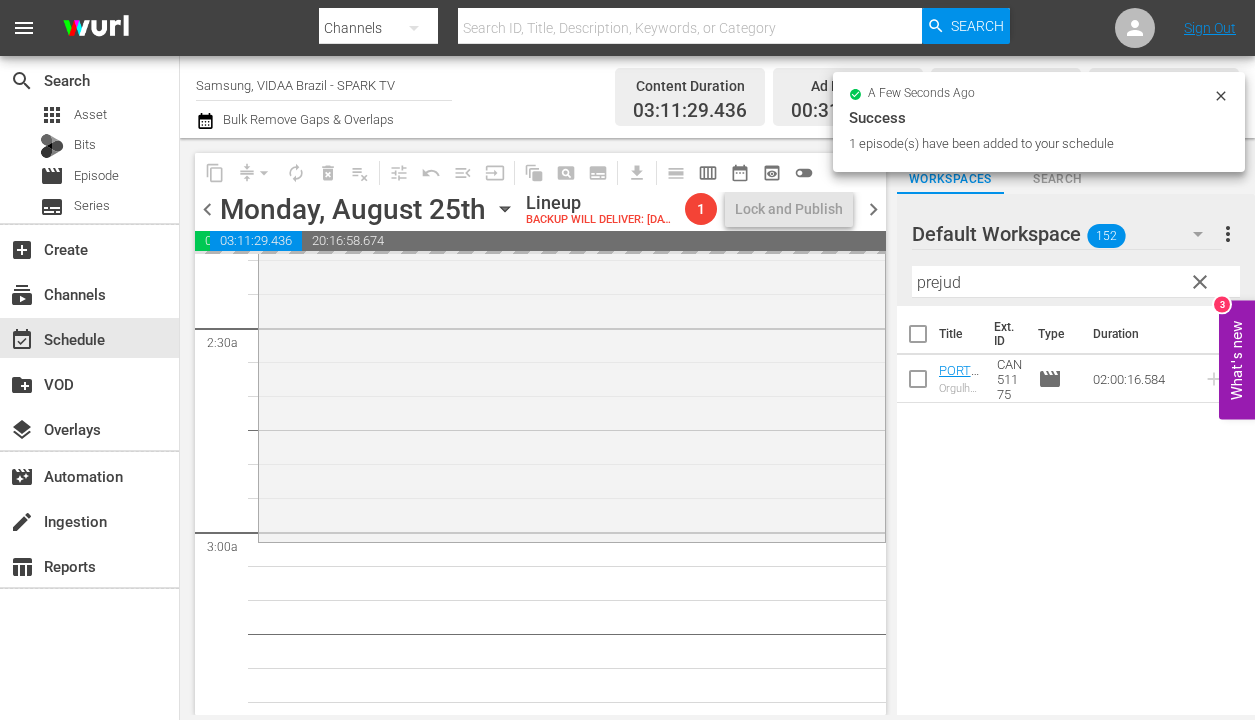 drag, startPoint x: 986, startPoint y: 364, endPoint x: 529, endPoint y: 29, distance: 566.6339 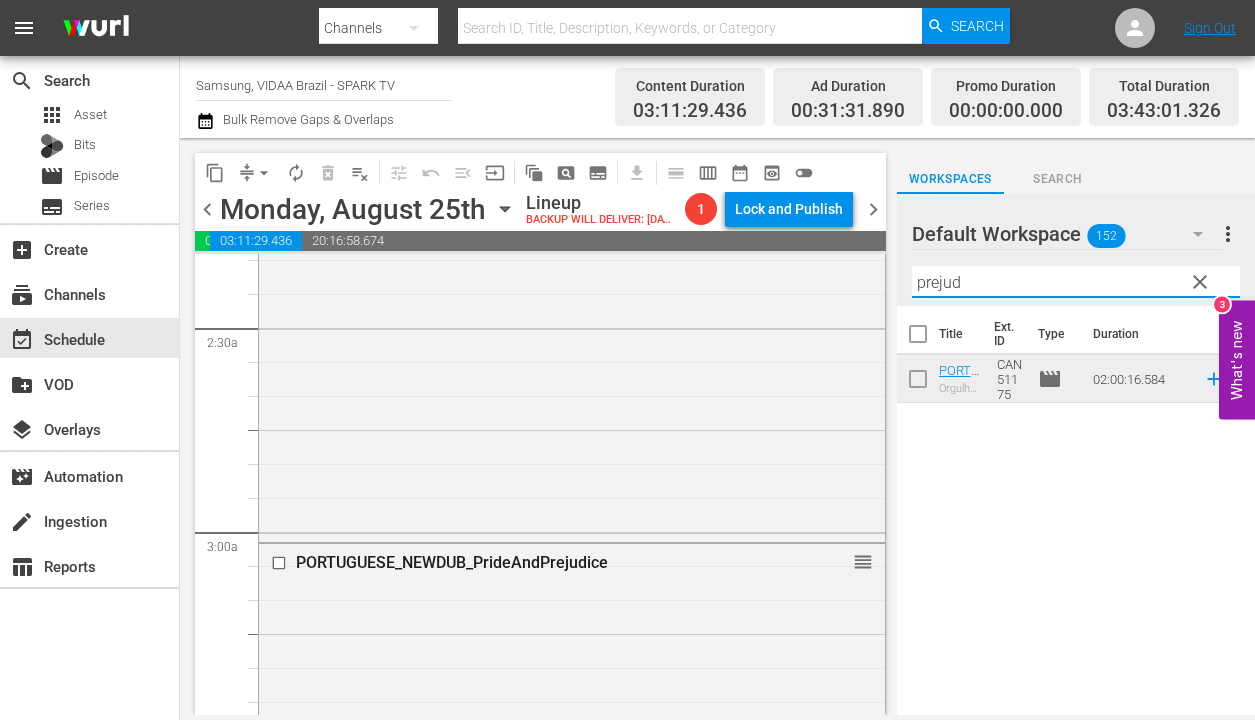 click on "prejud" at bounding box center (1076, 282) 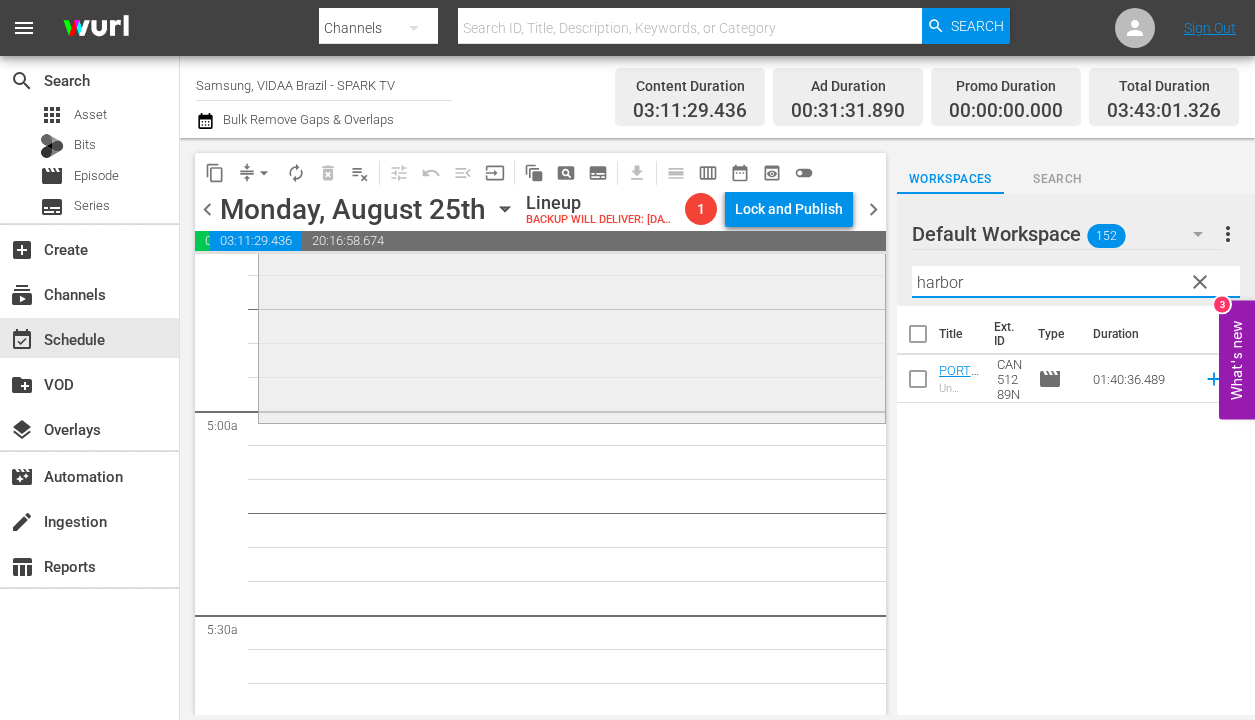 scroll, scrollTop: 1894, scrollLeft: 0, axis: vertical 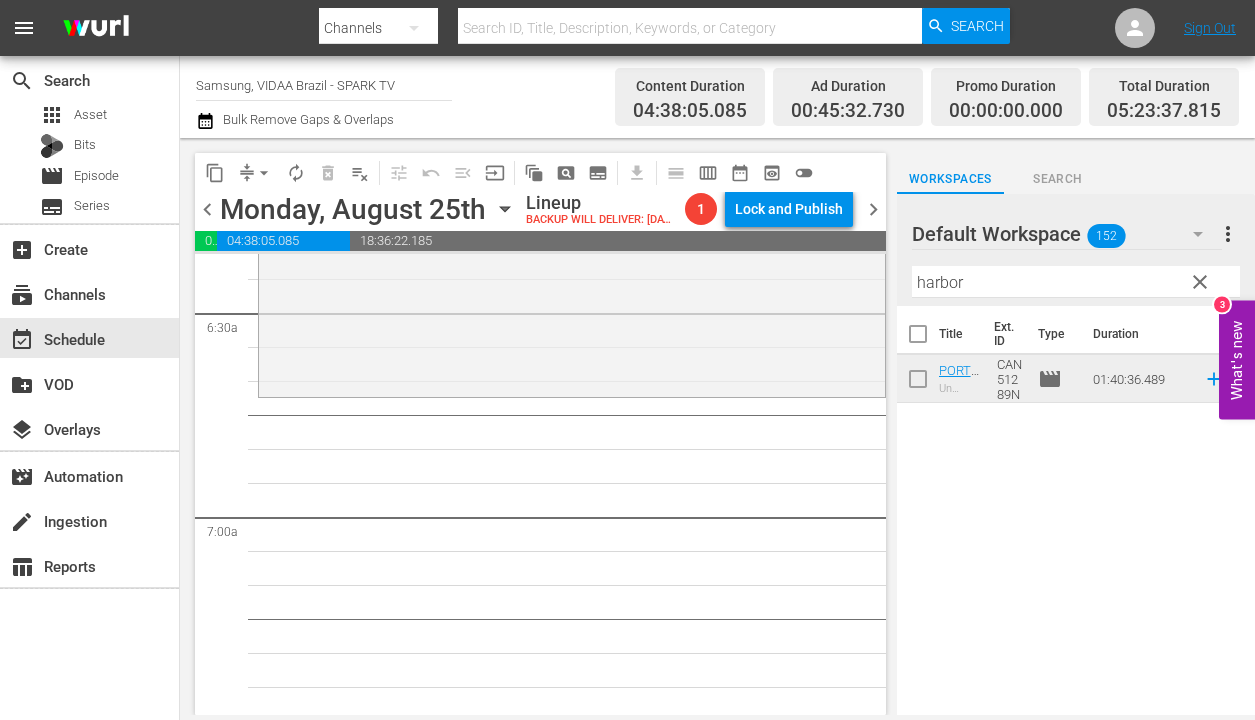 drag, startPoint x: 998, startPoint y: 377, endPoint x: 519, endPoint y: 76, distance: 565.72253 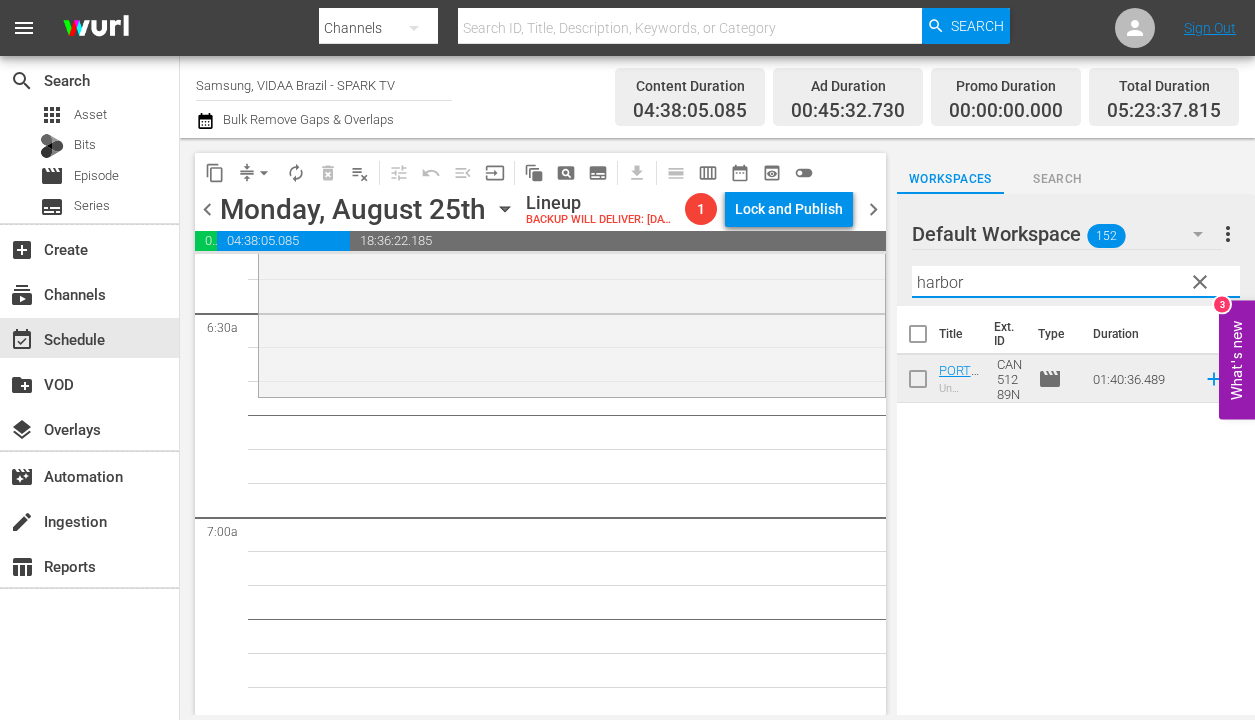 click on "harbor" at bounding box center [1076, 282] 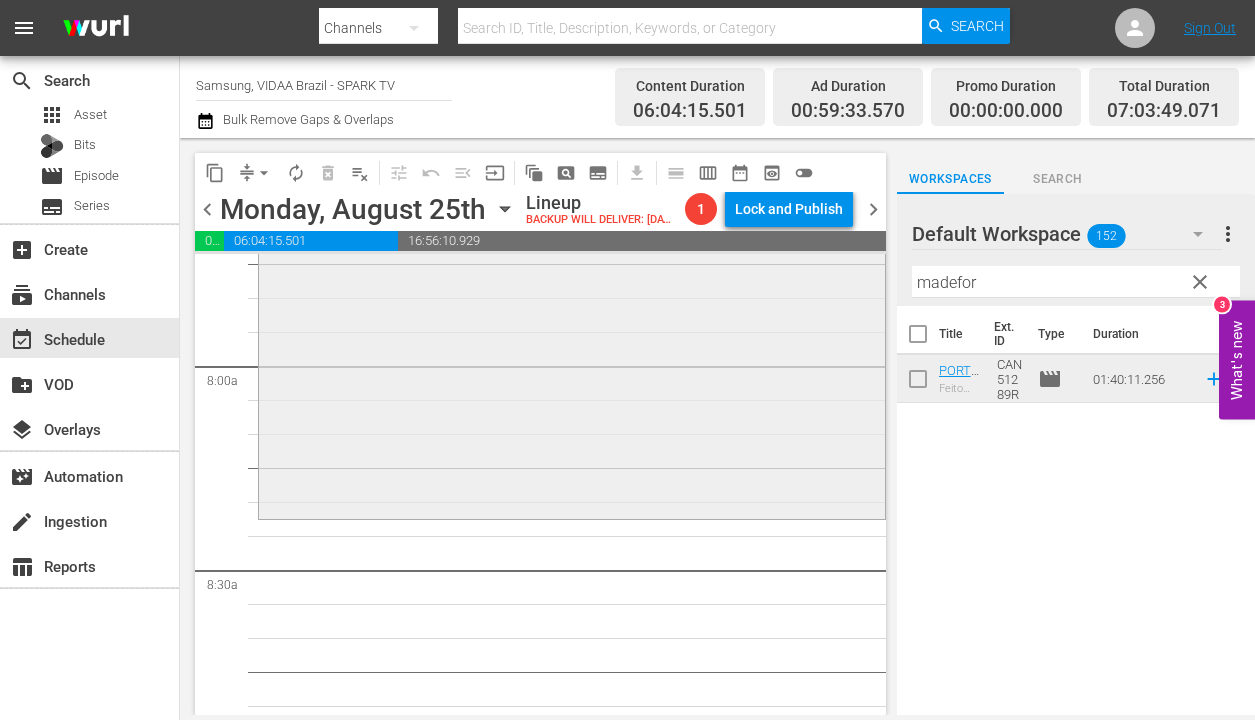 scroll, scrollTop: 3172, scrollLeft: 0, axis: vertical 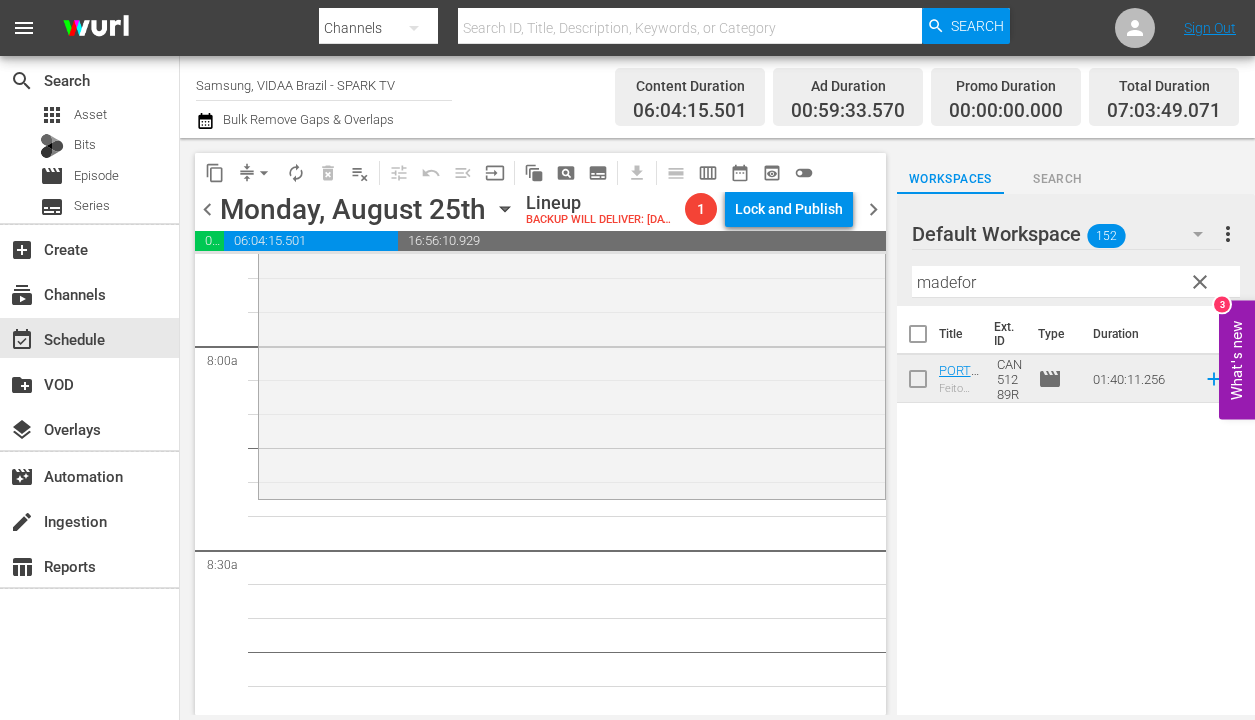 drag, startPoint x: 988, startPoint y: 369, endPoint x: 593, endPoint y: 5, distance: 537.1415 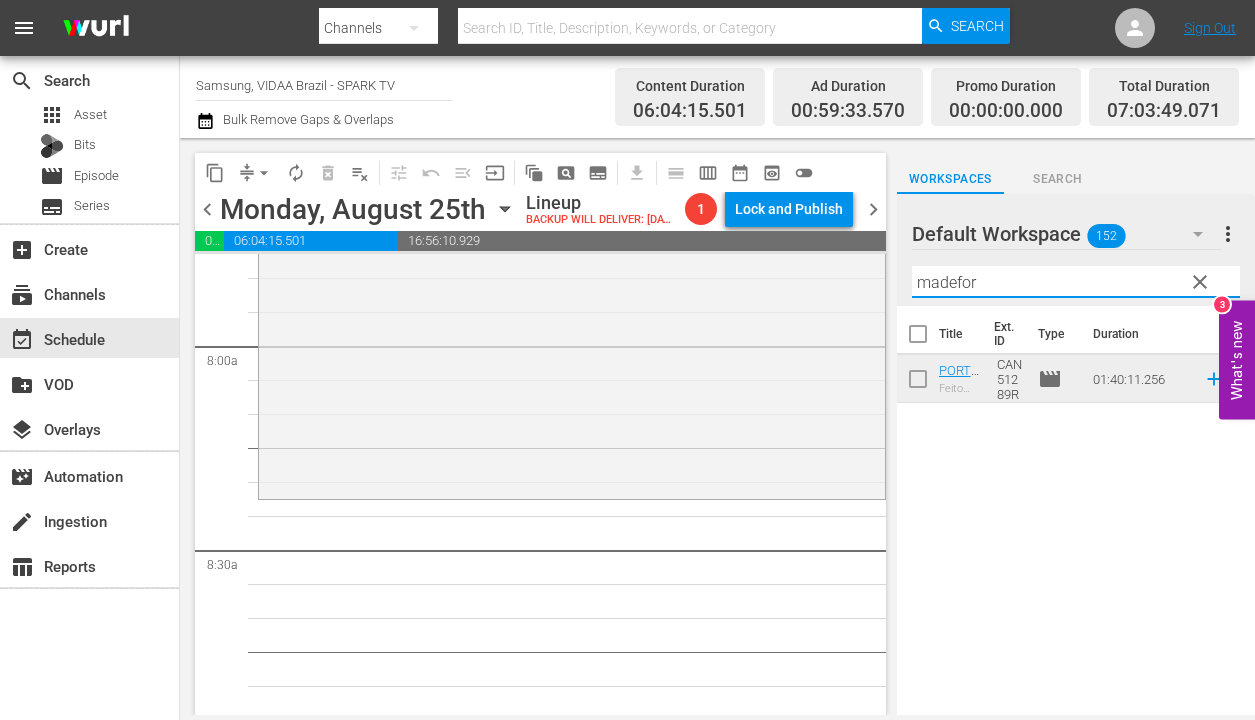 click on "madefor" at bounding box center (1076, 282) 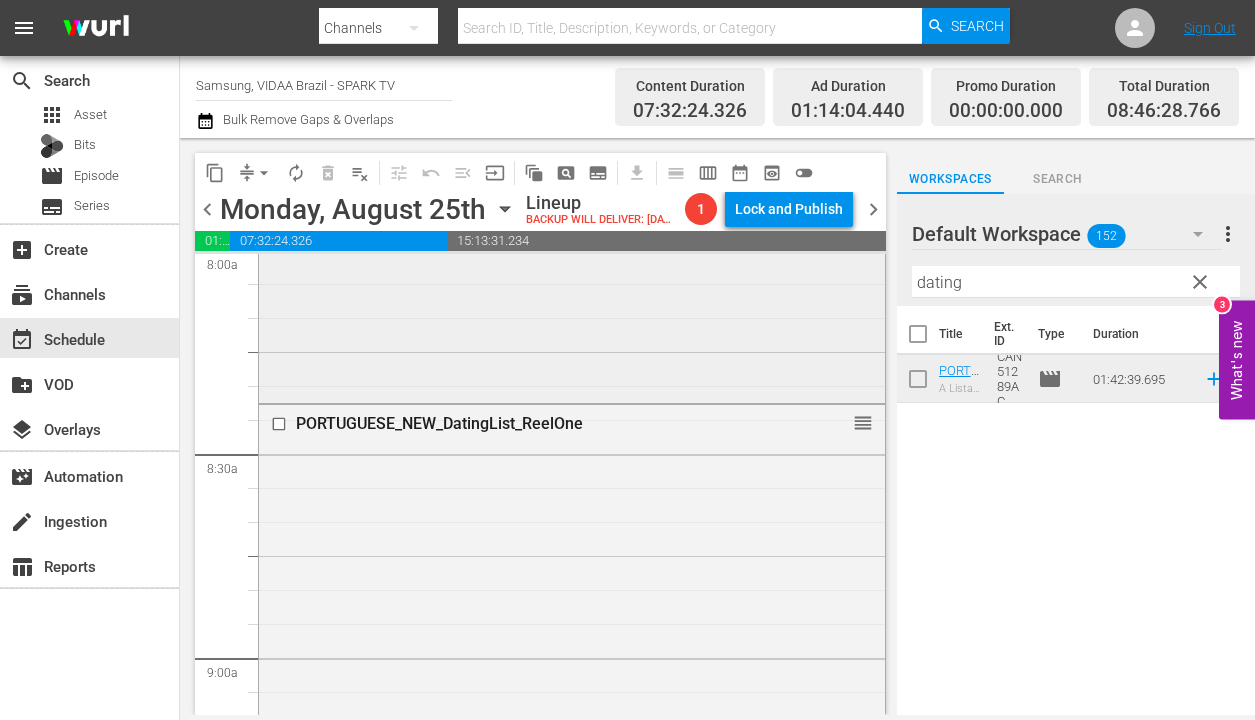 scroll, scrollTop: 3946, scrollLeft: 0, axis: vertical 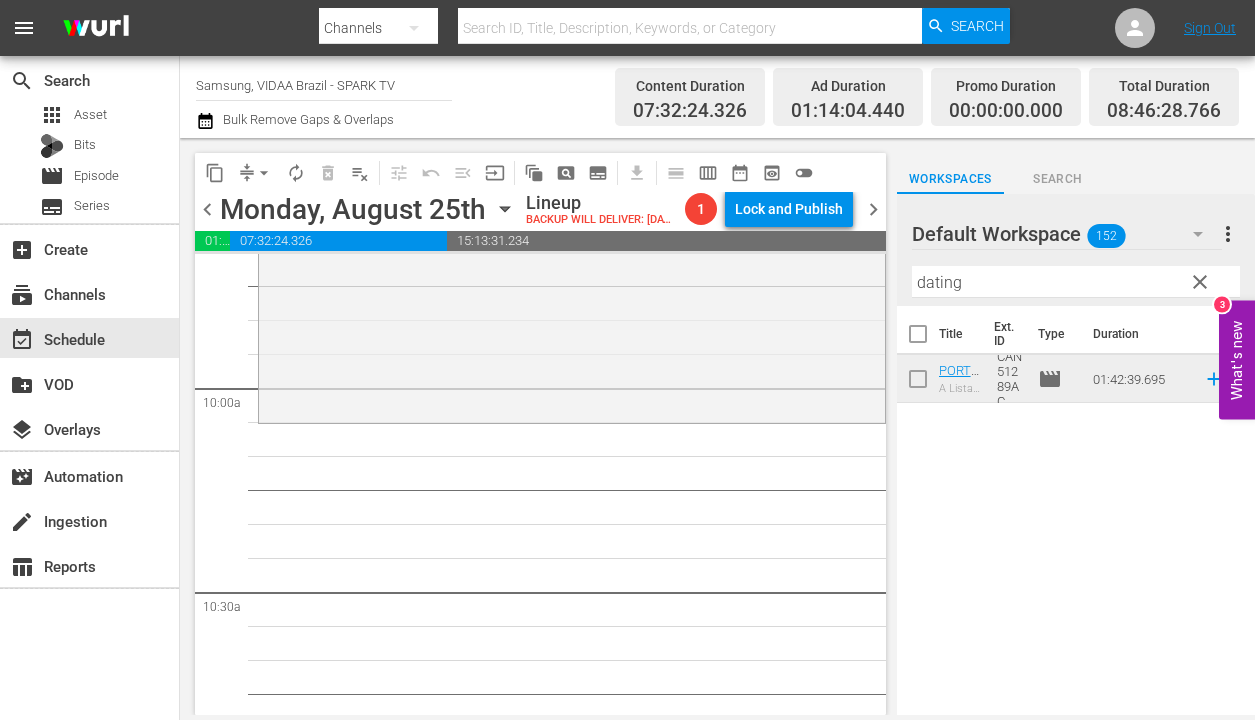 drag, startPoint x: 985, startPoint y: 385, endPoint x: 473, endPoint y: 11, distance: 634.0505 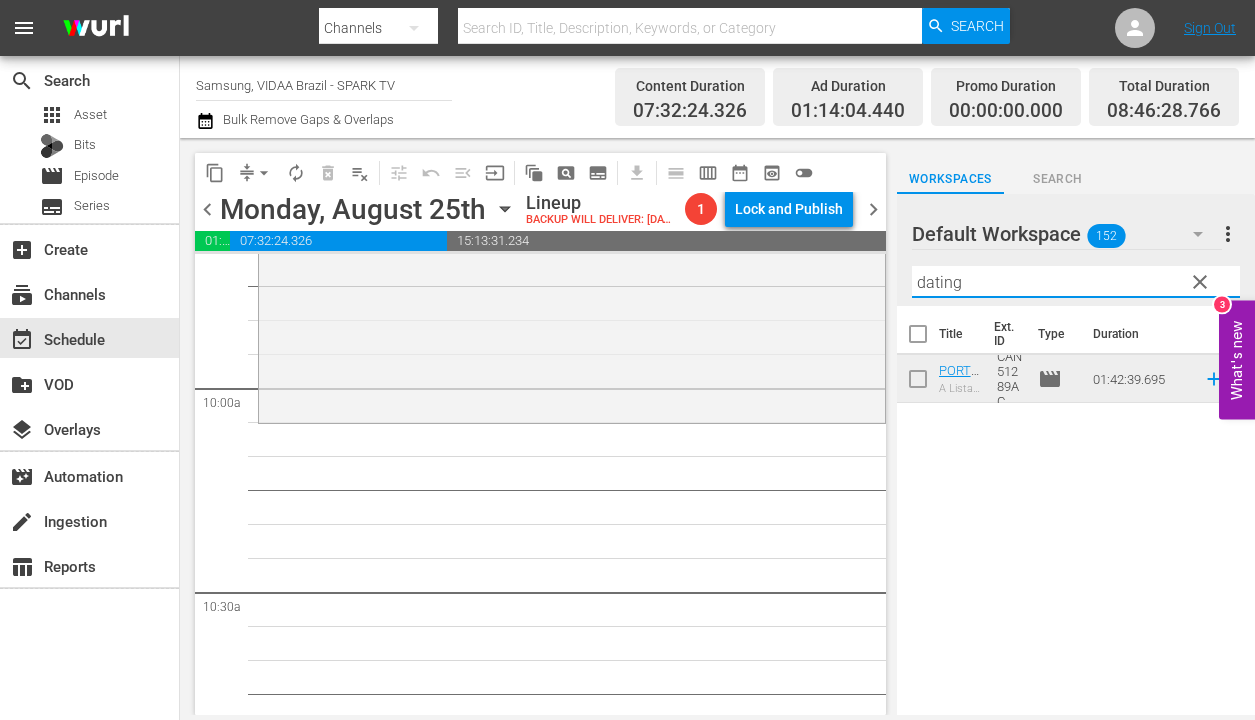 click on "dating" at bounding box center [1076, 282] 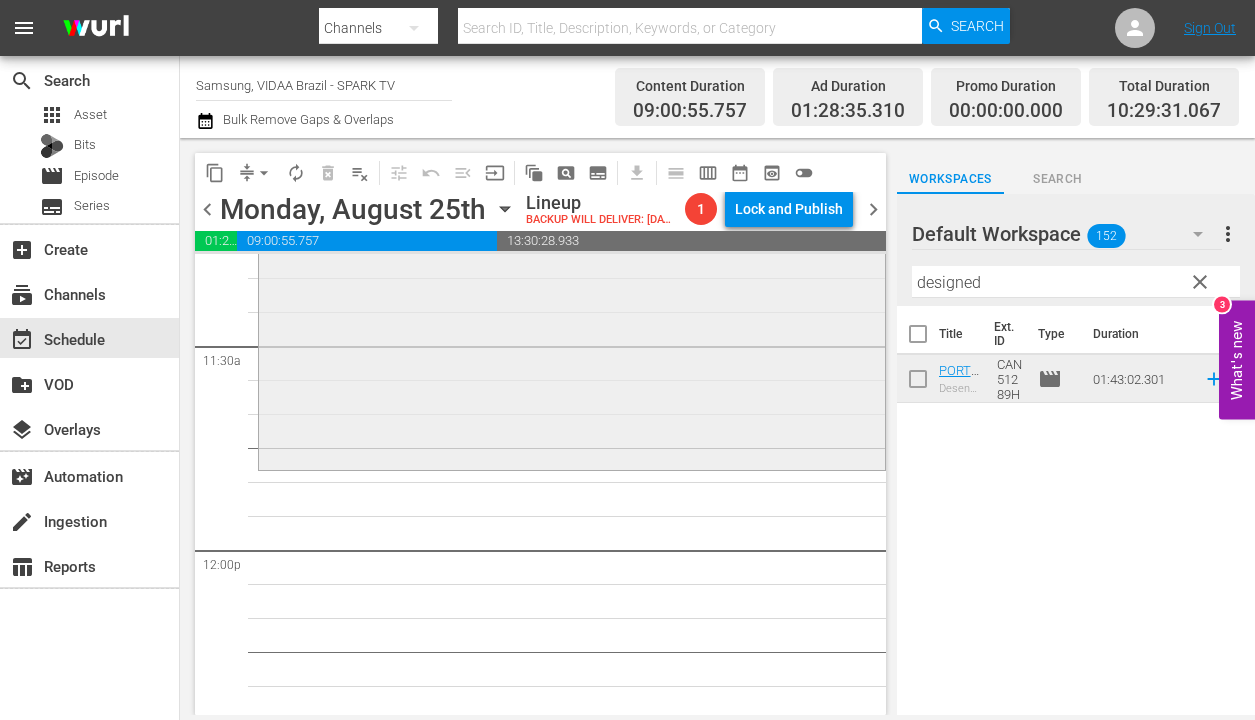 scroll, scrollTop: 4640, scrollLeft: 0, axis: vertical 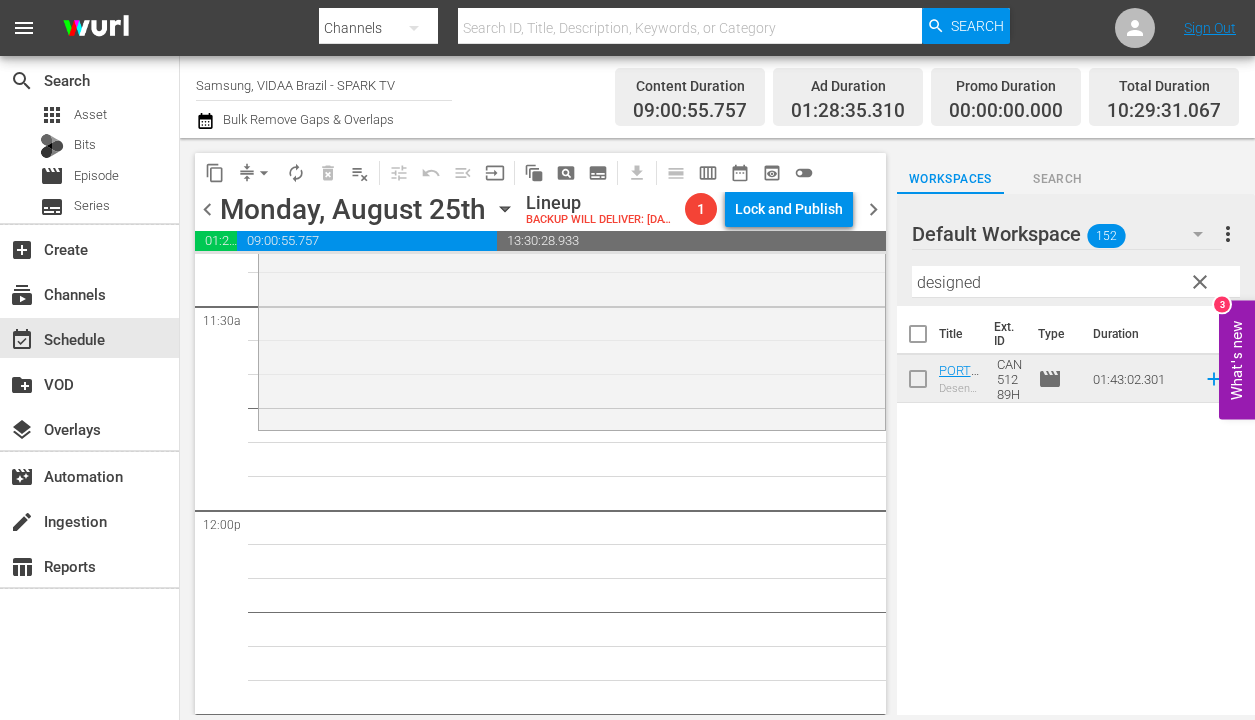 drag, startPoint x: 990, startPoint y: 377, endPoint x: 594, endPoint y: 1, distance: 546.0696 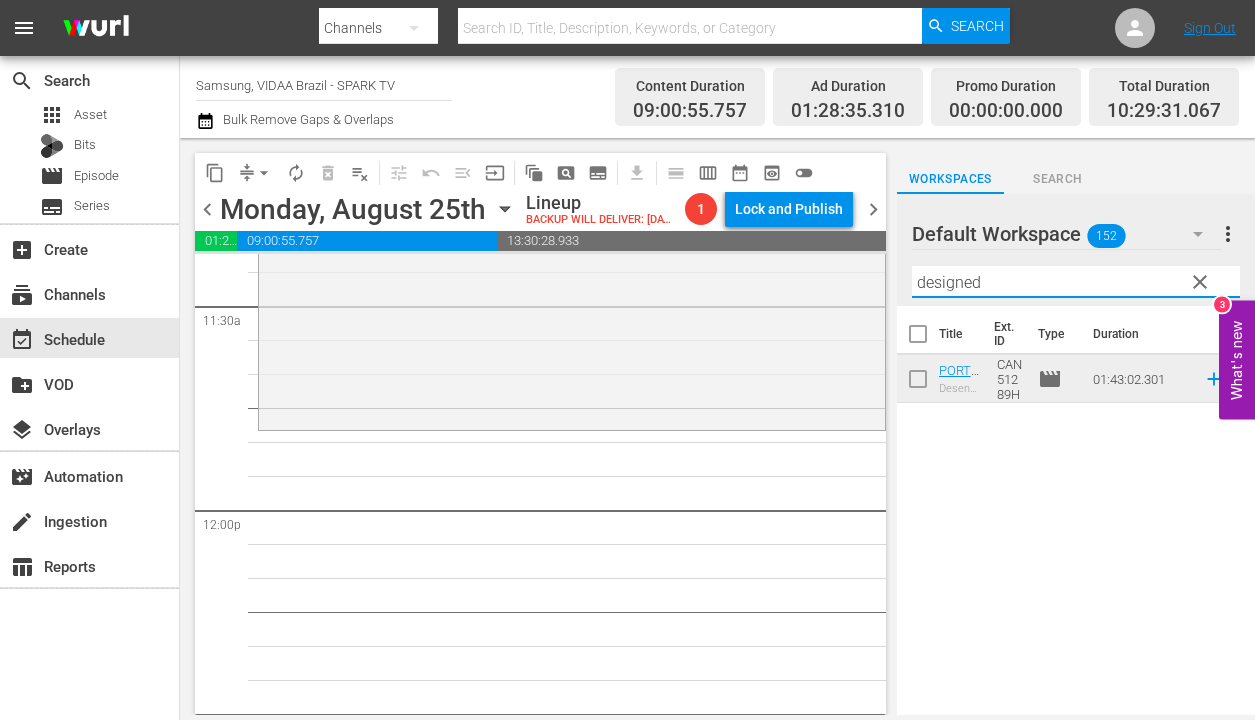 click on "designed" at bounding box center [1076, 282] 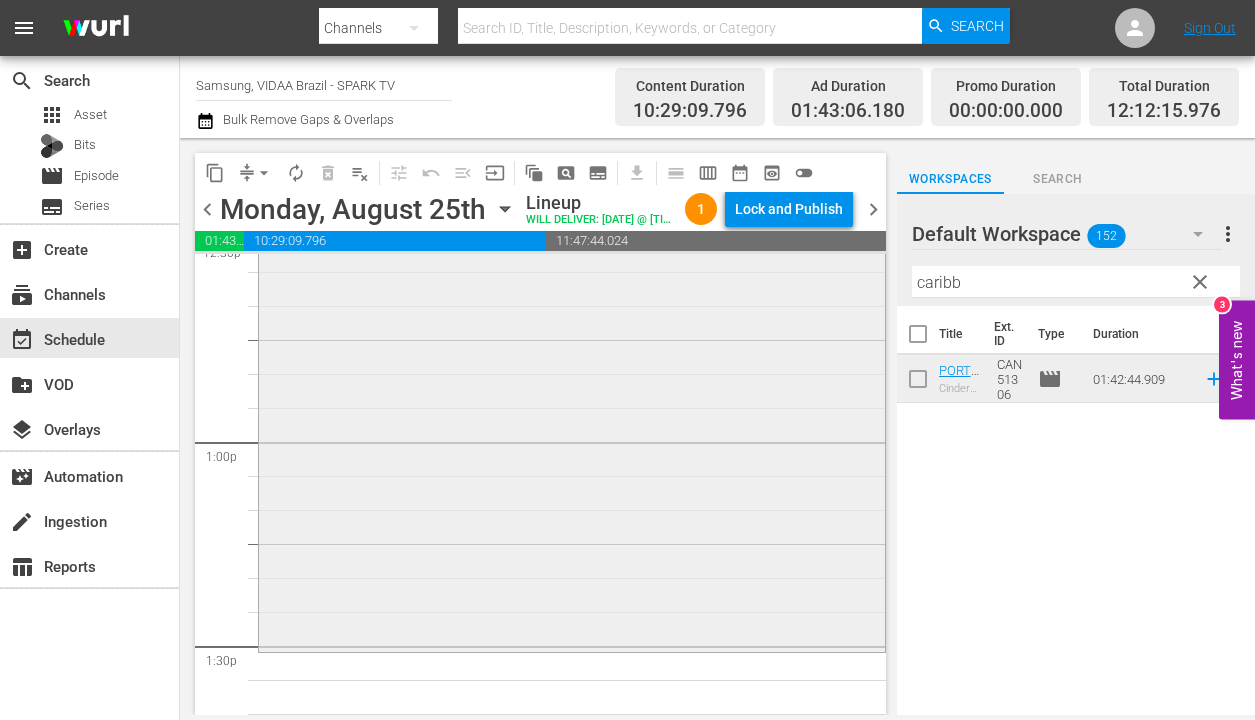scroll, scrollTop: 5373, scrollLeft: 0, axis: vertical 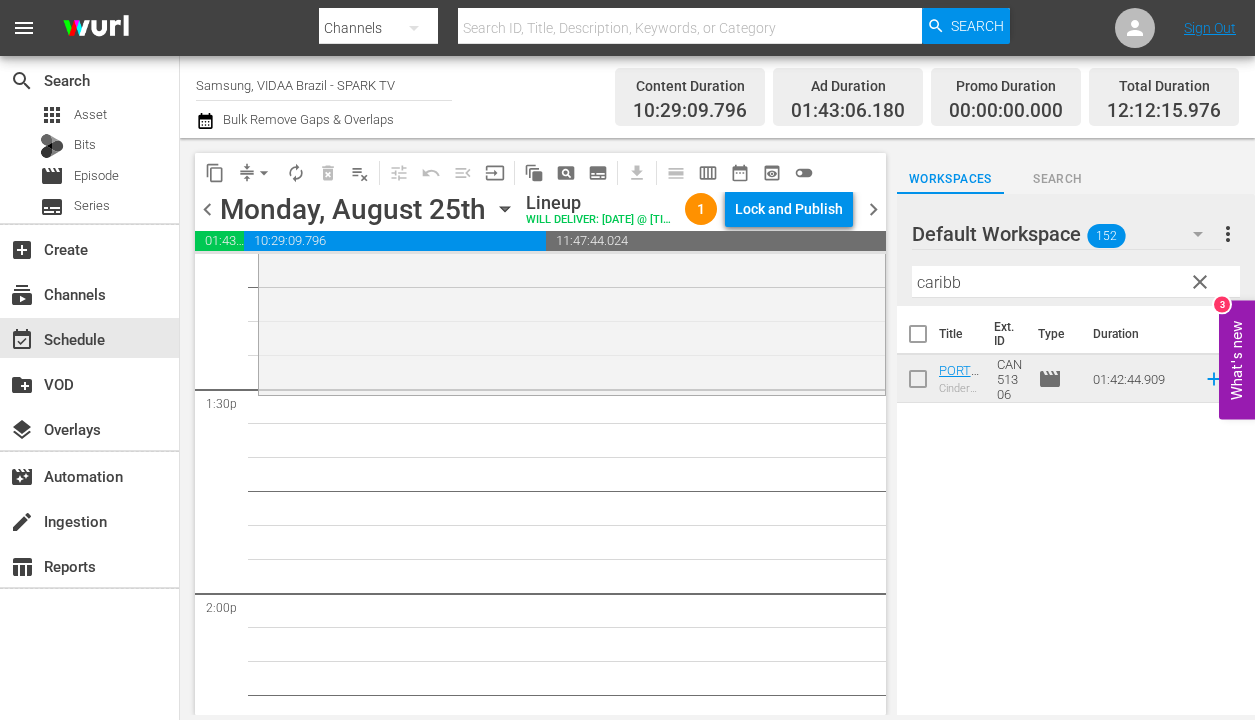 drag, startPoint x: 980, startPoint y: 373, endPoint x: 438, endPoint y: 62, distance: 624.888 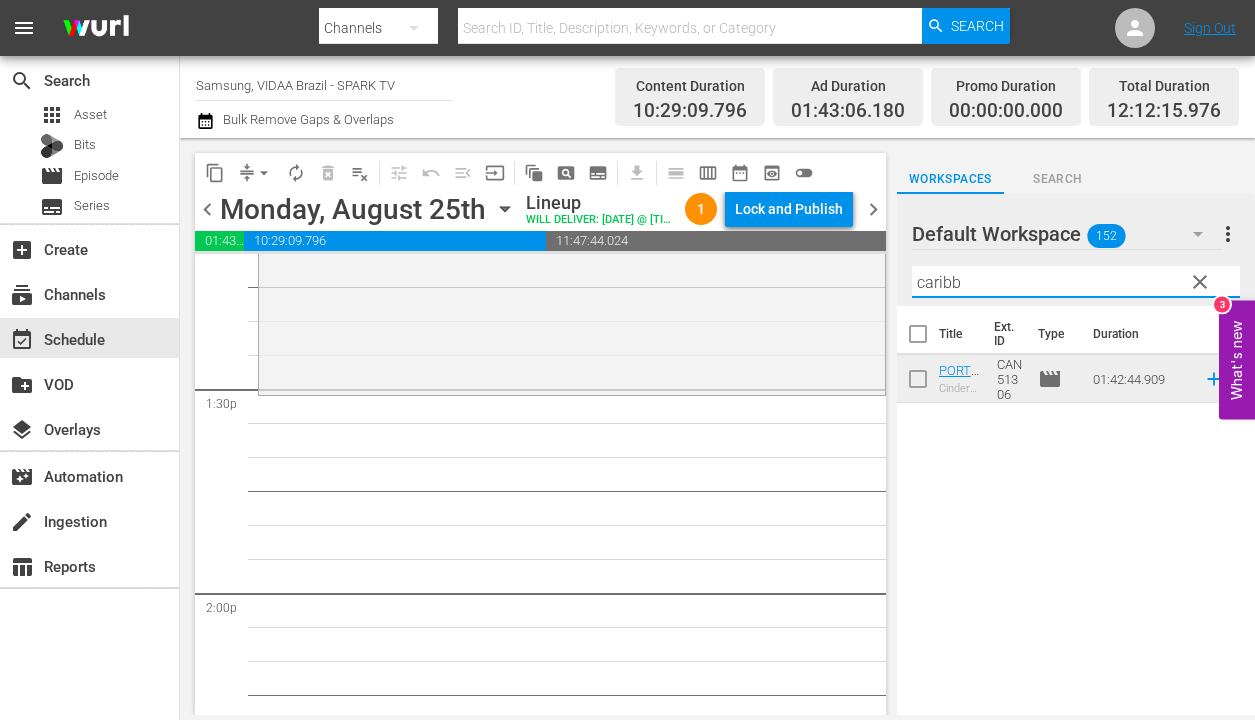 click on "caribb" at bounding box center [1076, 282] 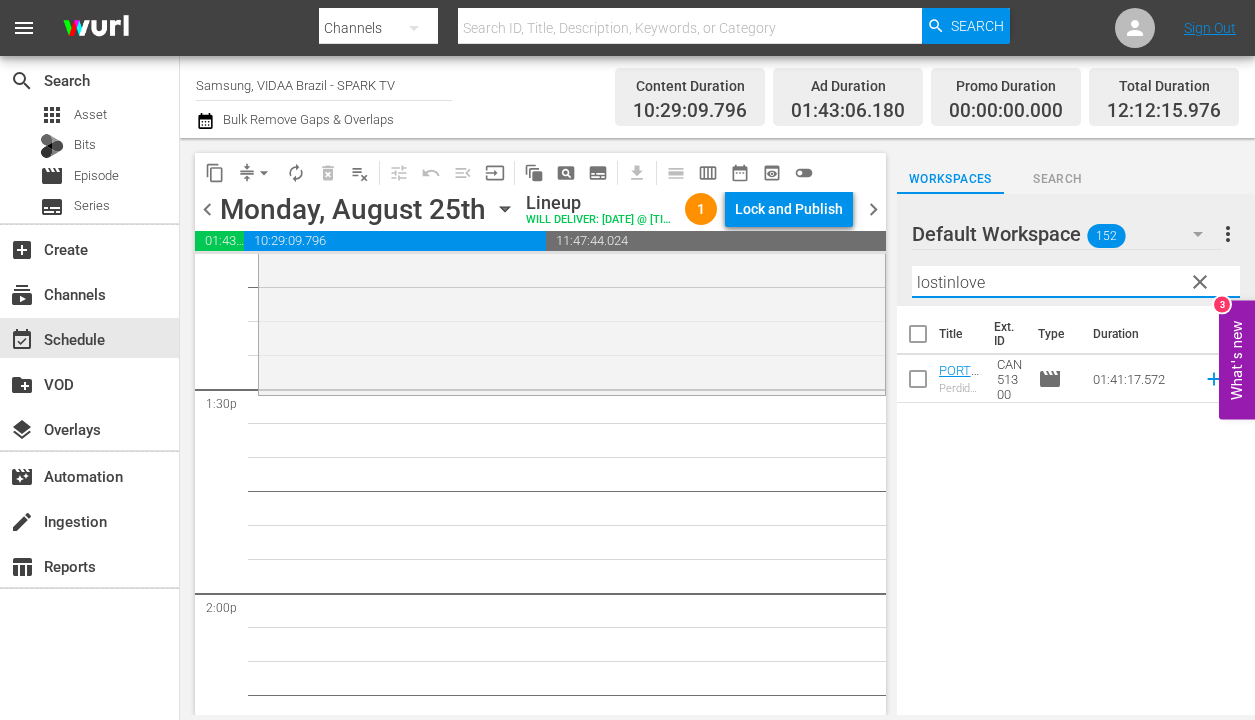 type on "lostinlove" 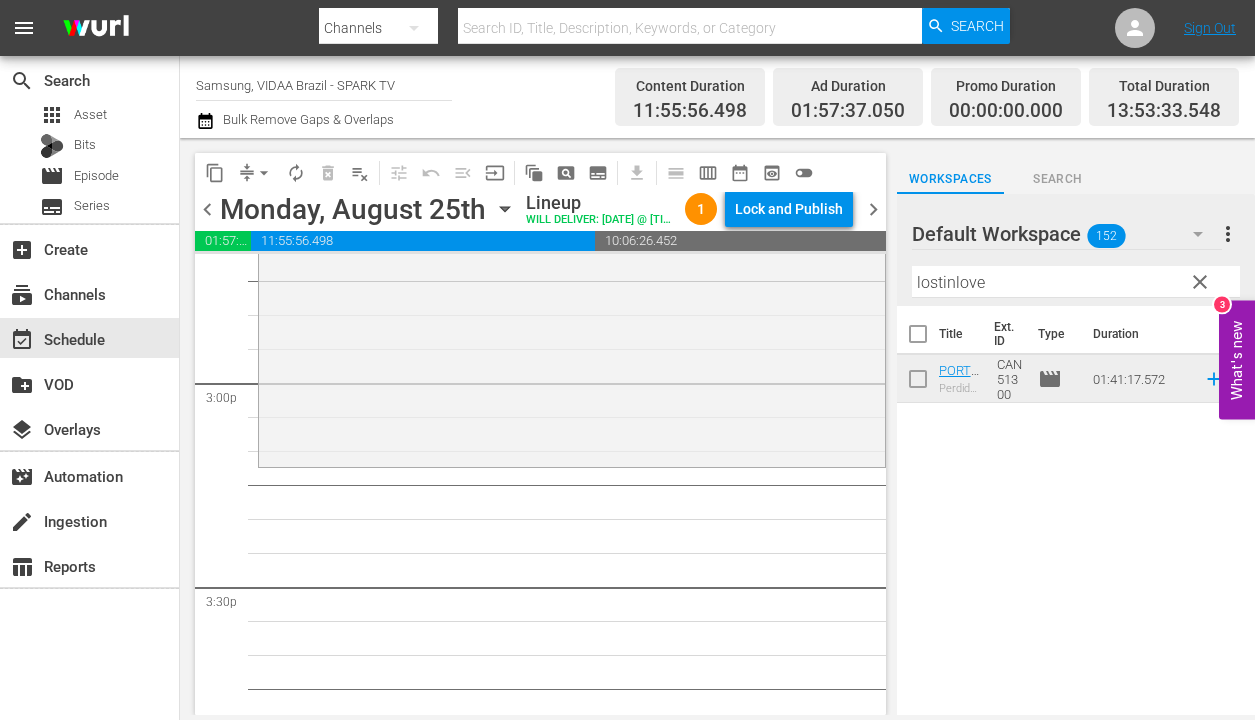 scroll, scrollTop: 6105, scrollLeft: 0, axis: vertical 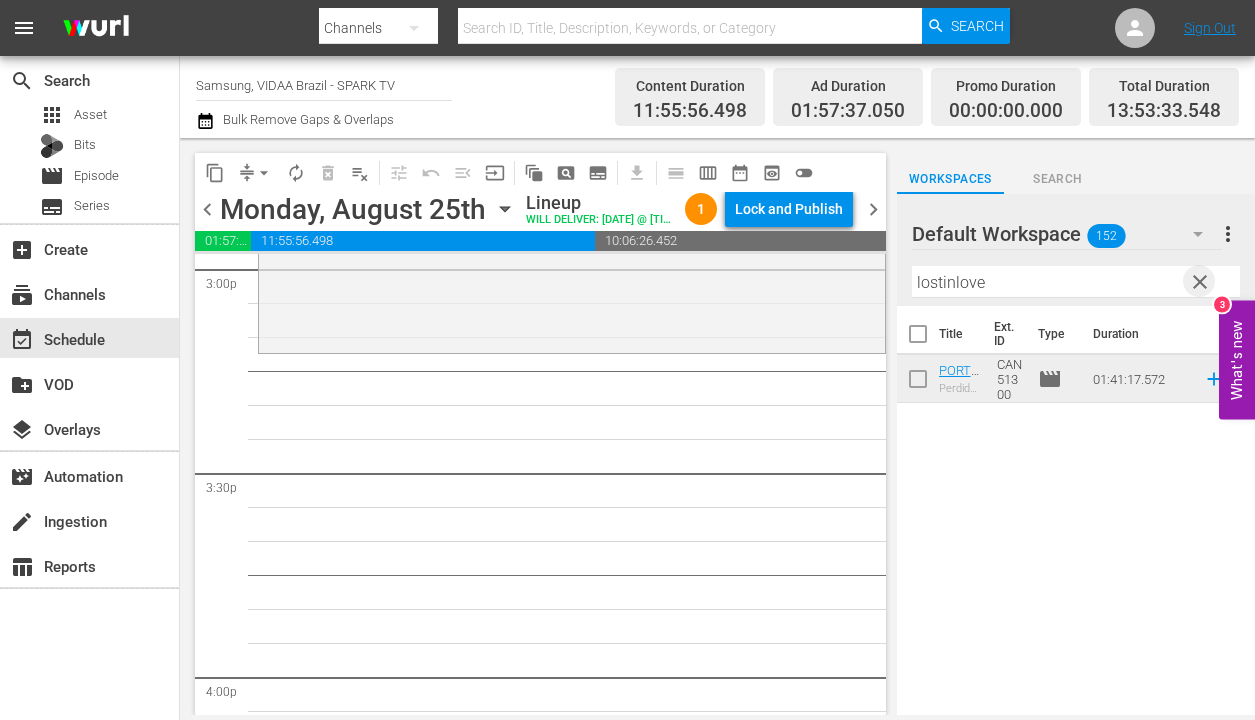 click on "clear" at bounding box center [1200, 282] 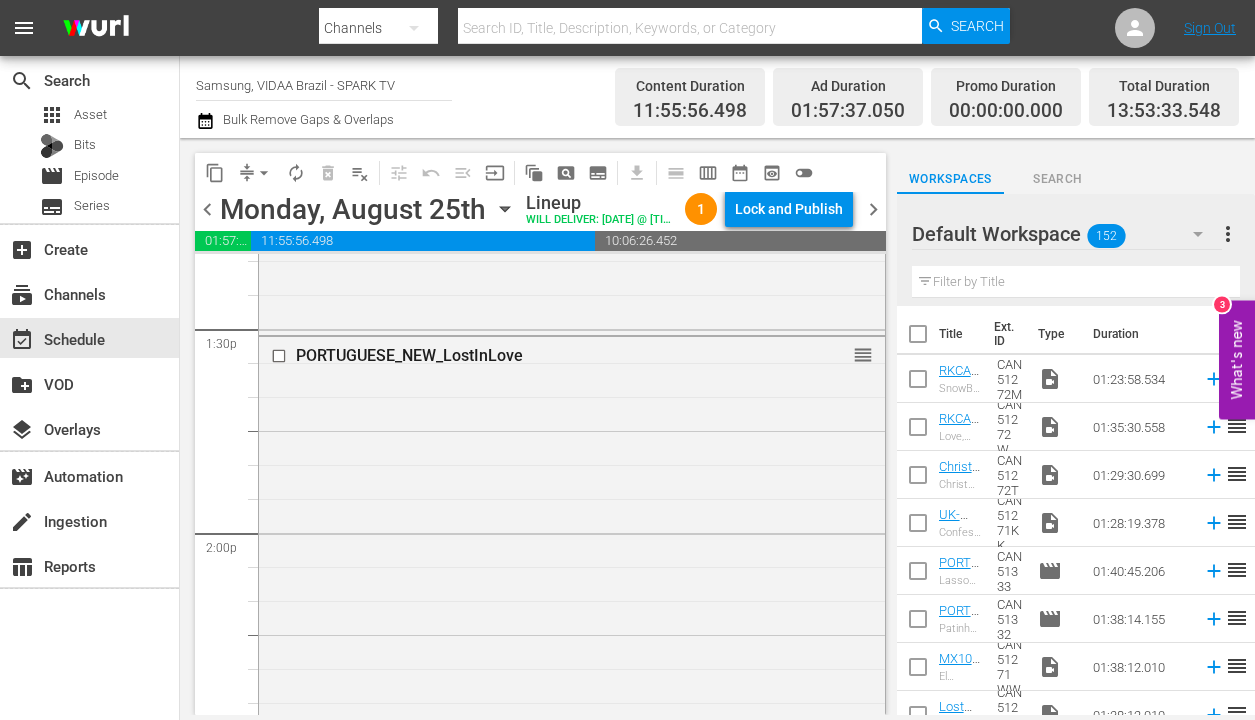scroll, scrollTop: 5548, scrollLeft: 0, axis: vertical 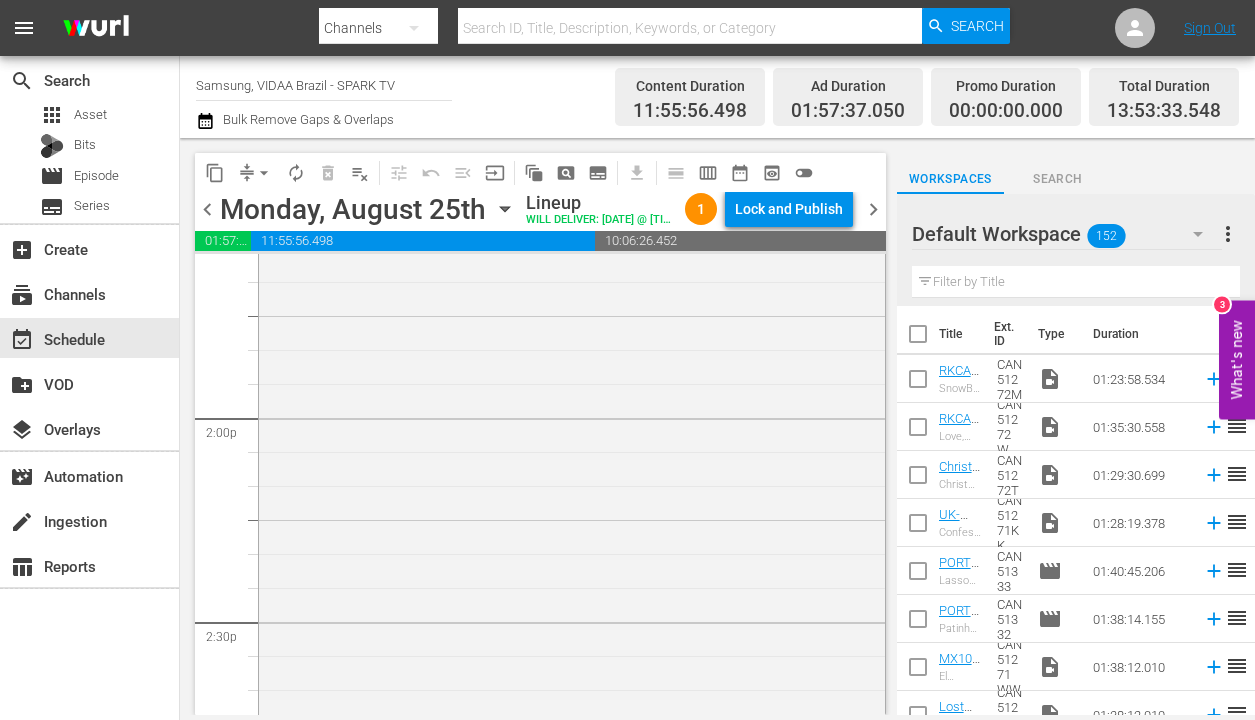 click at bounding box center [1076, 282] 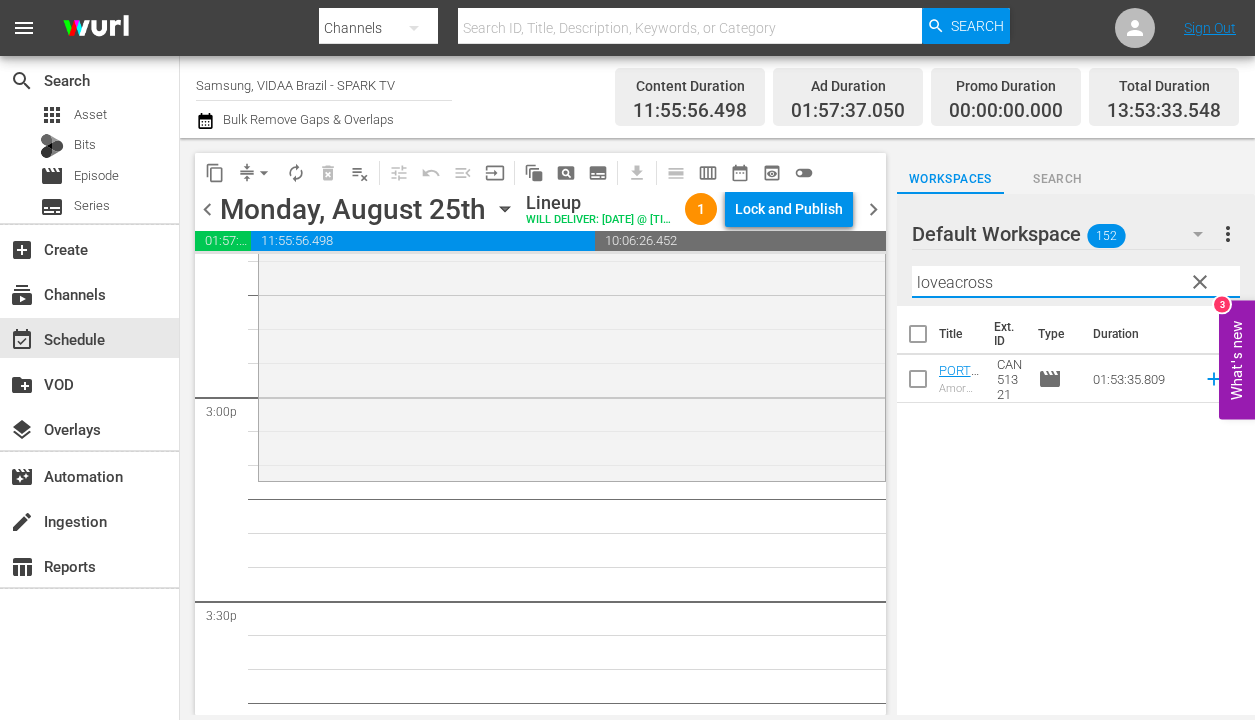 scroll, scrollTop: 5989, scrollLeft: 0, axis: vertical 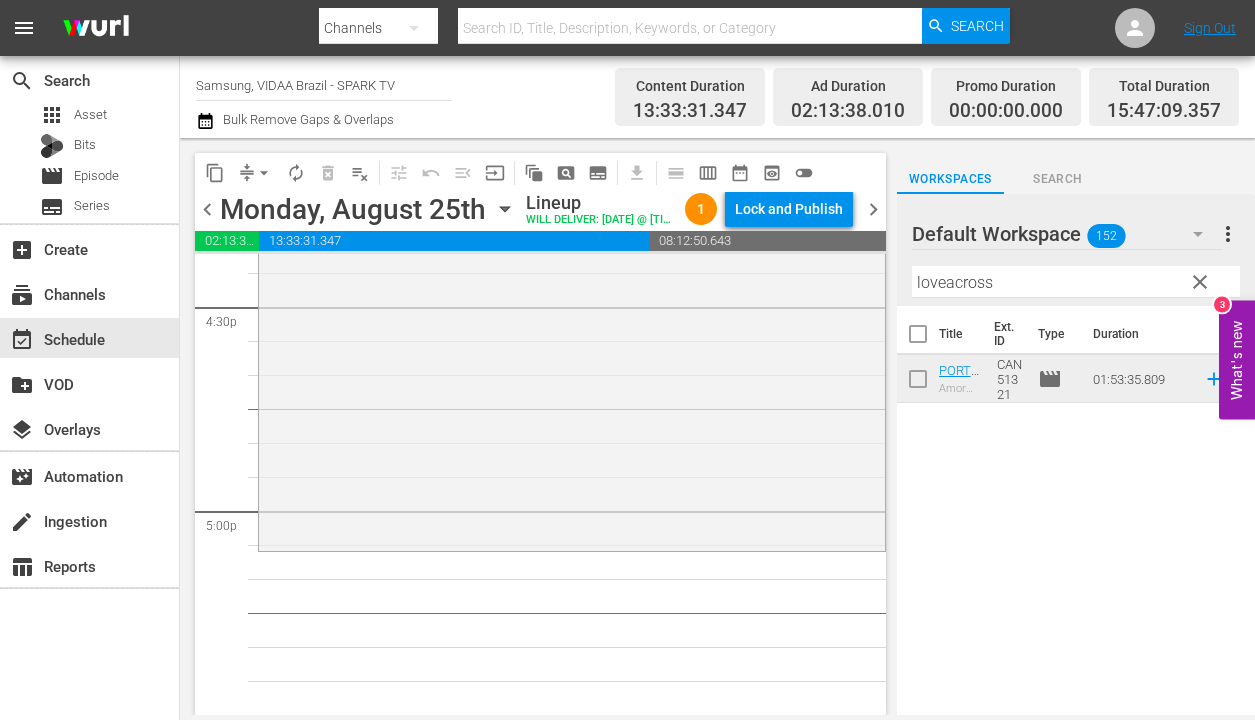 drag, startPoint x: 987, startPoint y: 380, endPoint x: 527, endPoint y: 11, distance: 589.71265 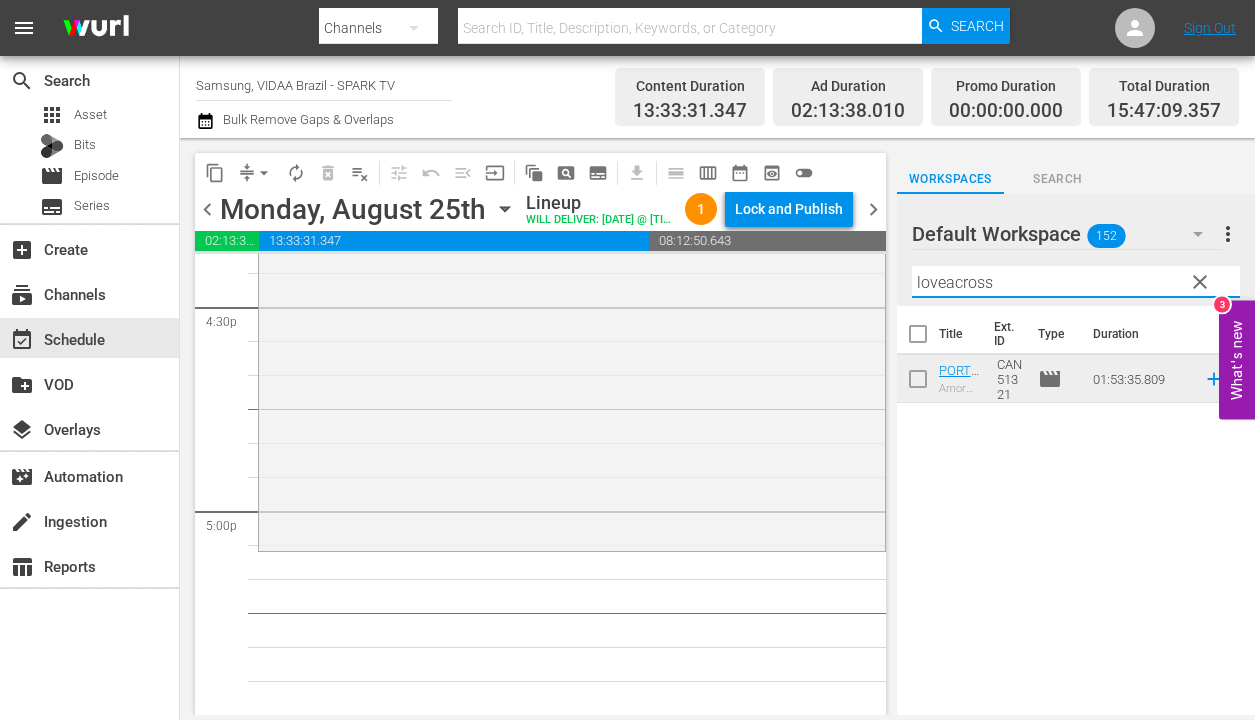 click on "loveacross" at bounding box center [1076, 282] 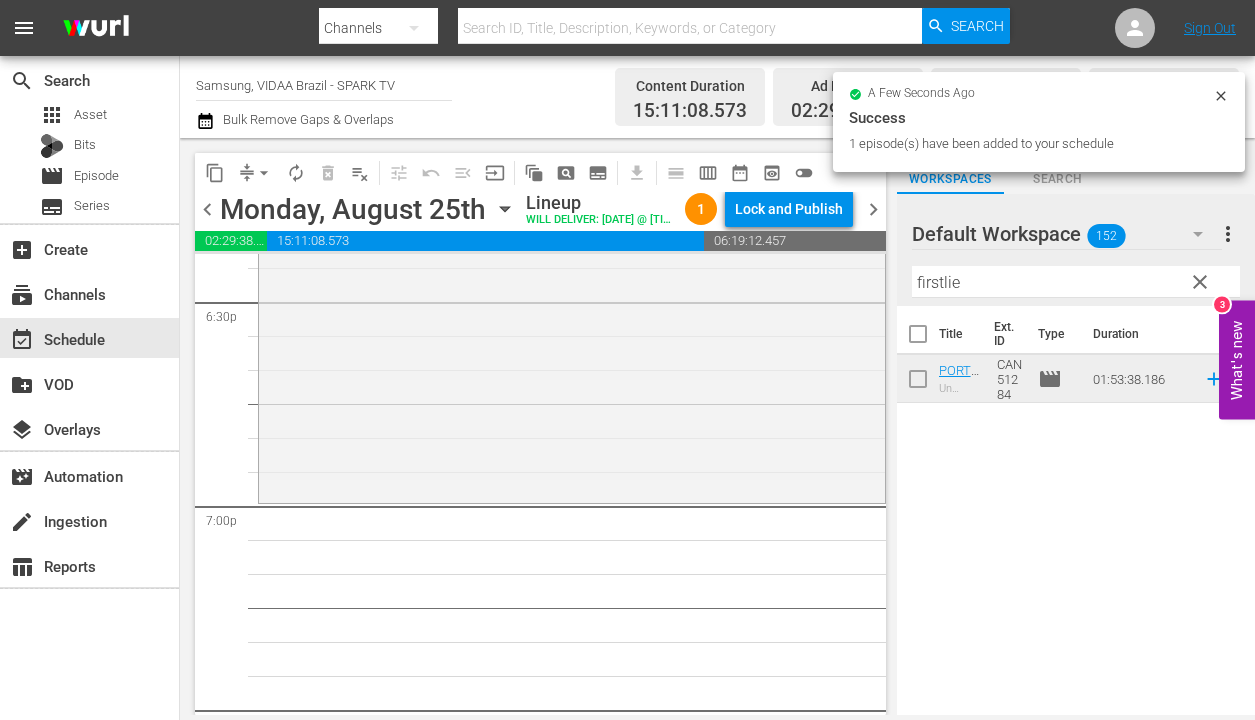 scroll, scrollTop: 7598, scrollLeft: 0, axis: vertical 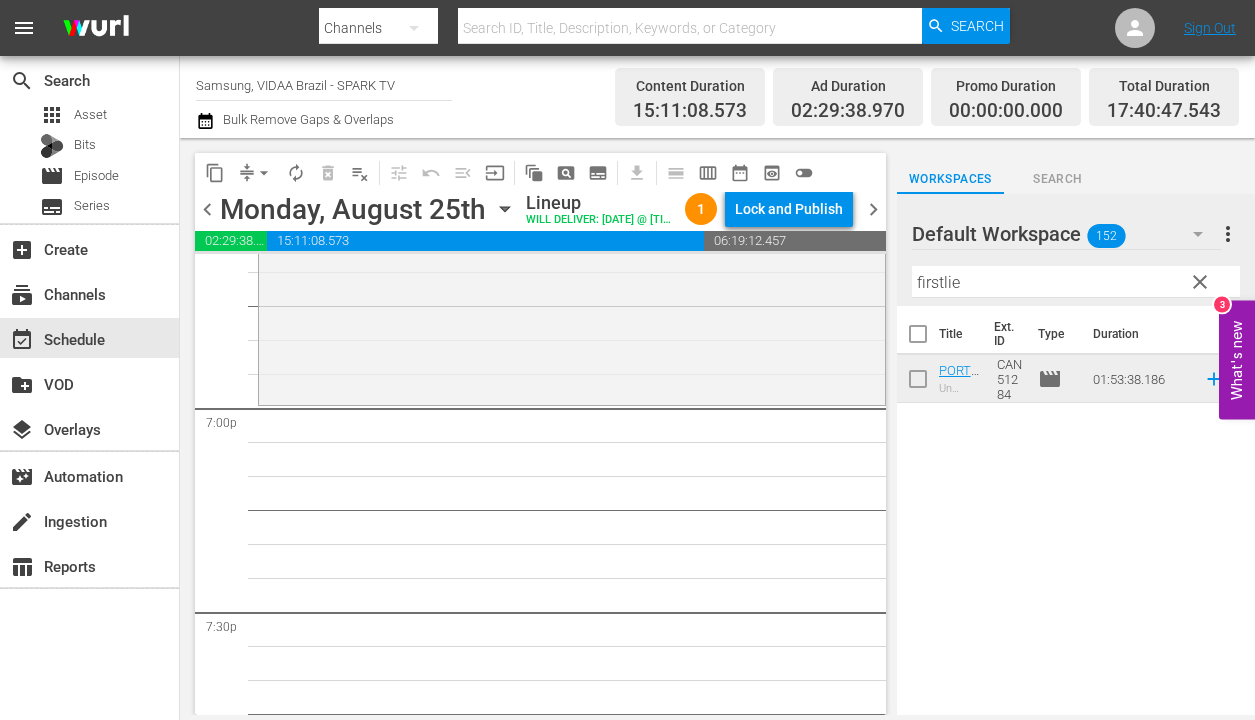 drag, startPoint x: 983, startPoint y: 365, endPoint x: 523, endPoint y: 2, distance: 585.977 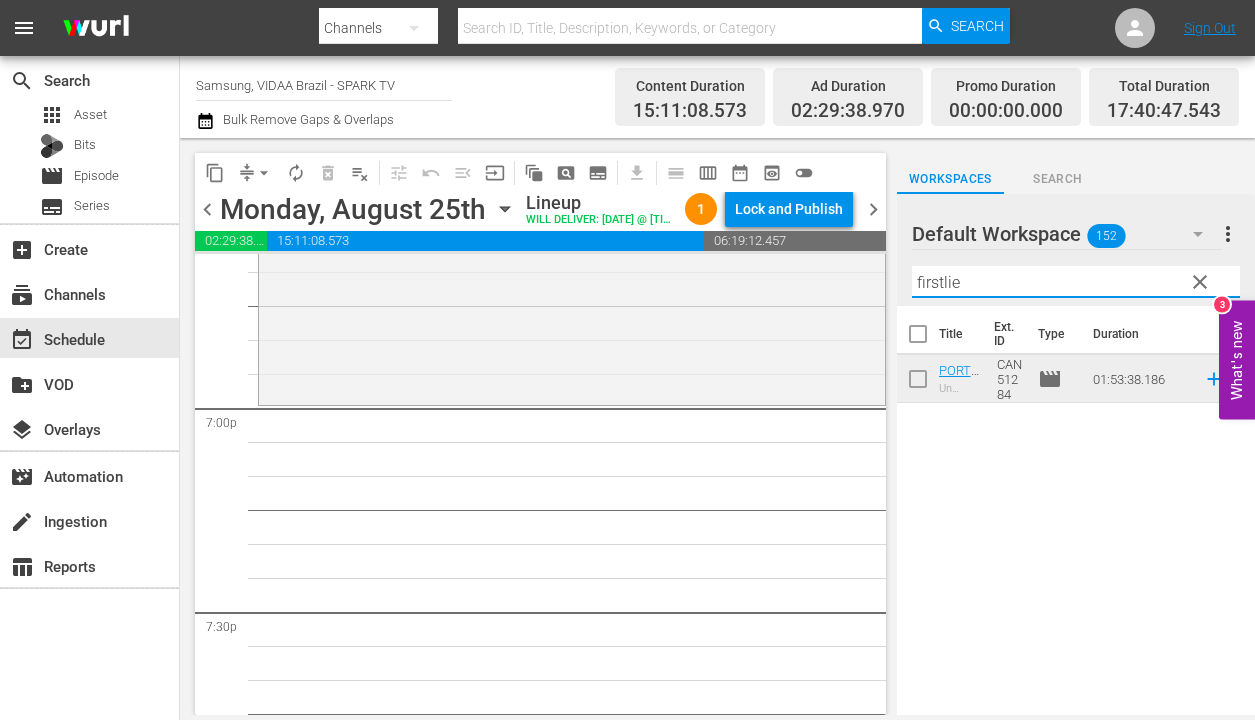 click on "firstlie" at bounding box center [1076, 282] 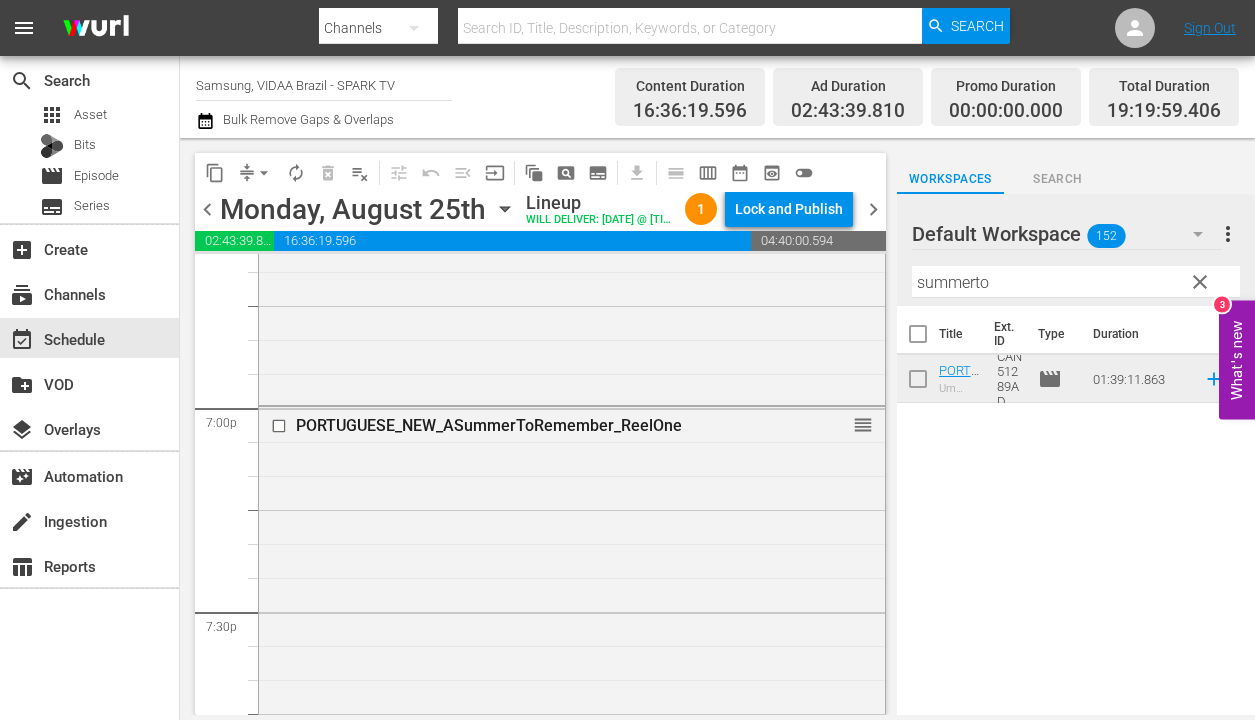 drag, startPoint x: 996, startPoint y: 370, endPoint x: 498, endPoint y: 14, distance: 612.1601 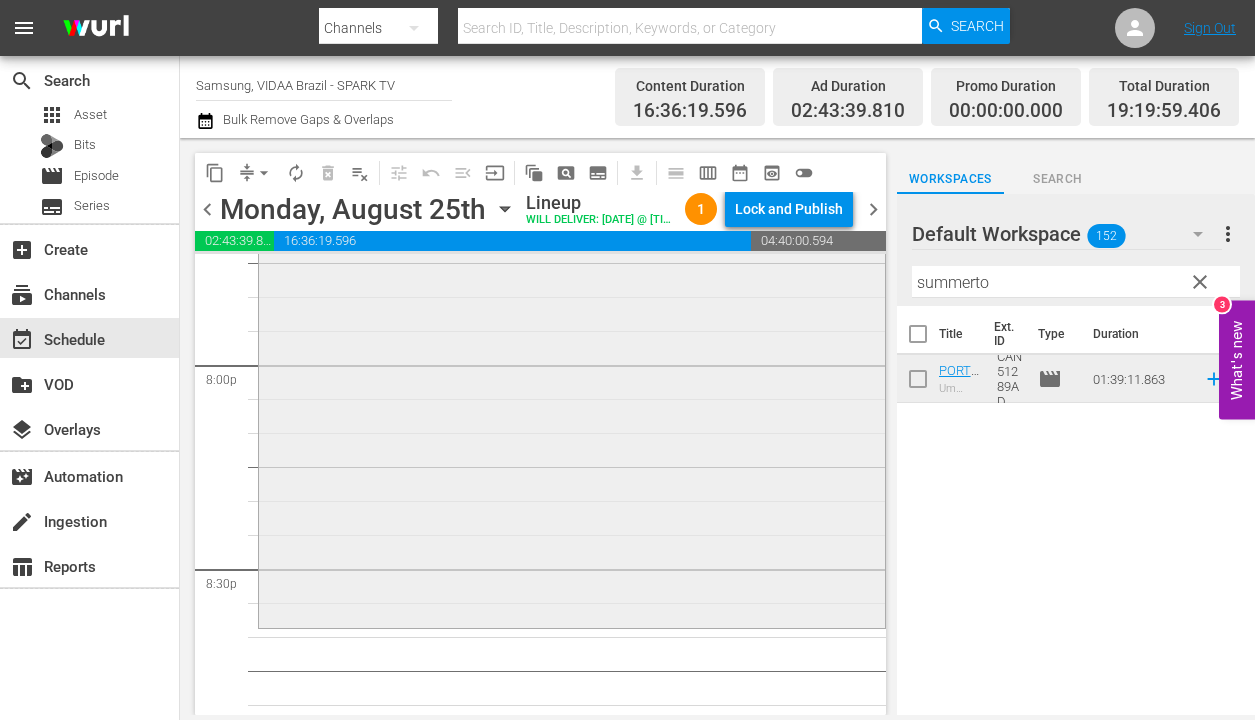 scroll, scrollTop: 8294, scrollLeft: 0, axis: vertical 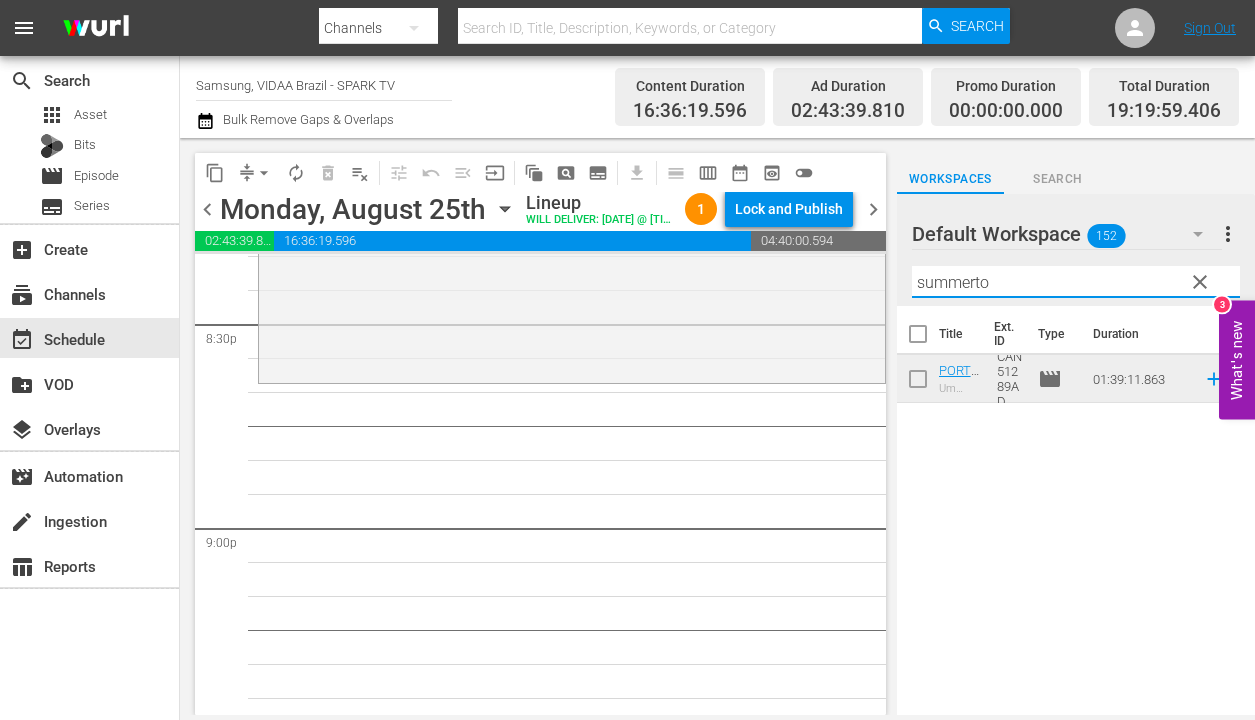 click on "summerto" at bounding box center (1076, 282) 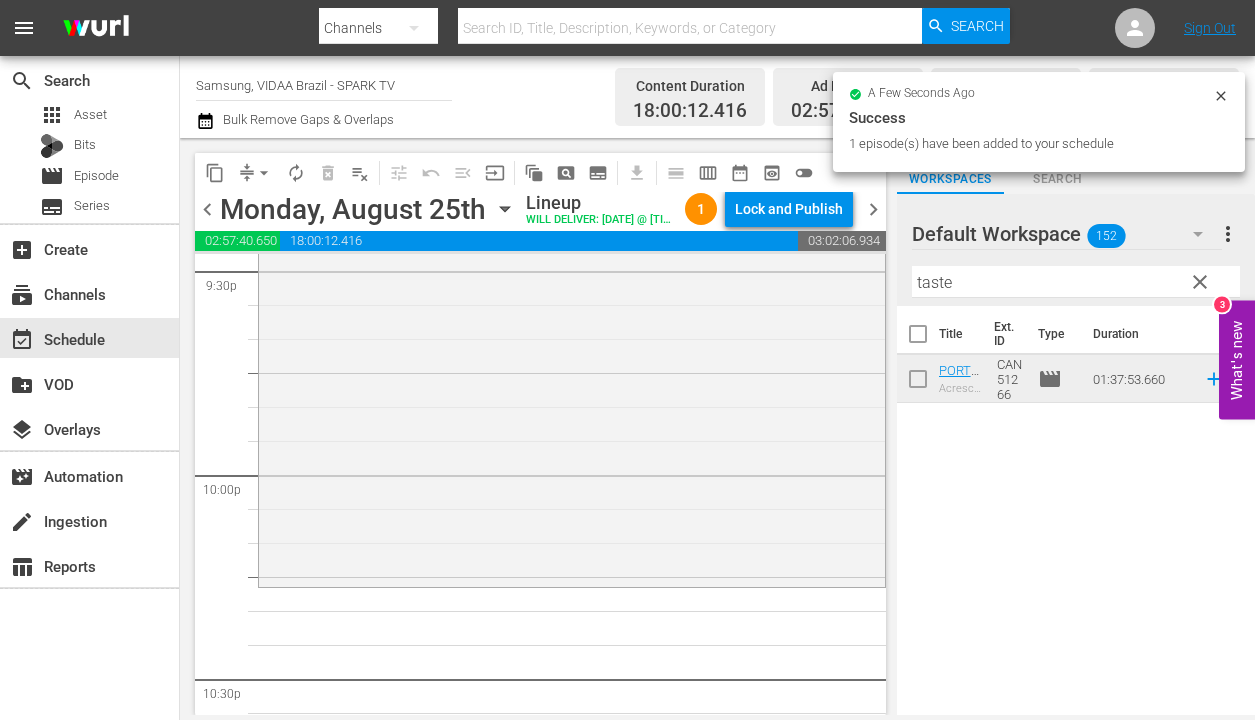 scroll, scrollTop: 8807, scrollLeft: 0, axis: vertical 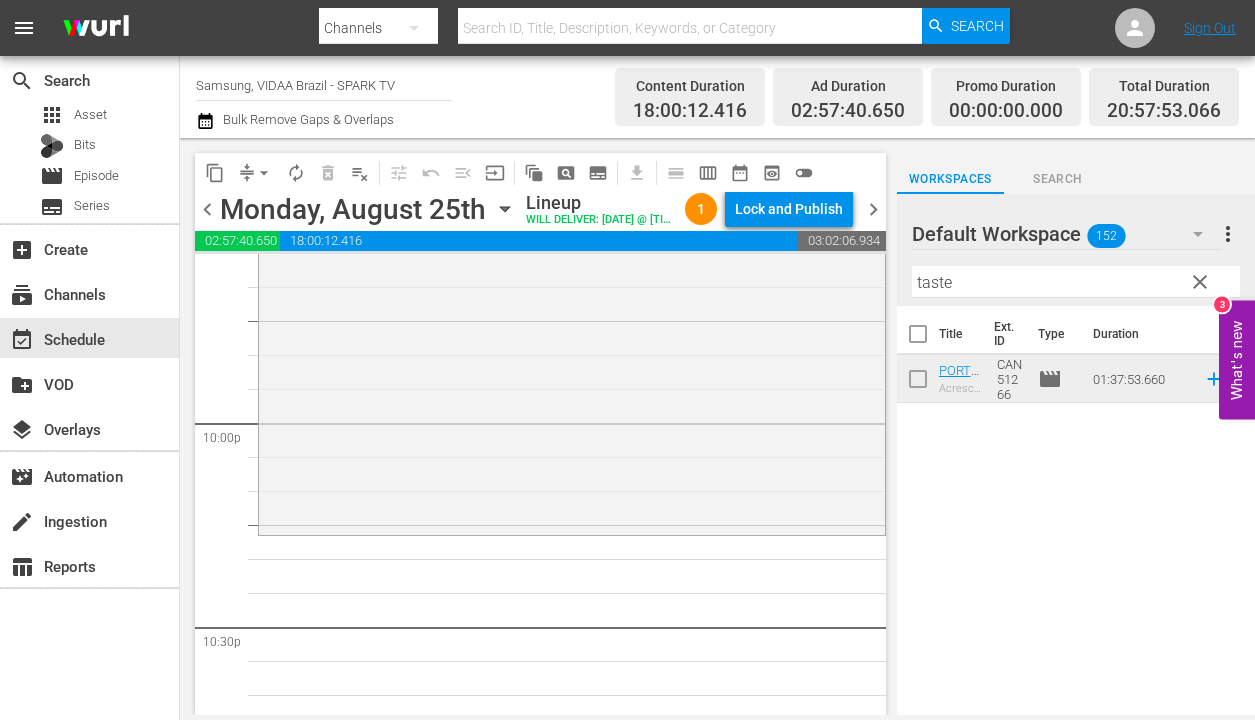 drag, startPoint x: 993, startPoint y: 374, endPoint x: 511, endPoint y: 12, distance: 602.8001 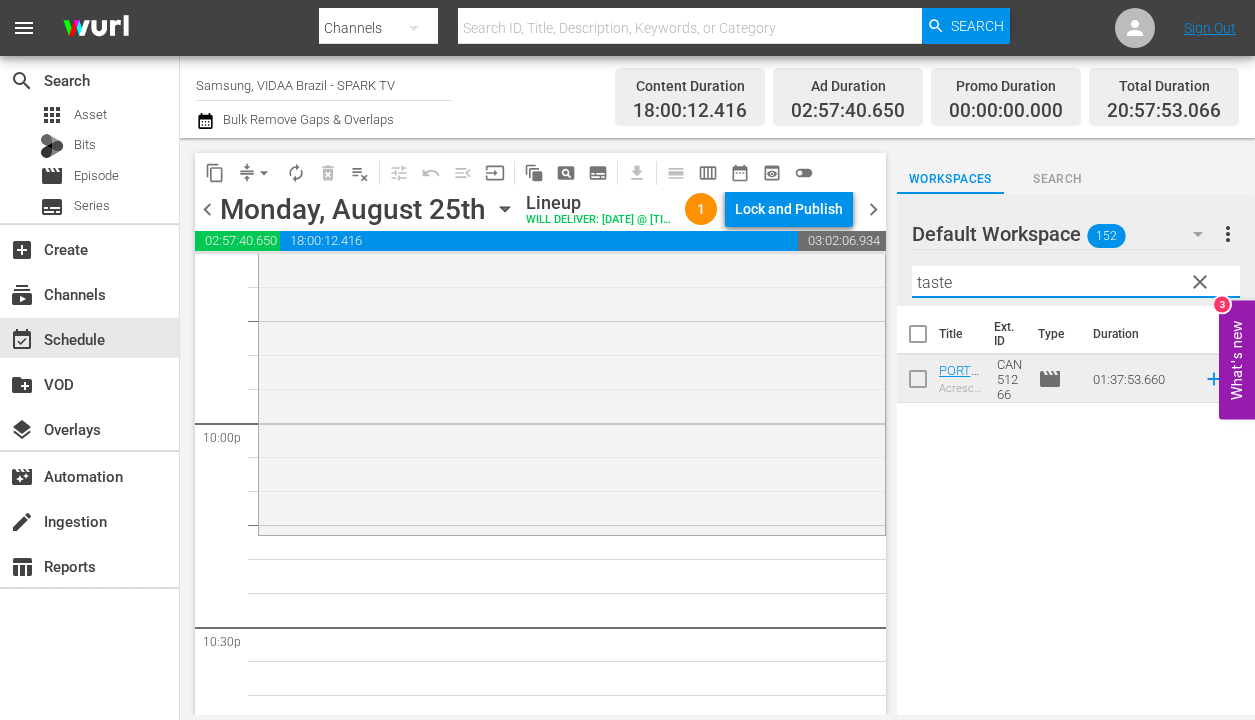 click on "taste" at bounding box center [1076, 282] 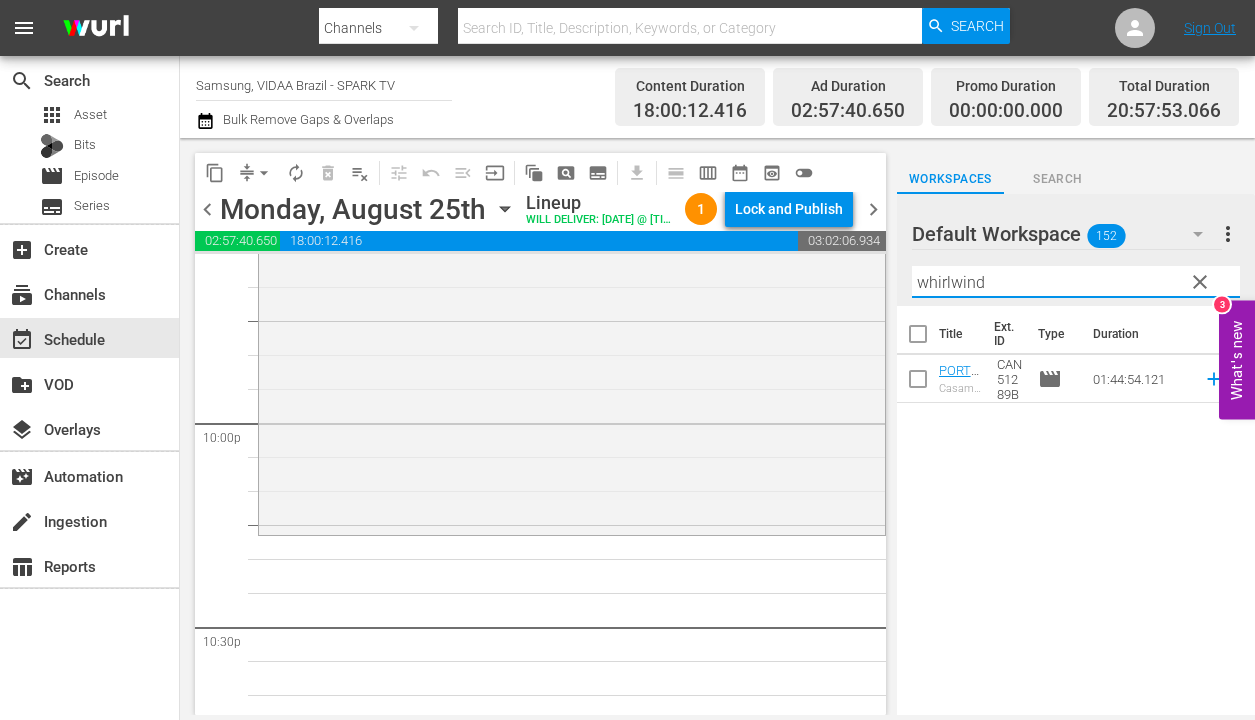 type on "whirlwind" 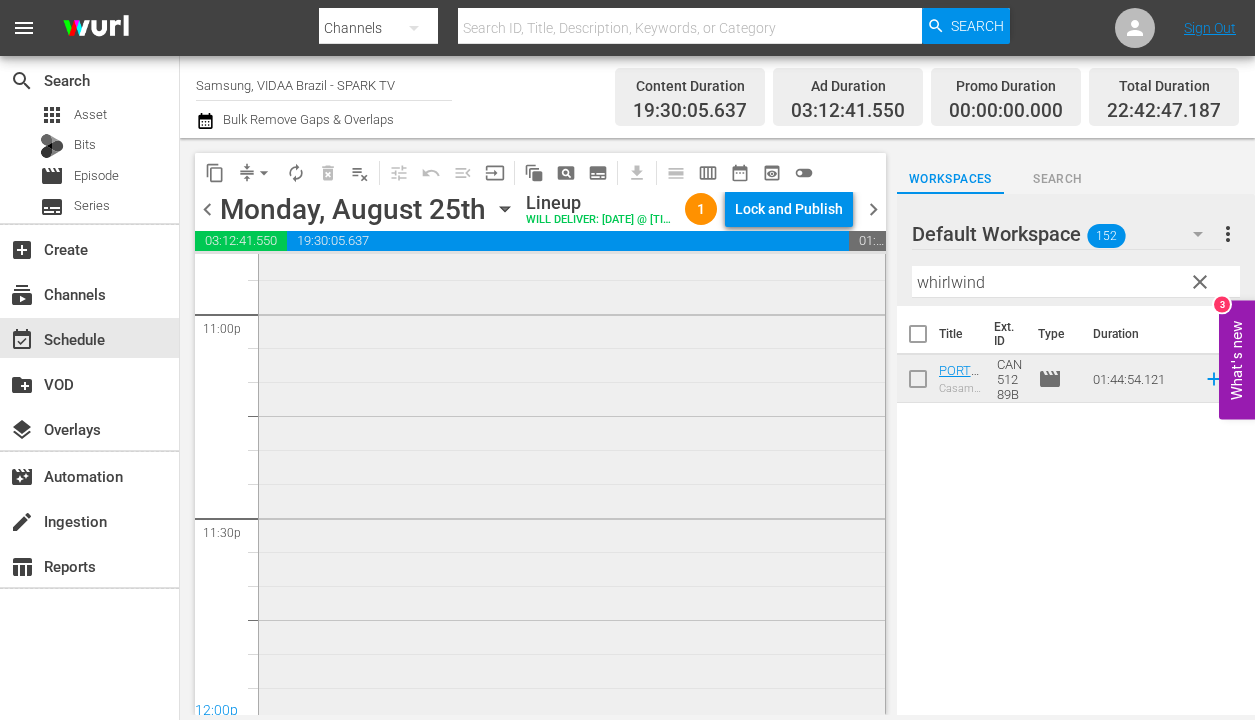 scroll, scrollTop: 9342, scrollLeft: 0, axis: vertical 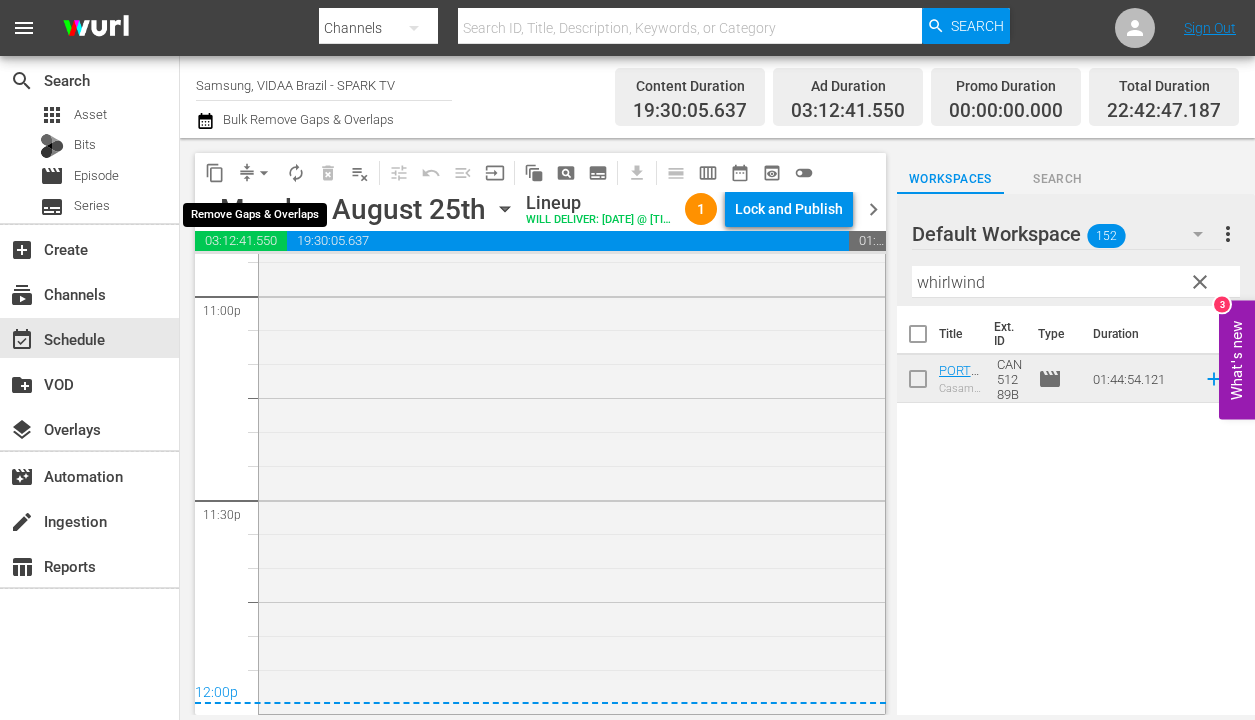 click on "arrow_drop_down" at bounding box center [264, 173] 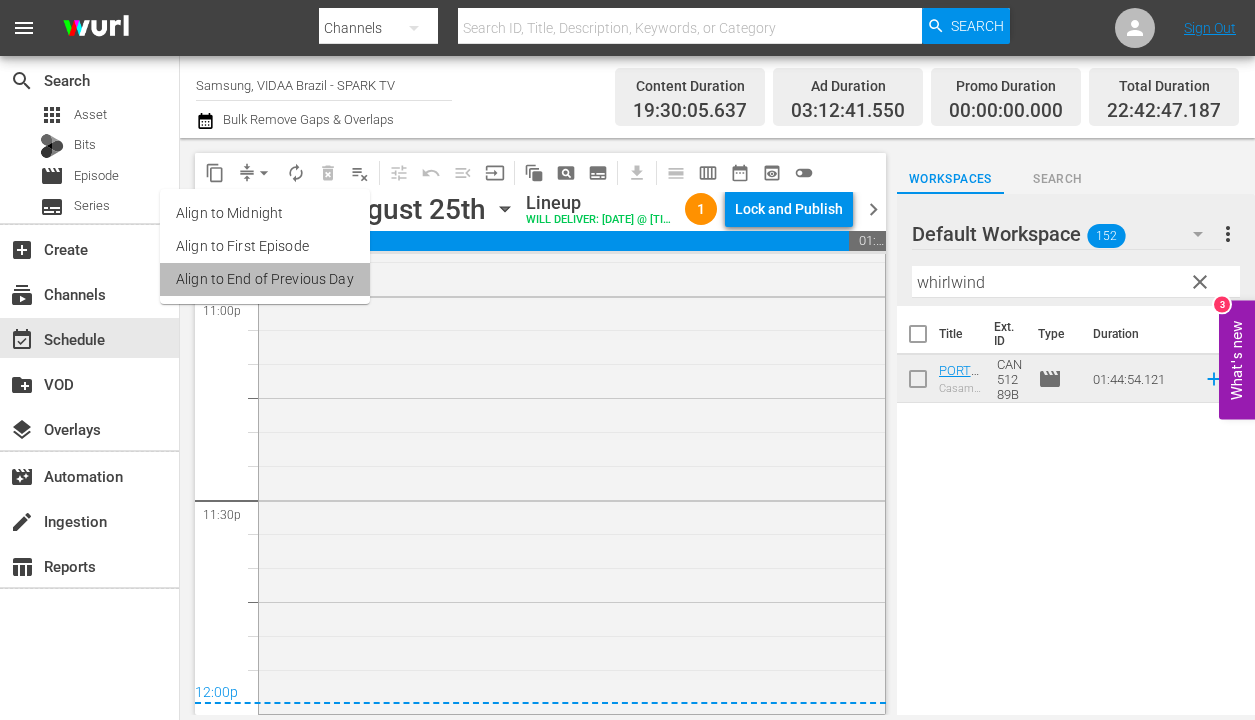click on "Align to End of Previous Day" at bounding box center (265, 279) 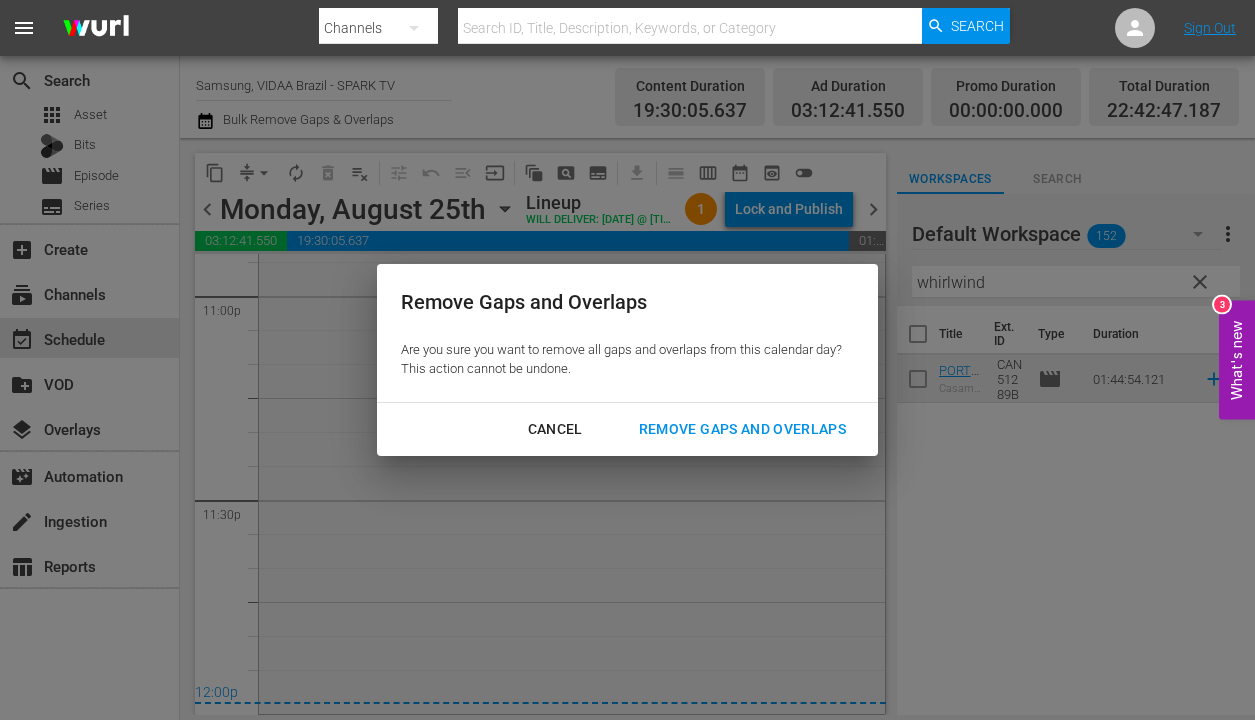 click on "Remove Gaps and Overlaps" at bounding box center (742, 429) 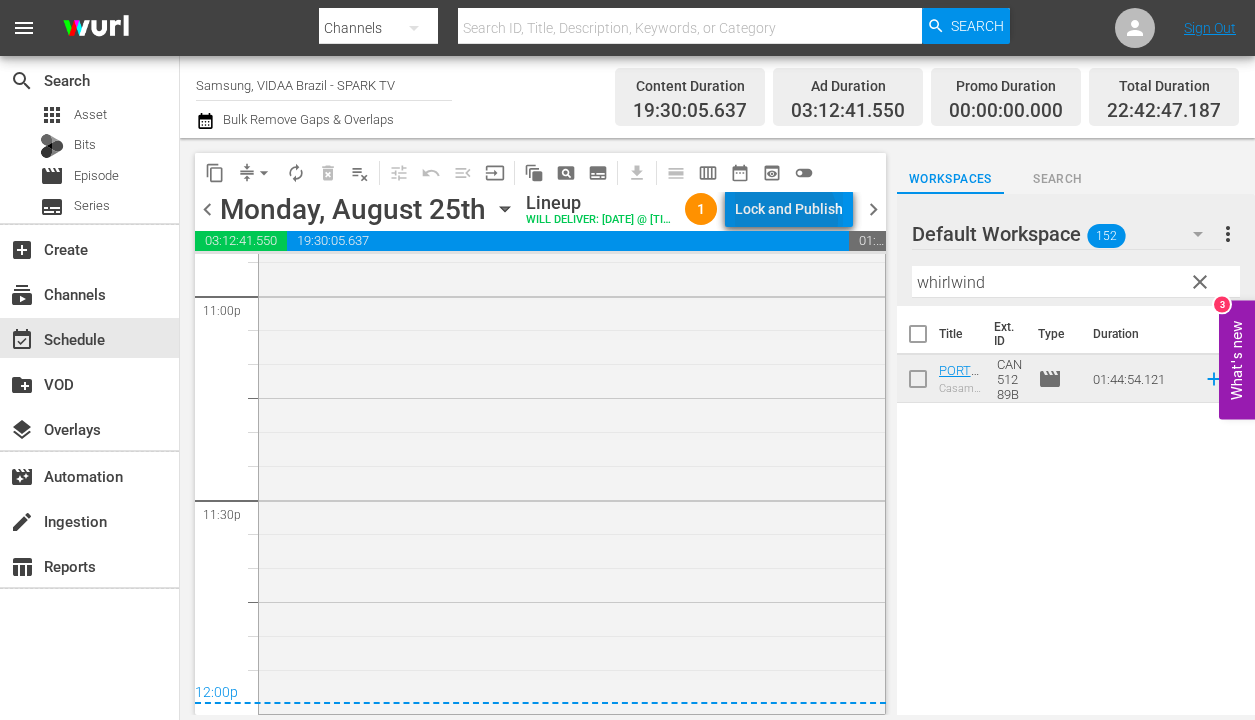 click on "Lock and Publish" at bounding box center (789, 209) 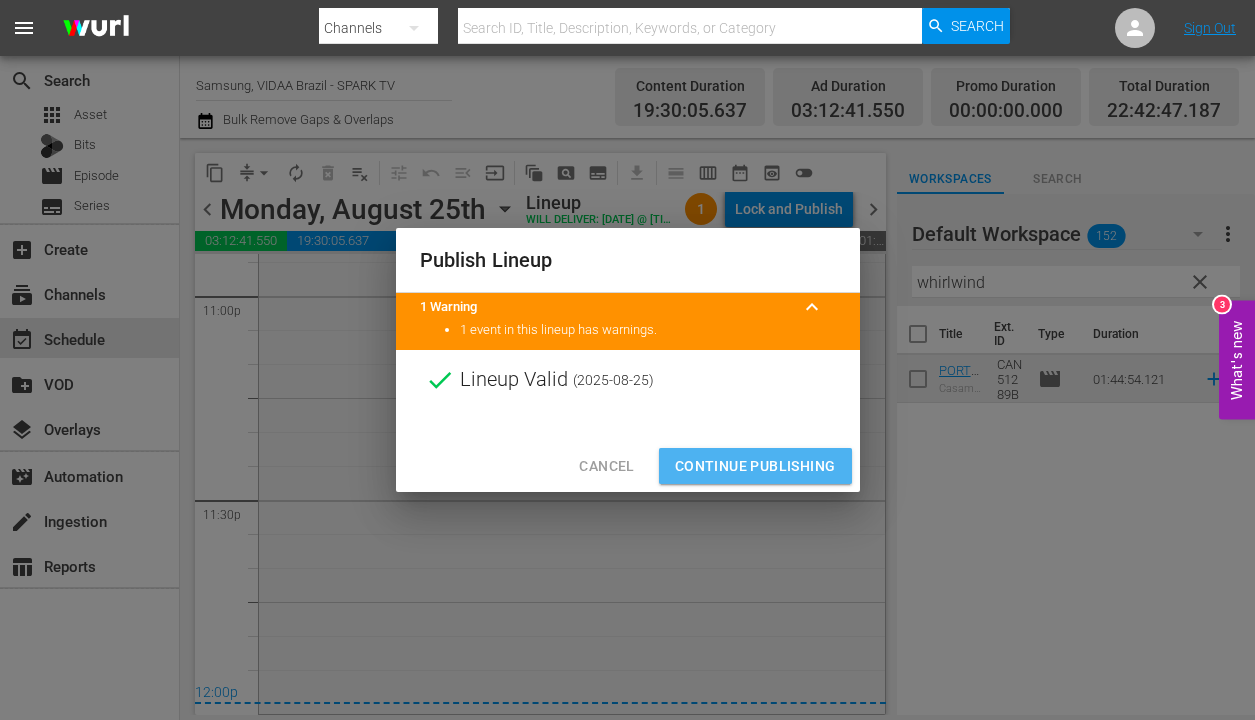 click on "Continue Publishing" at bounding box center (755, 466) 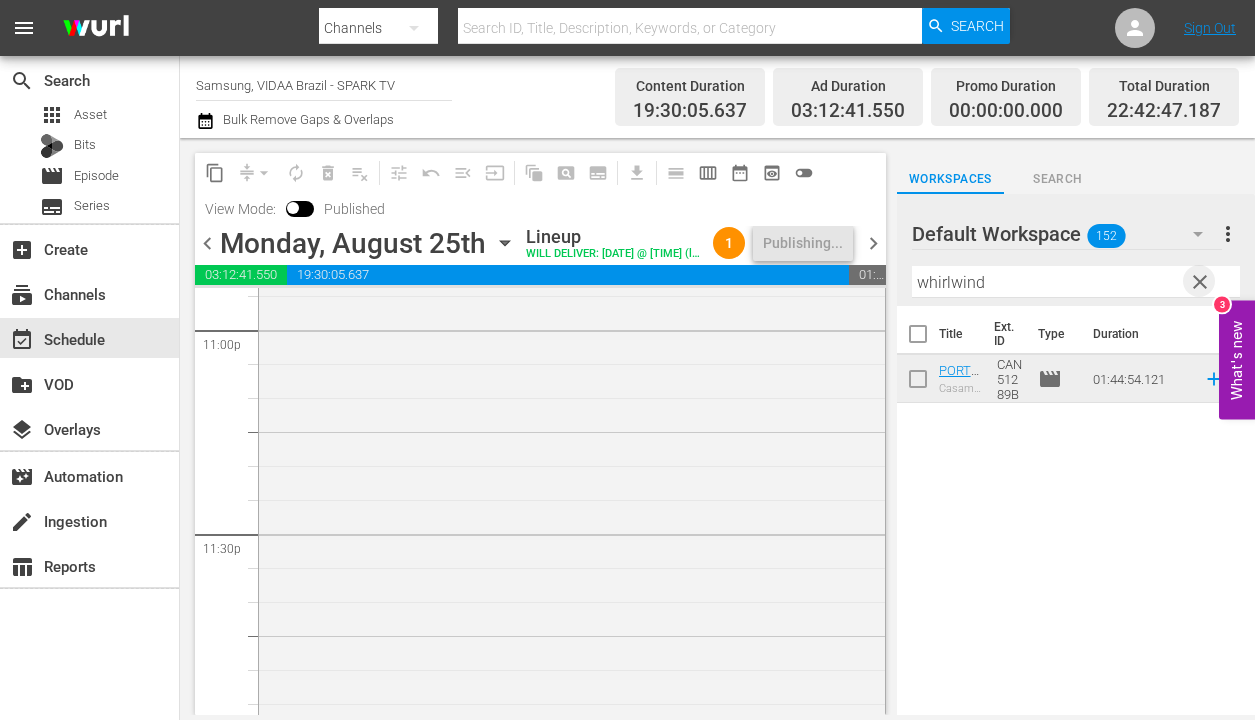 drag, startPoint x: 1195, startPoint y: 283, endPoint x: 936, endPoint y: 265, distance: 259.62473 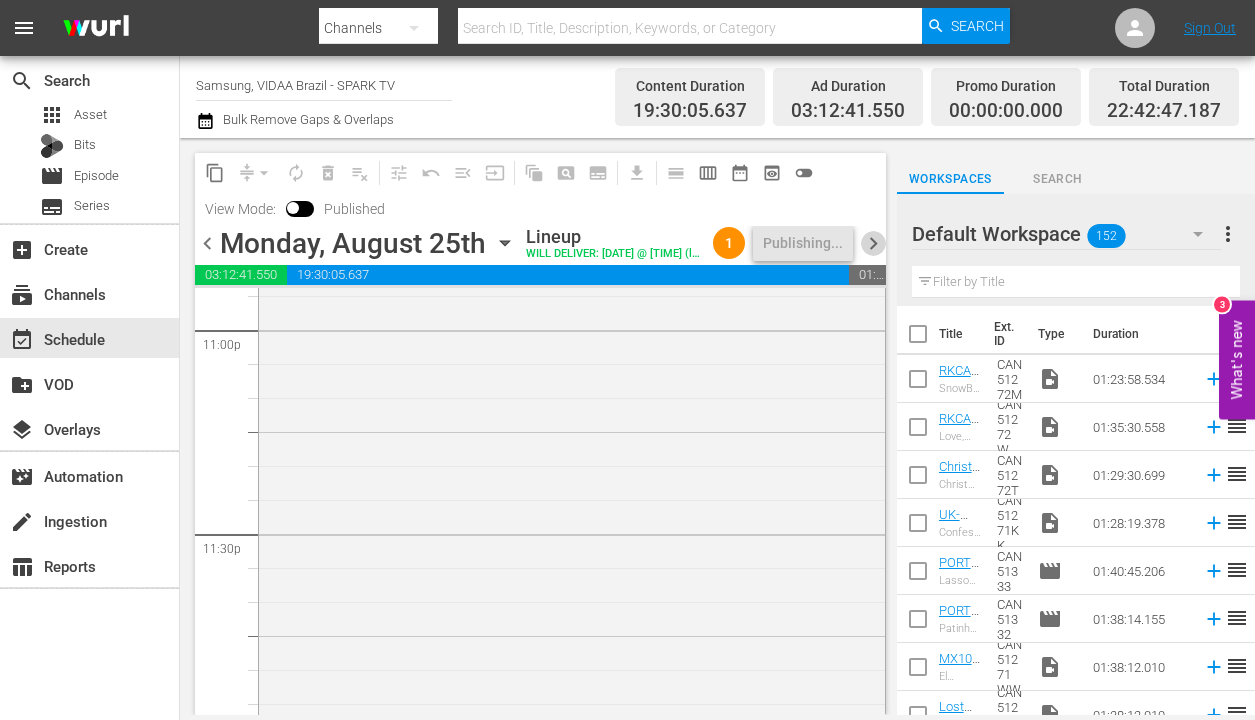click on "chevron_right" at bounding box center [873, 243] 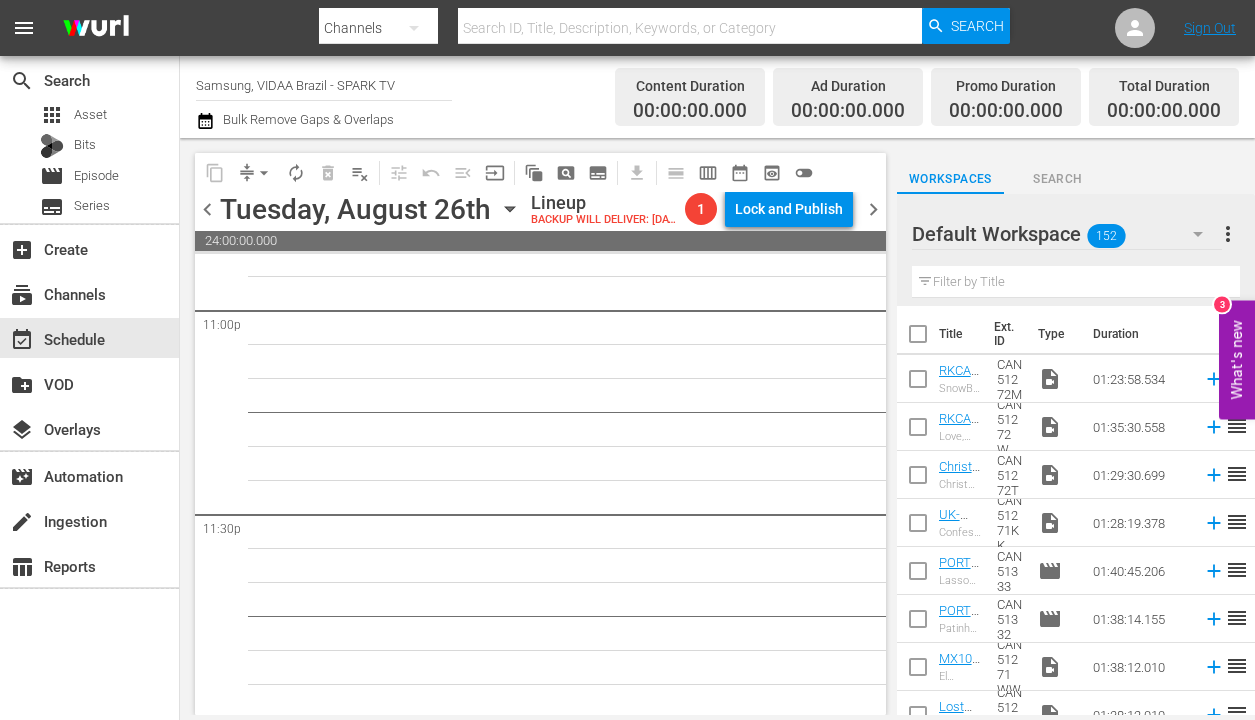 scroll, scrollTop: 9331, scrollLeft: 0, axis: vertical 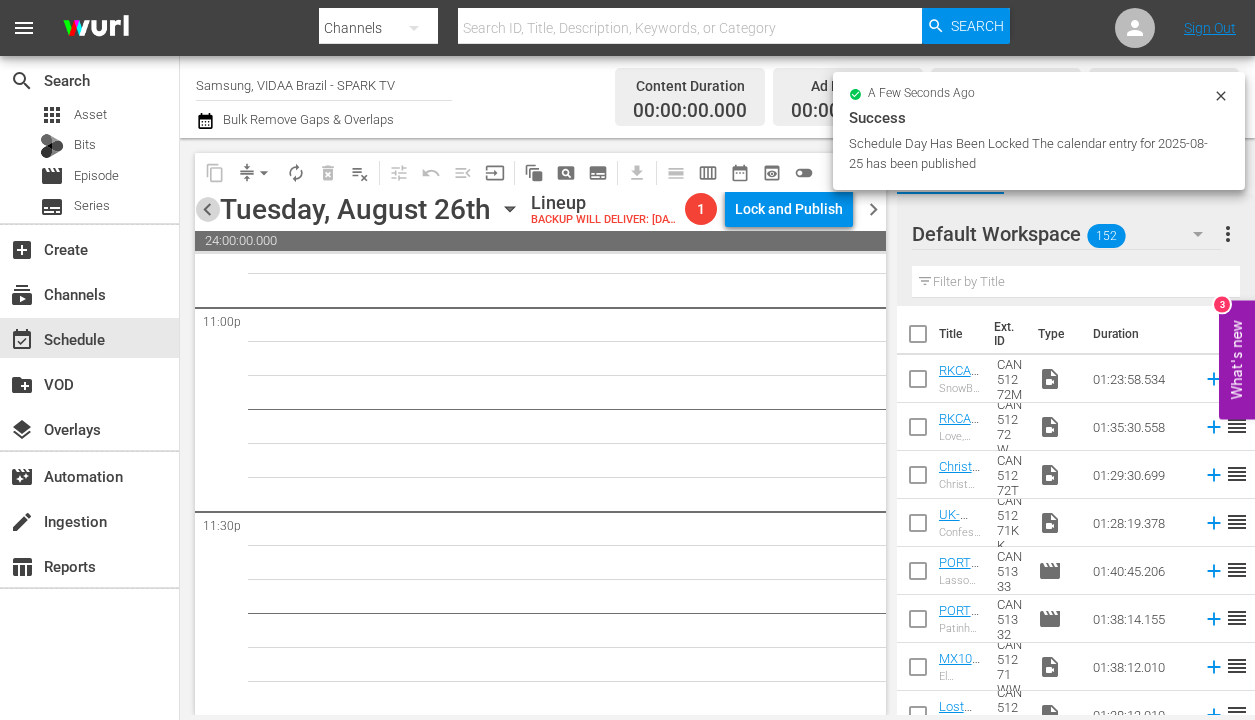 click on "chevron_left" at bounding box center [207, 209] 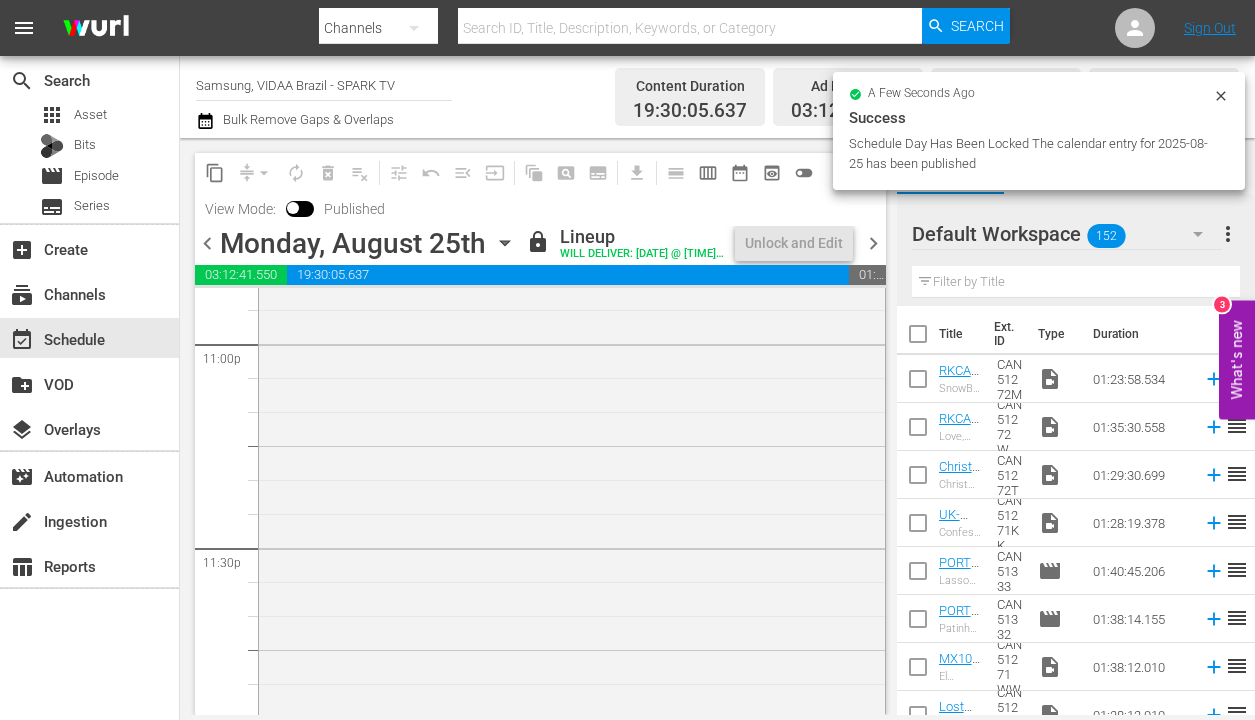 scroll, scrollTop: 9342, scrollLeft: 0, axis: vertical 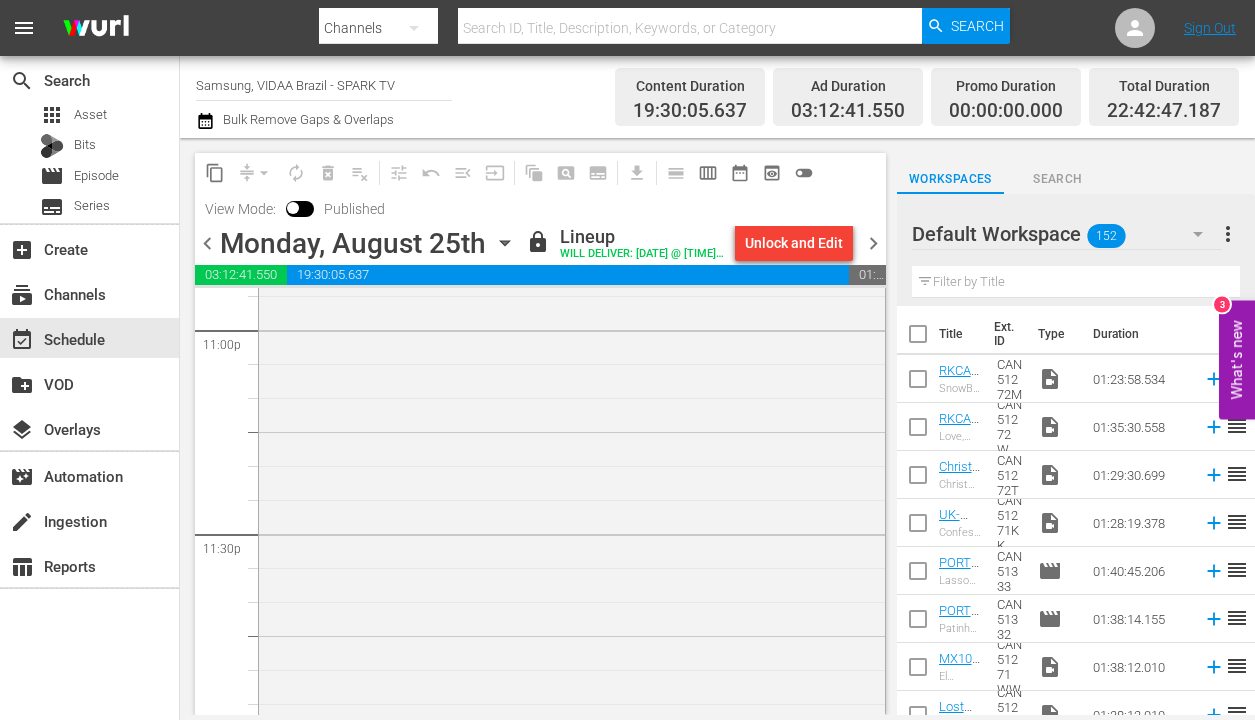 click on "chevron_right" at bounding box center (873, 243) 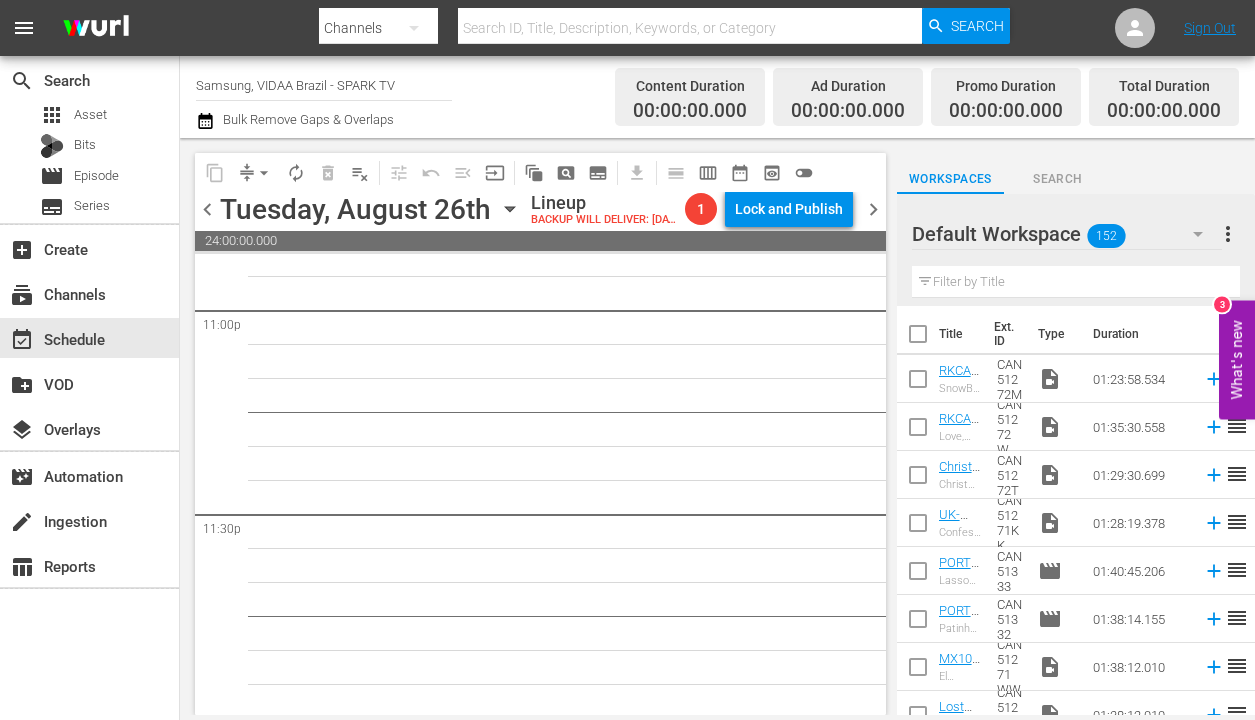 scroll, scrollTop: 9331, scrollLeft: 0, axis: vertical 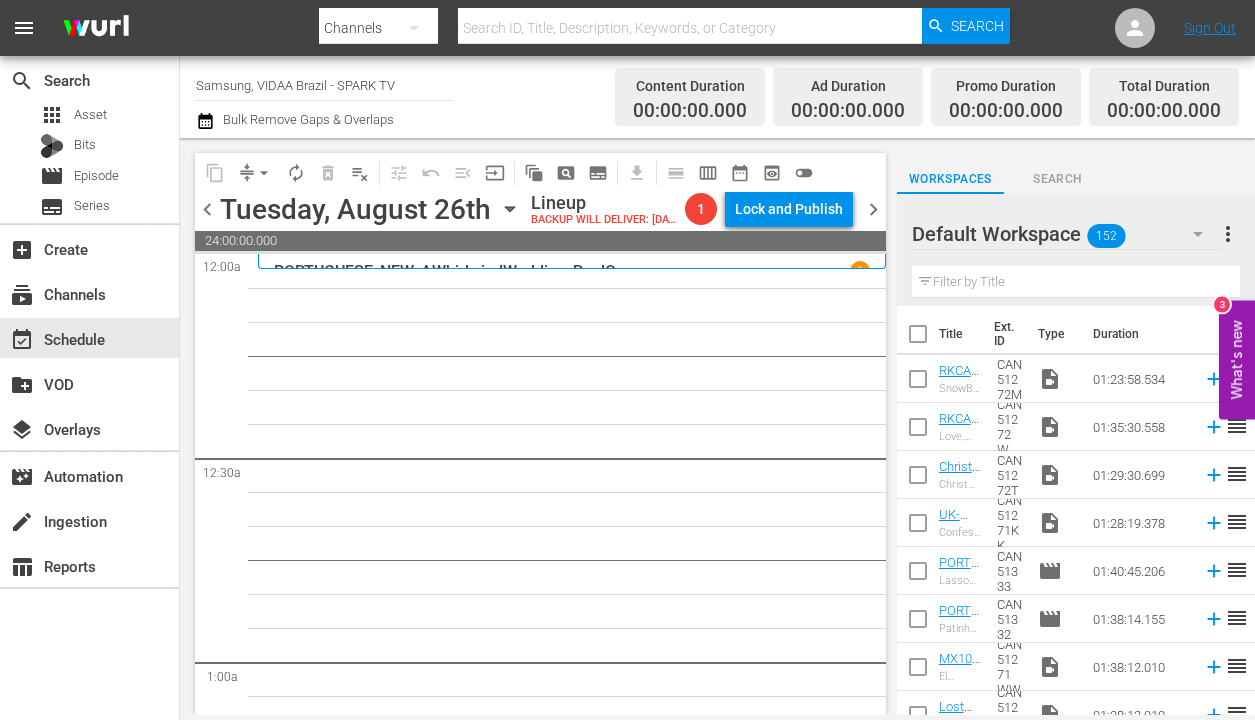 click at bounding box center [1076, 282] 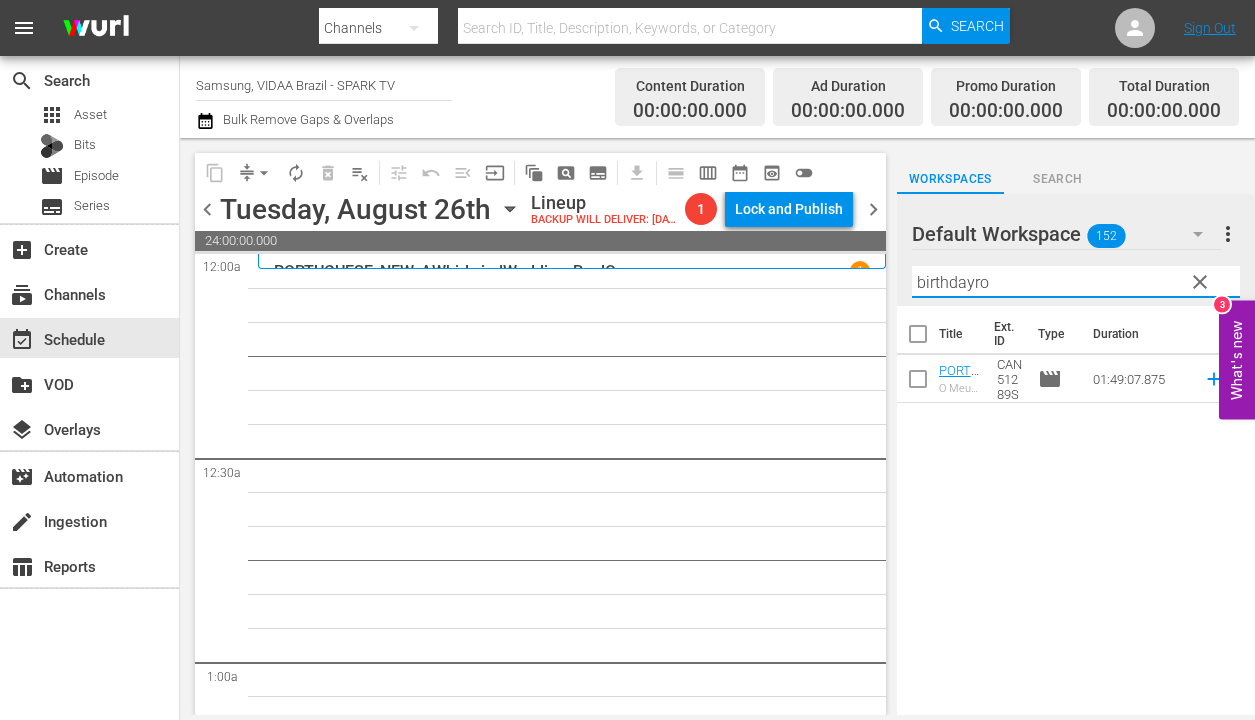 type on "birthdayro" 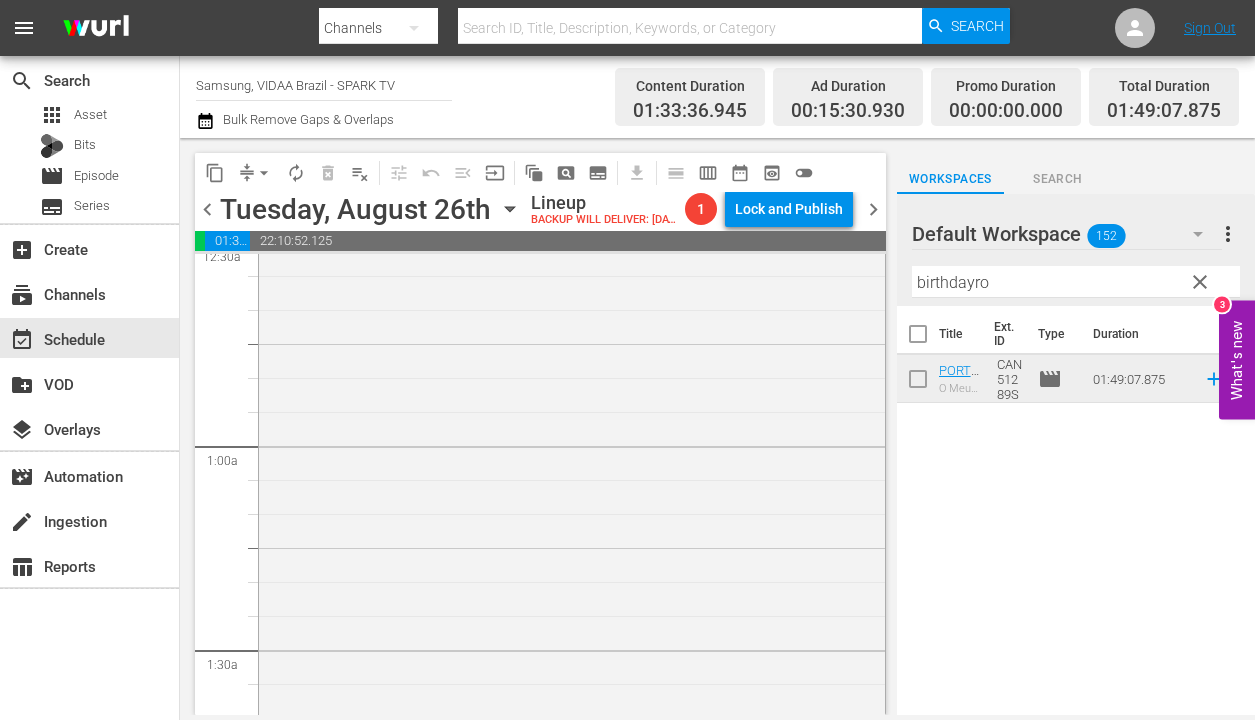 scroll, scrollTop: 387, scrollLeft: 0, axis: vertical 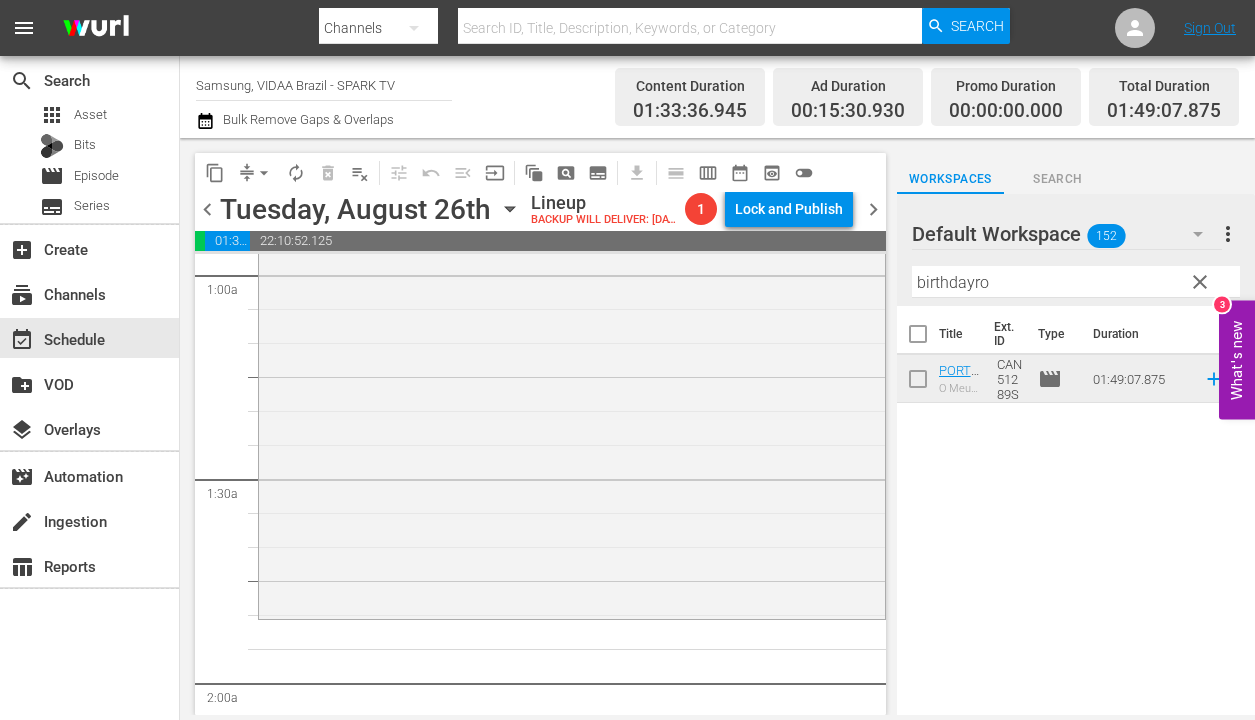 click on "clear" at bounding box center (1200, 282) 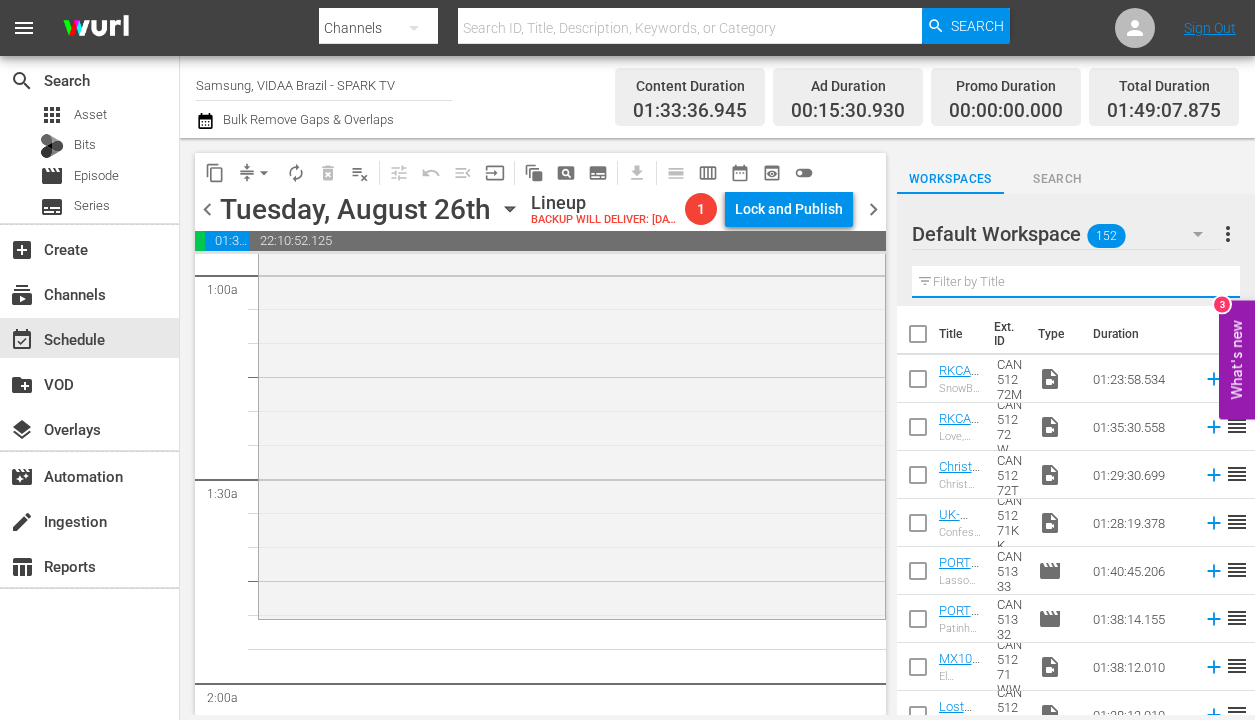 click at bounding box center [1076, 282] 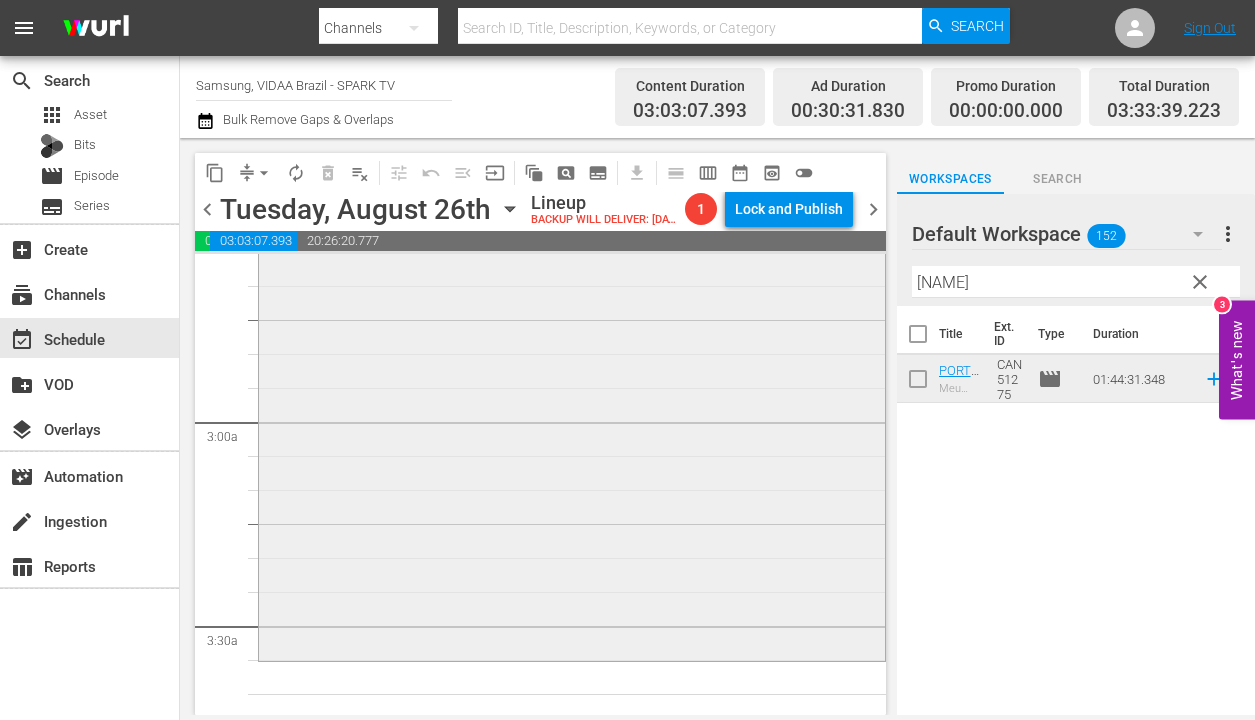 scroll, scrollTop: 1365, scrollLeft: 0, axis: vertical 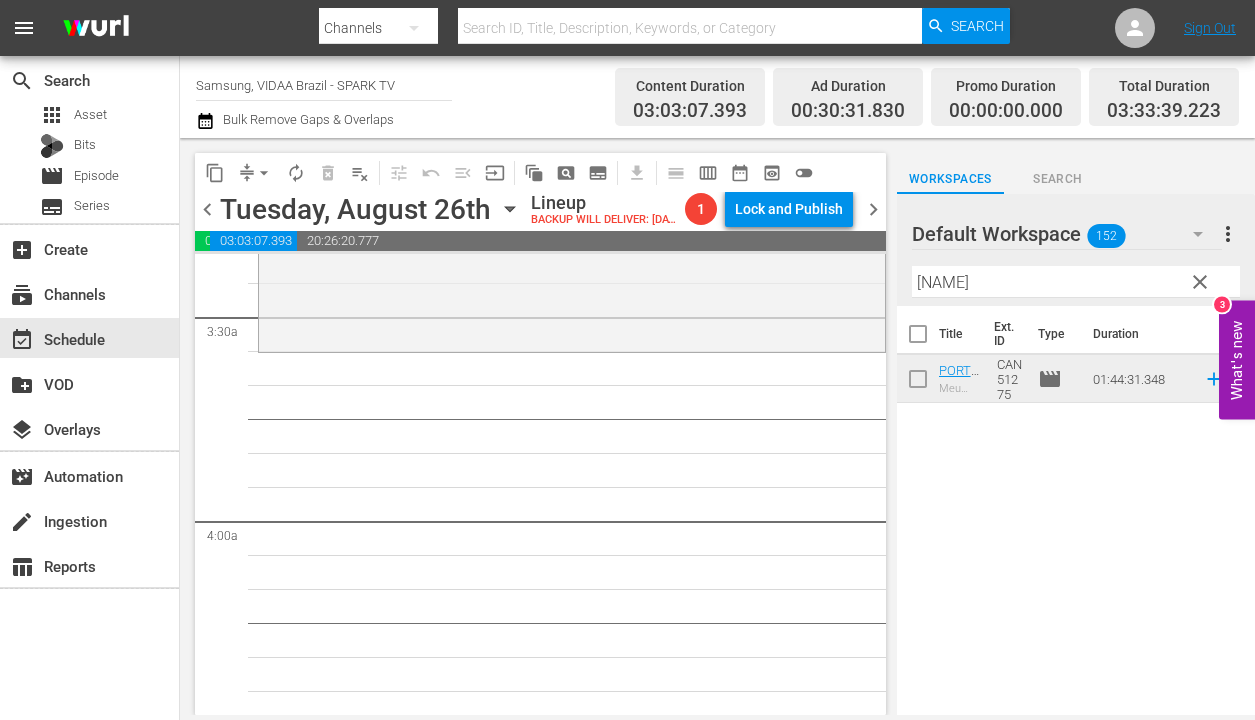 drag, startPoint x: 998, startPoint y: 380, endPoint x: 570, endPoint y: 7, distance: 567.7262 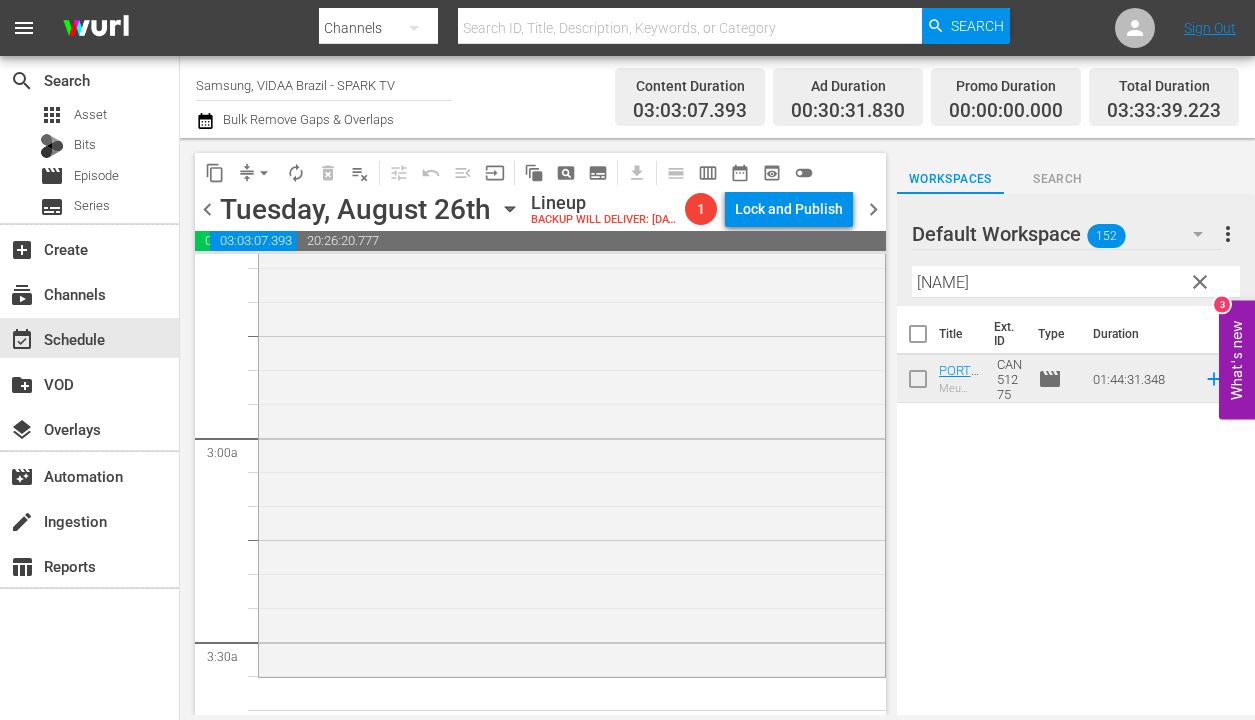 scroll, scrollTop: 1094, scrollLeft: 0, axis: vertical 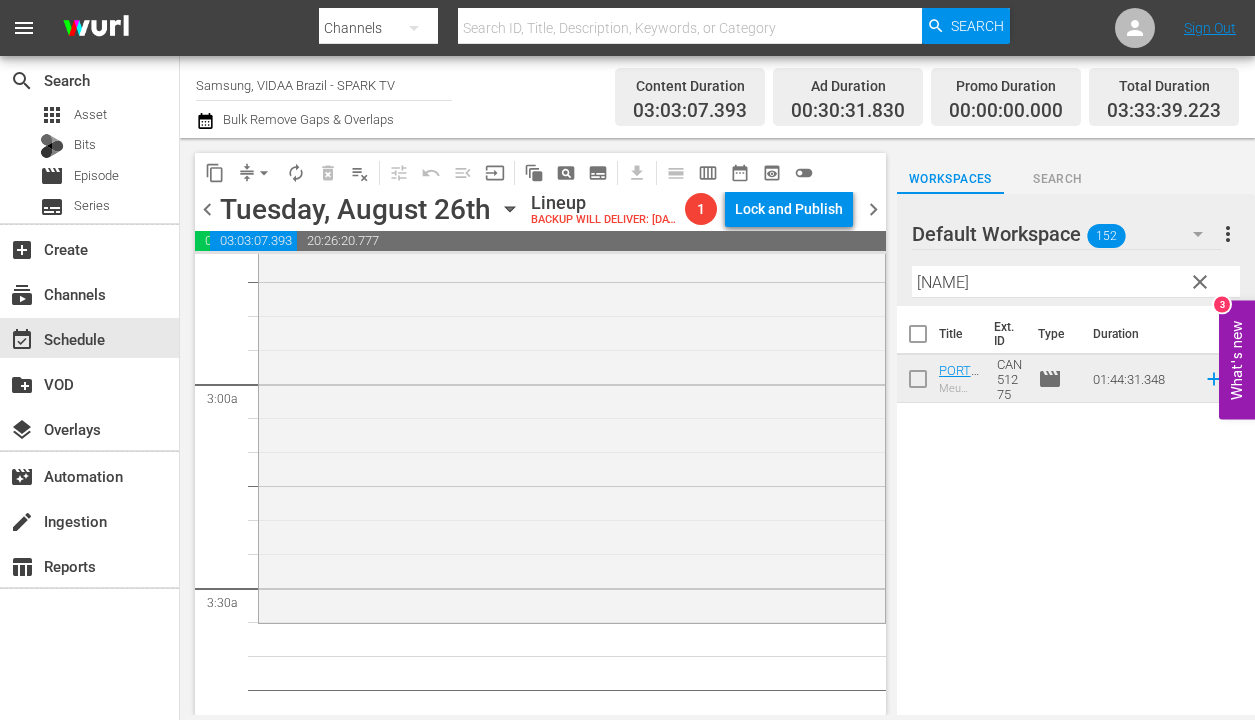 click on "[NAME]" at bounding box center [1076, 282] 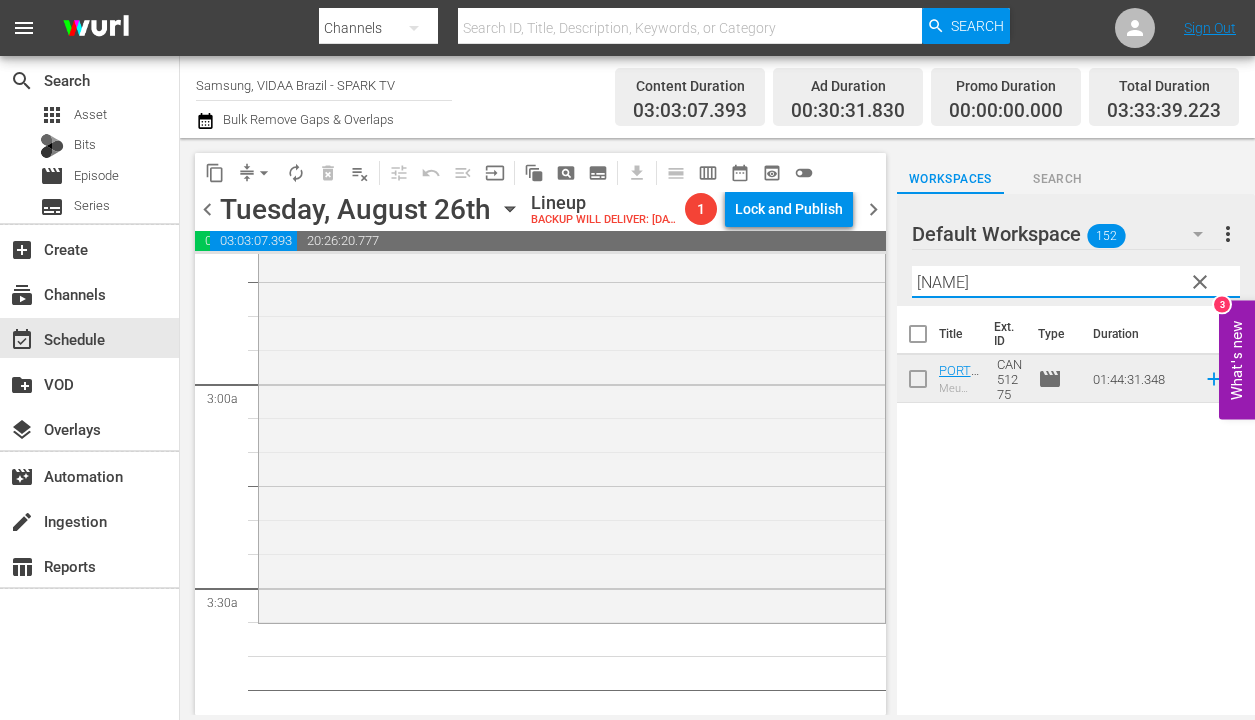 click on "[NAME]" at bounding box center [1076, 282] 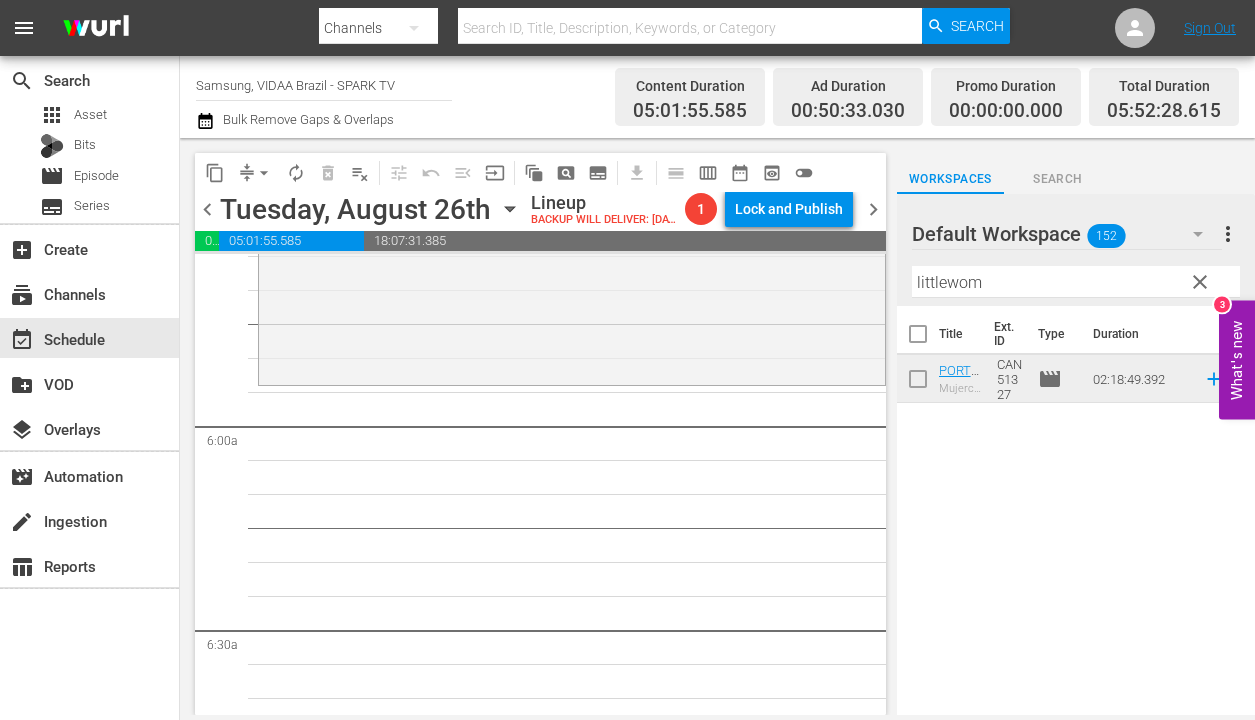 scroll, scrollTop: 2209, scrollLeft: 0, axis: vertical 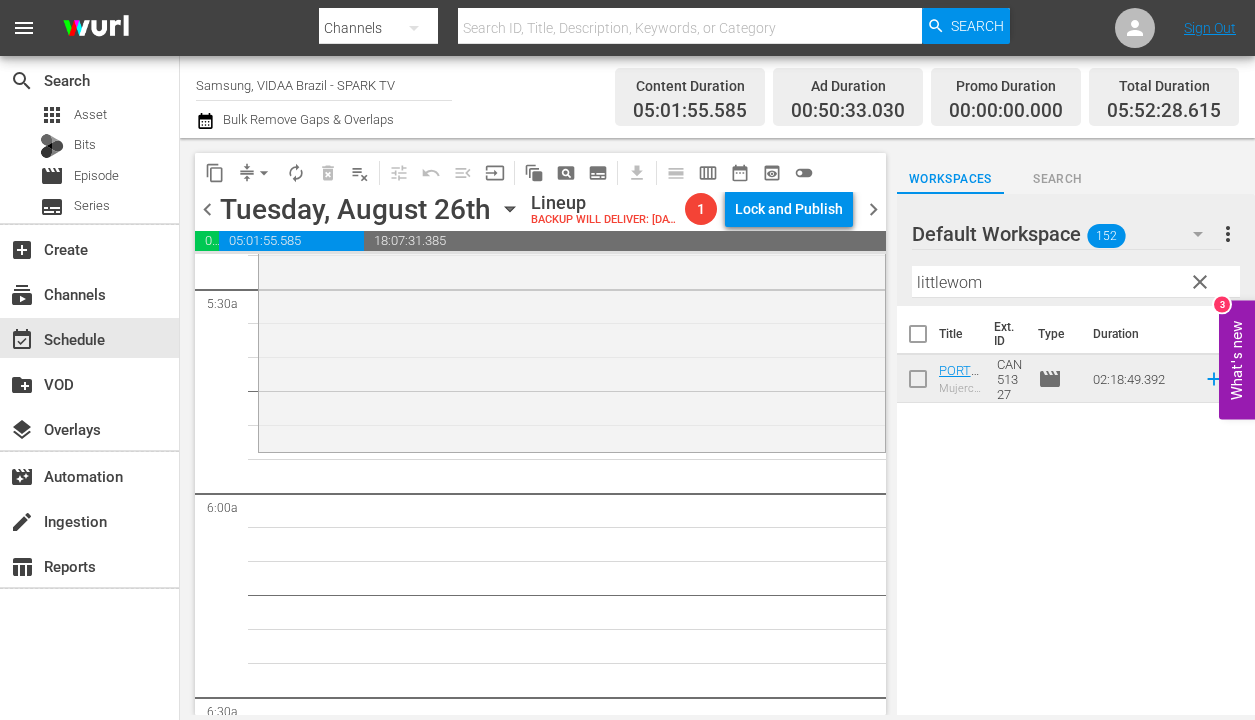 drag, startPoint x: 981, startPoint y: 377, endPoint x: 303, endPoint y: 8, distance: 771.91 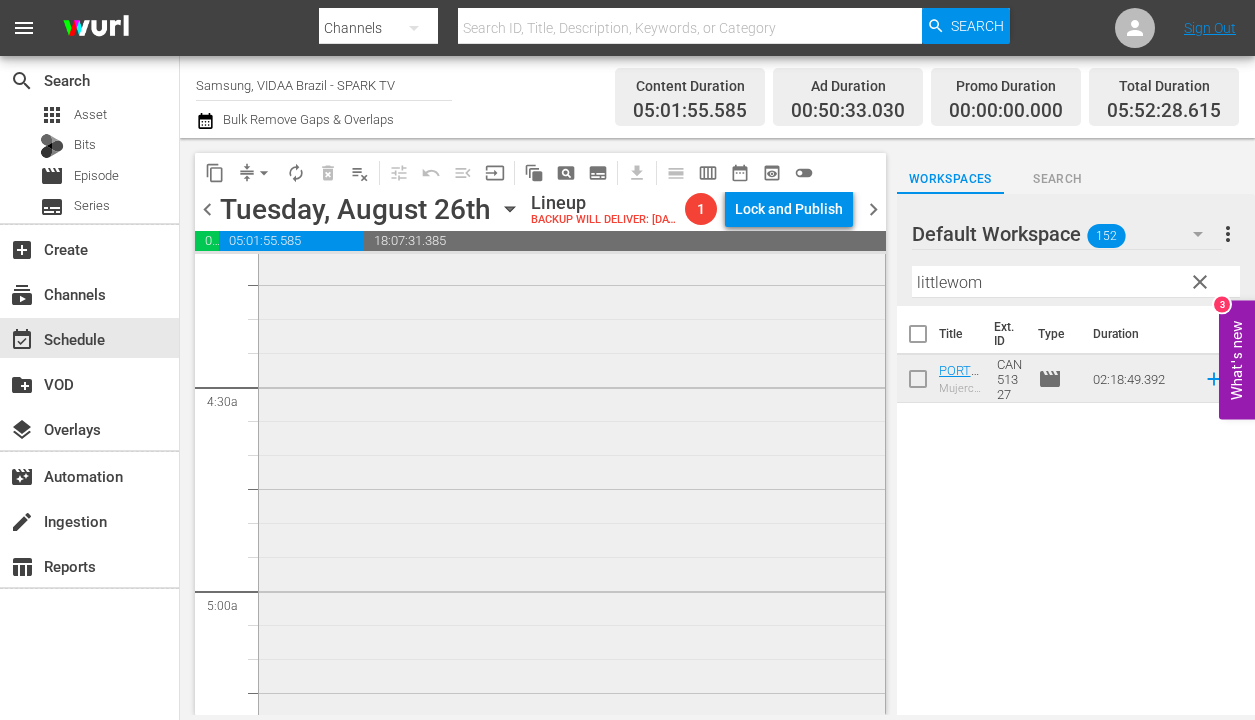 scroll, scrollTop: 2504, scrollLeft: 0, axis: vertical 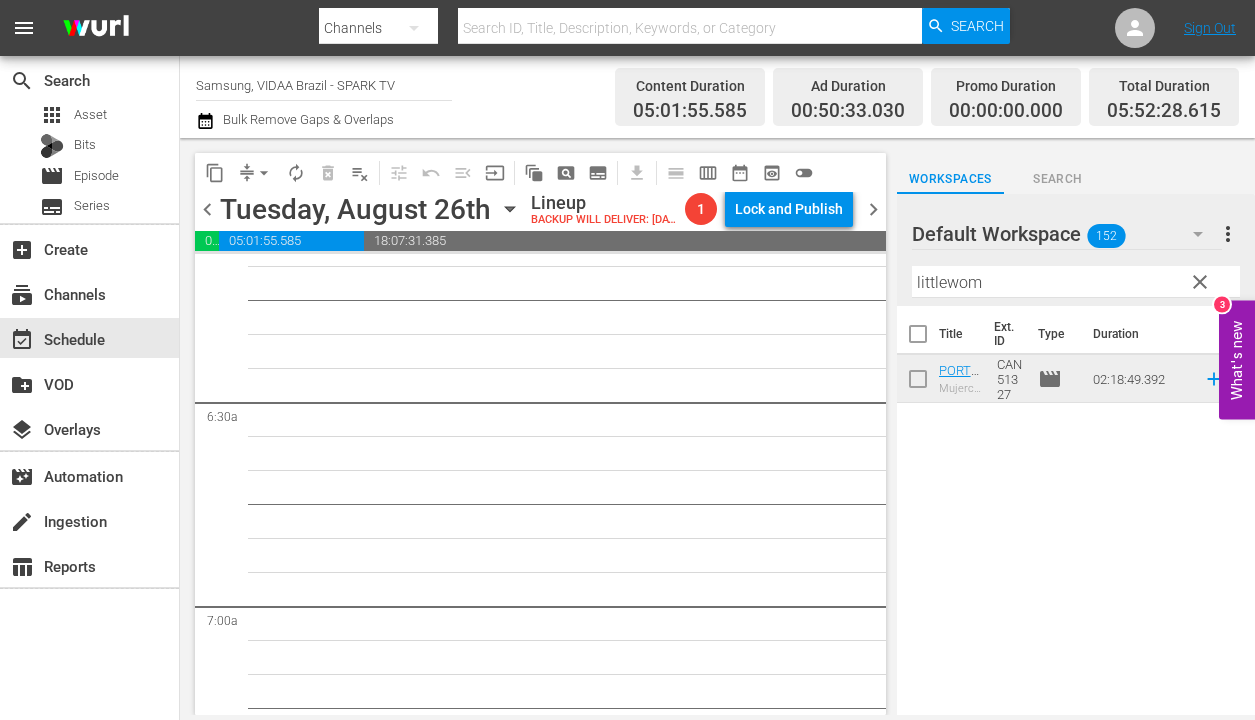 click on "littlewom" at bounding box center [1076, 282] 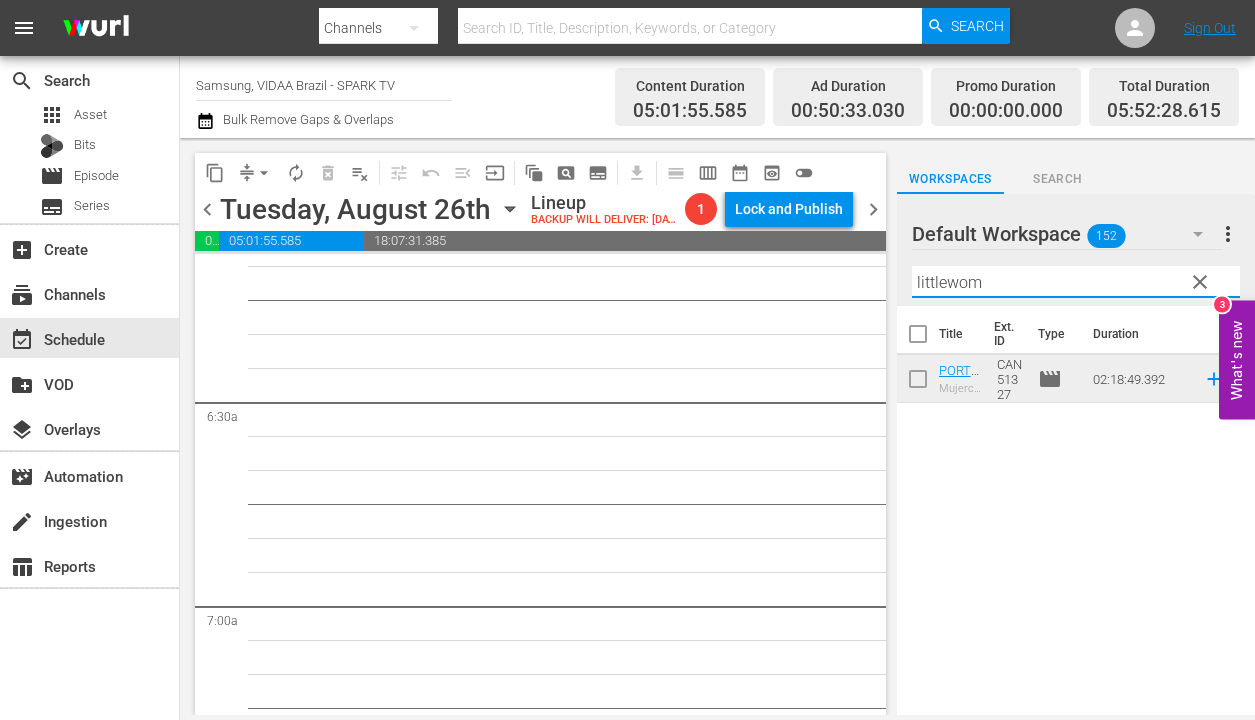 click on "littlewom" at bounding box center (1076, 282) 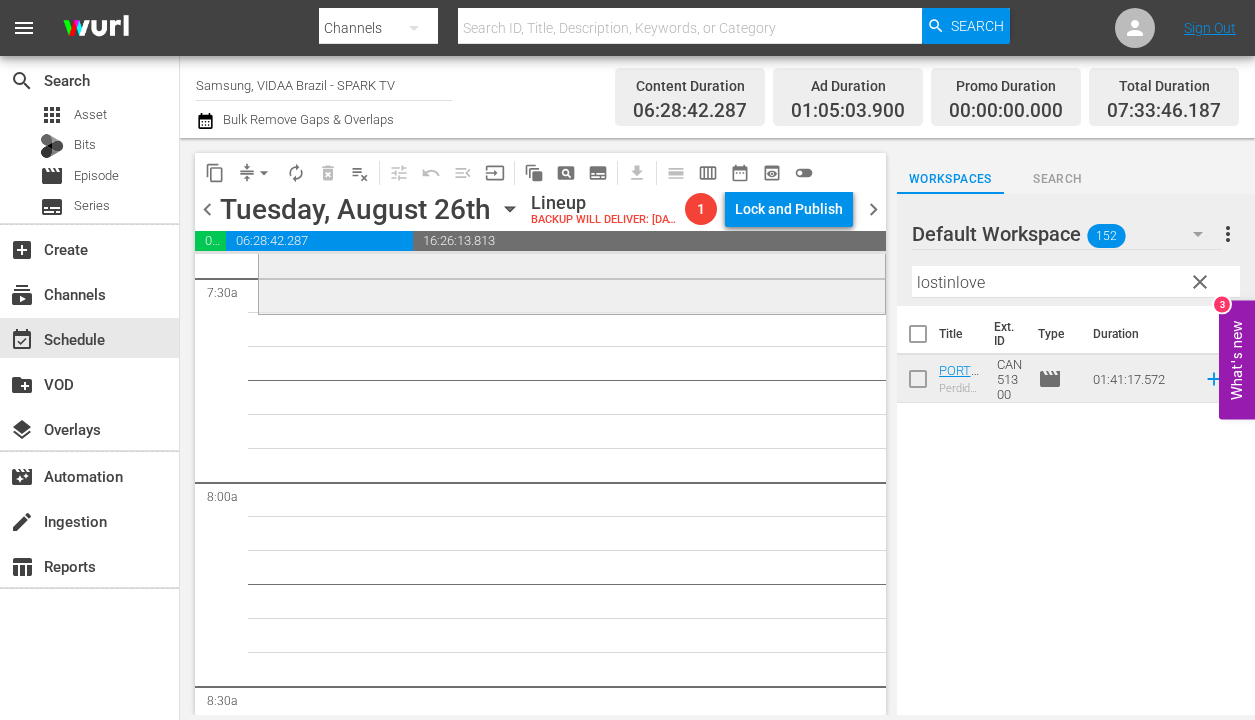 scroll, scrollTop: 2976, scrollLeft: 0, axis: vertical 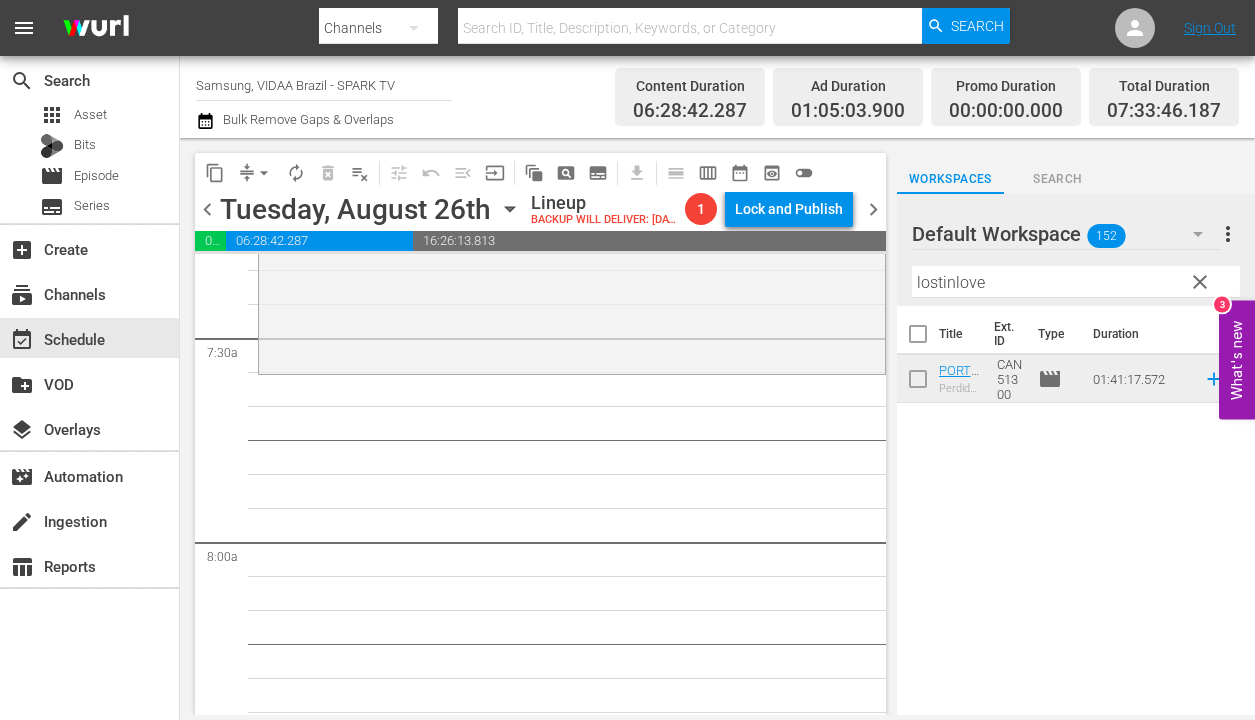 drag, startPoint x: 988, startPoint y: 371, endPoint x: 439, endPoint y: 5, distance: 659.81586 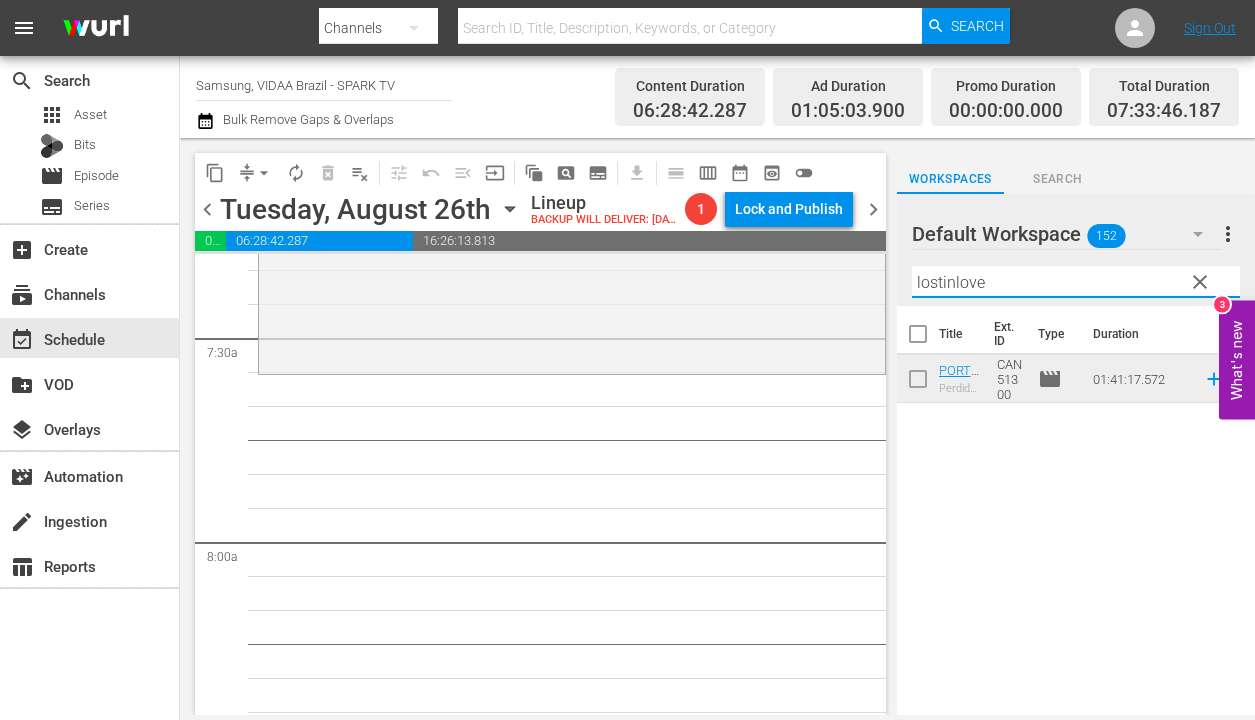click on "lostinlove" at bounding box center (1076, 282) 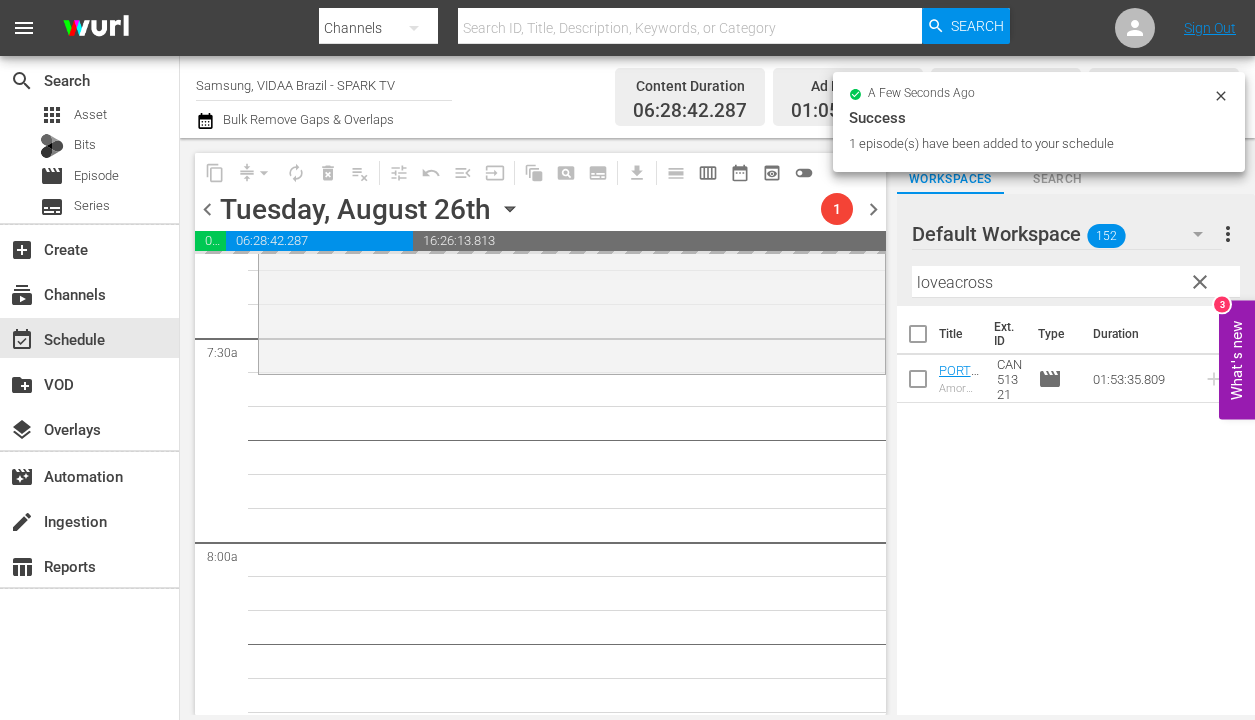 drag, startPoint x: 975, startPoint y: 372, endPoint x: 500, endPoint y: 34, distance: 582.98285 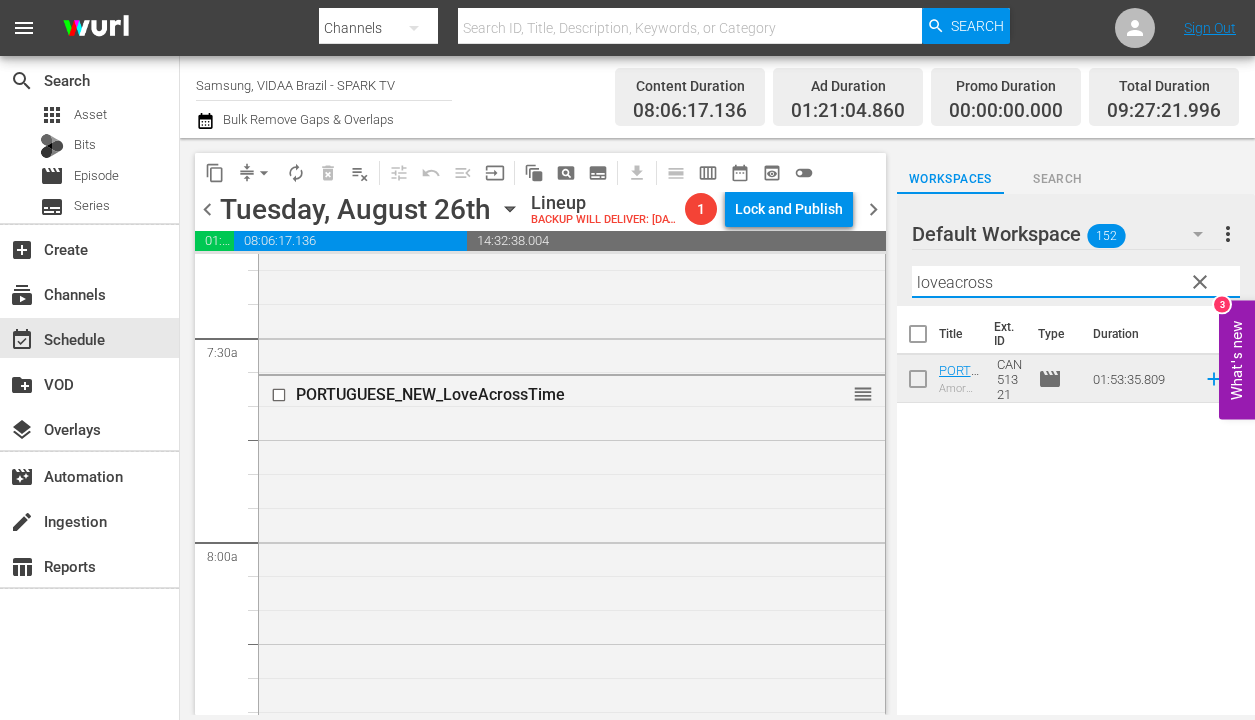 click on "loveacross" at bounding box center (1076, 282) 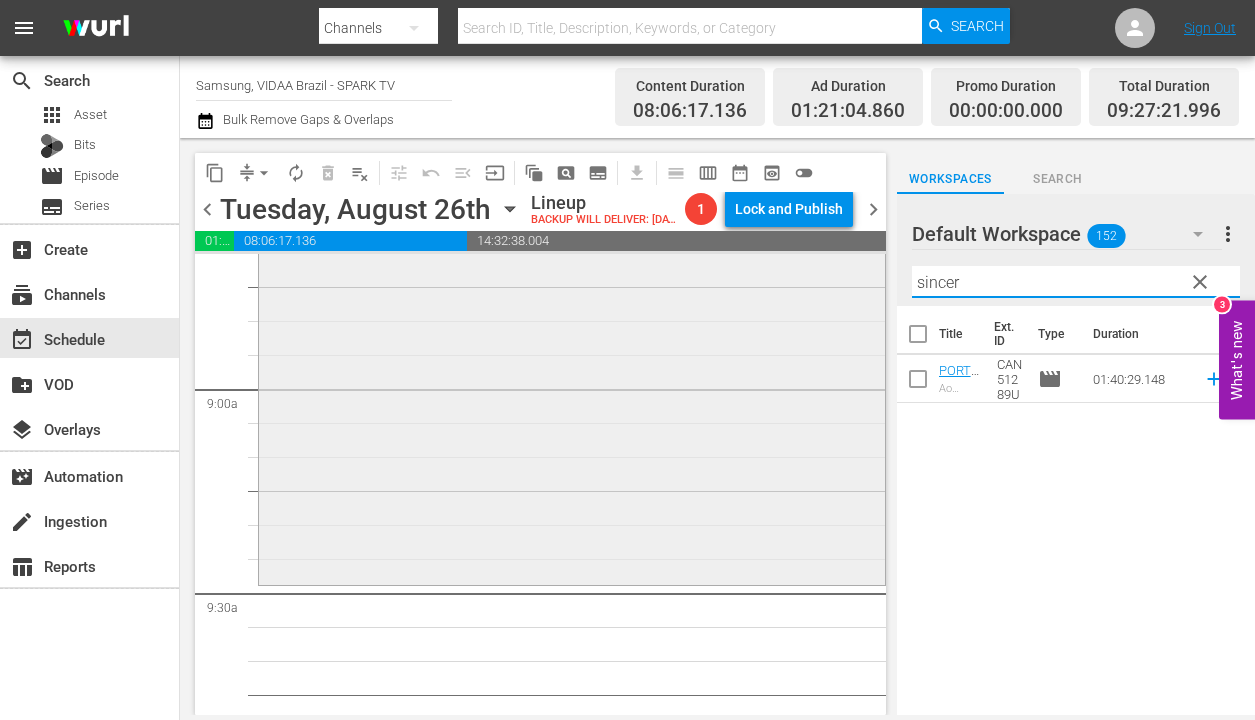 scroll, scrollTop: 3555, scrollLeft: 0, axis: vertical 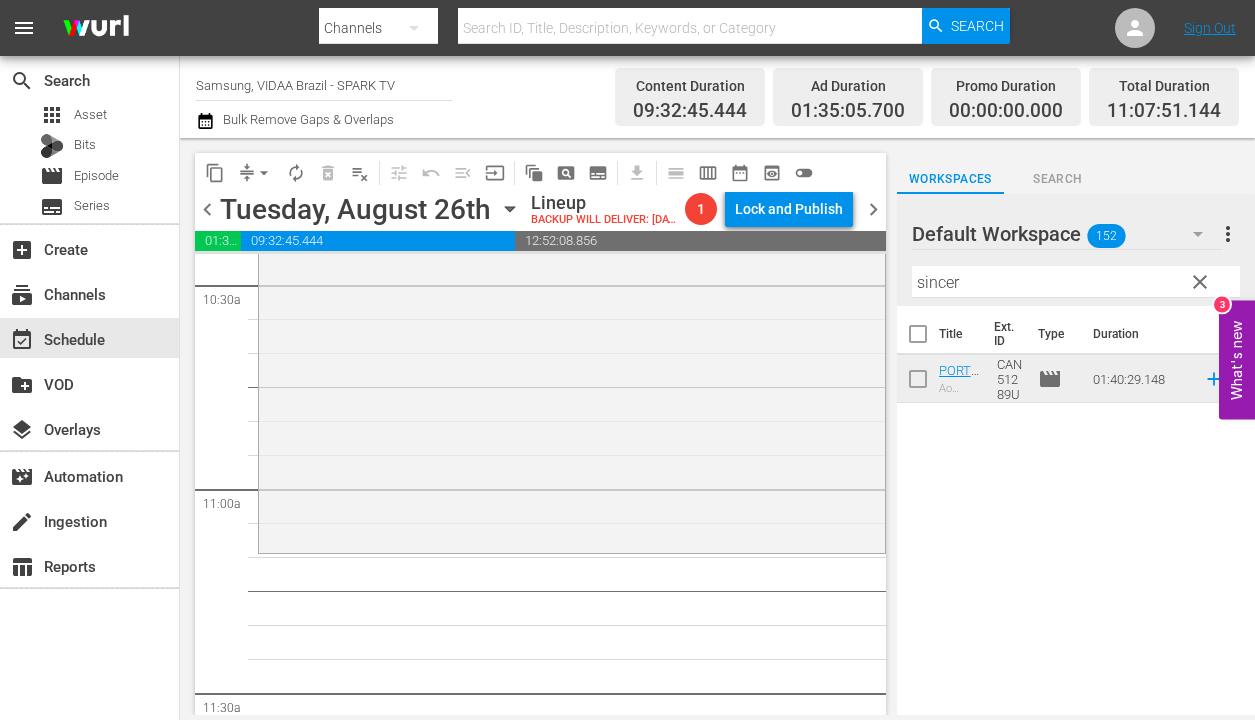 drag, startPoint x: 992, startPoint y: 375, endPoint x: 279, endPoint y: 28, distance: 792.95526 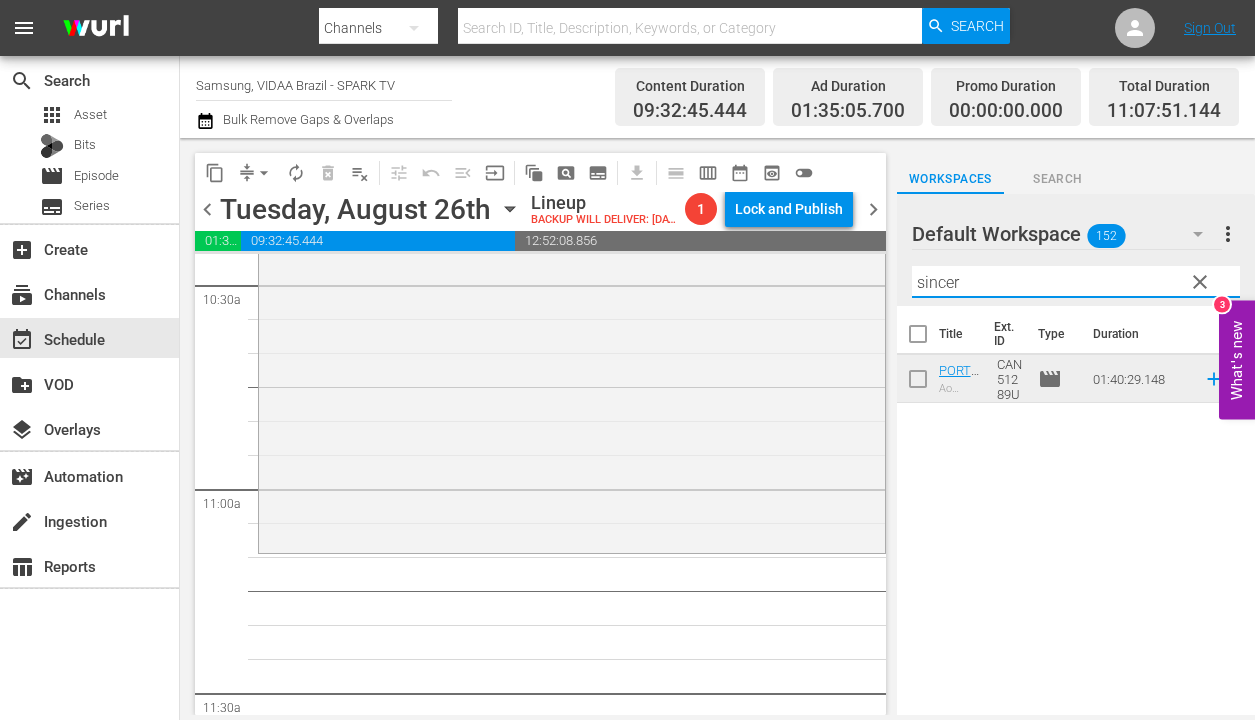 click on "sincer" at bounding box center [1076, 282] 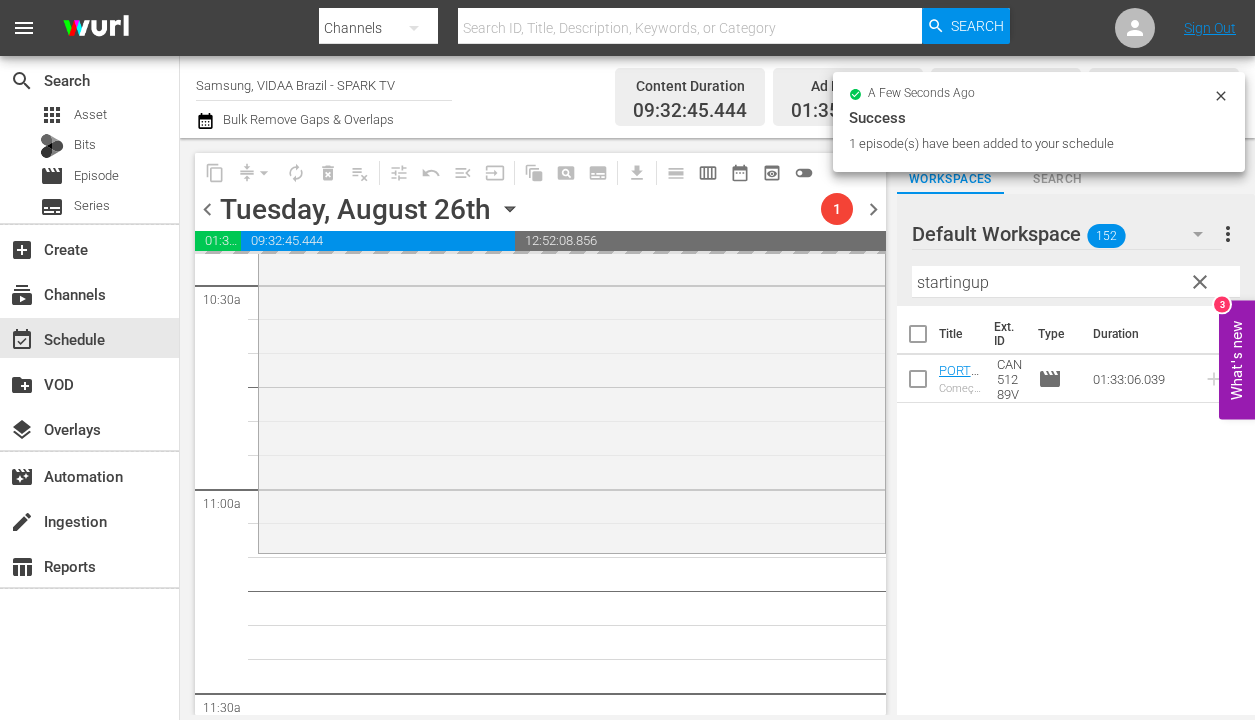 drag, startPoint x: 978, startPoint y: 376, endPoint x: 571, endPoint y: 20, distance: 540.7264 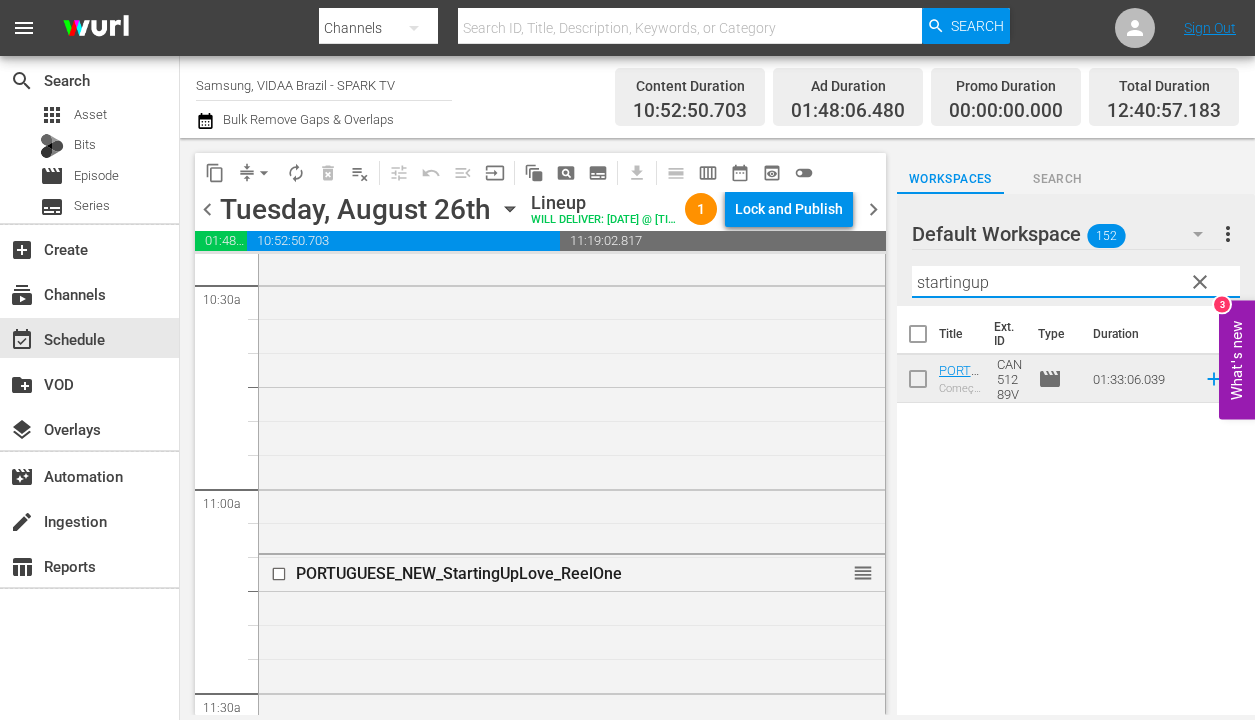 click on "startingup" at bounding box center (1076, 282) 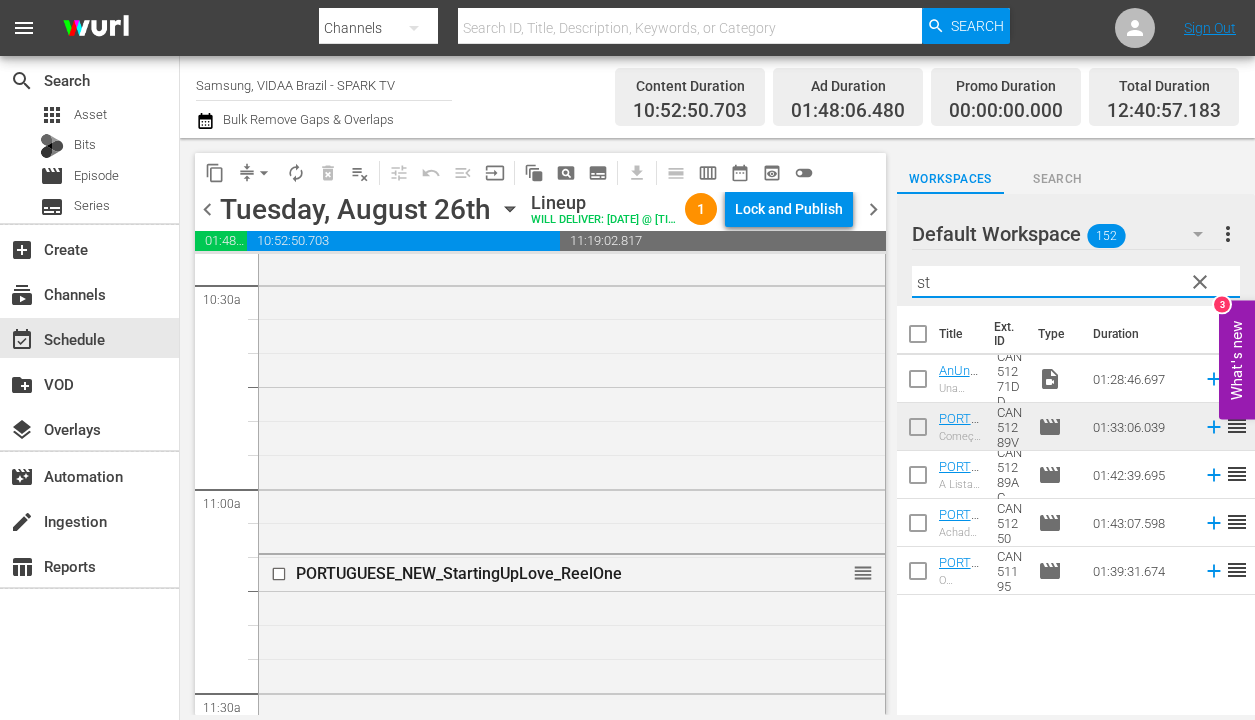 type on "s" 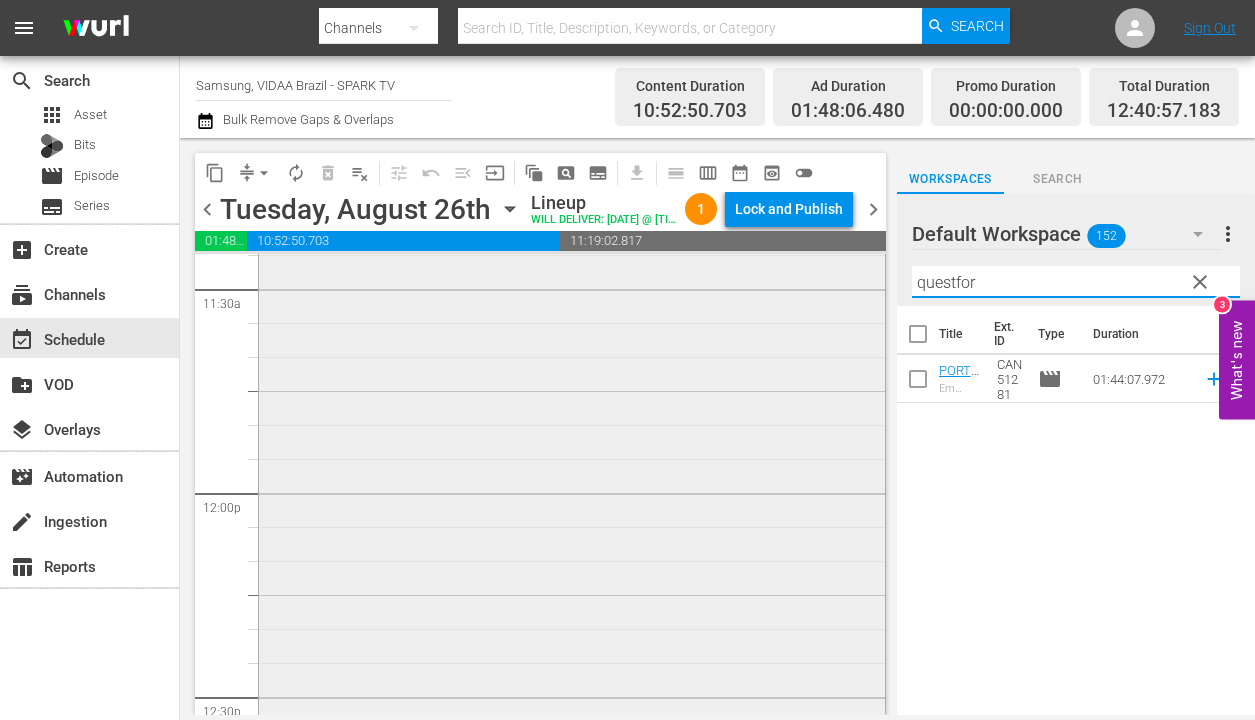 scroll, scrollTop: 4976, scrollLeft: 0, axis: vertical 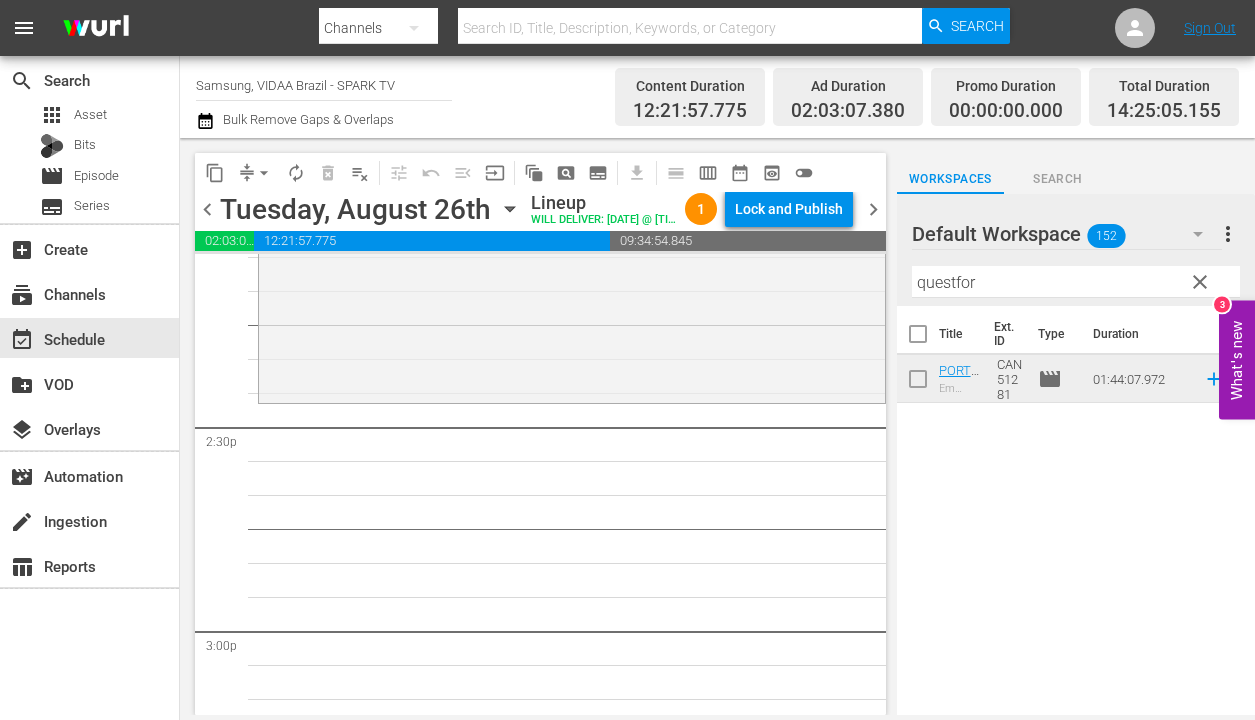 drag, startPoint x: 980, startPoint y: 377, endPoint x: 529, endPoint y: 6, distance: 583.98804 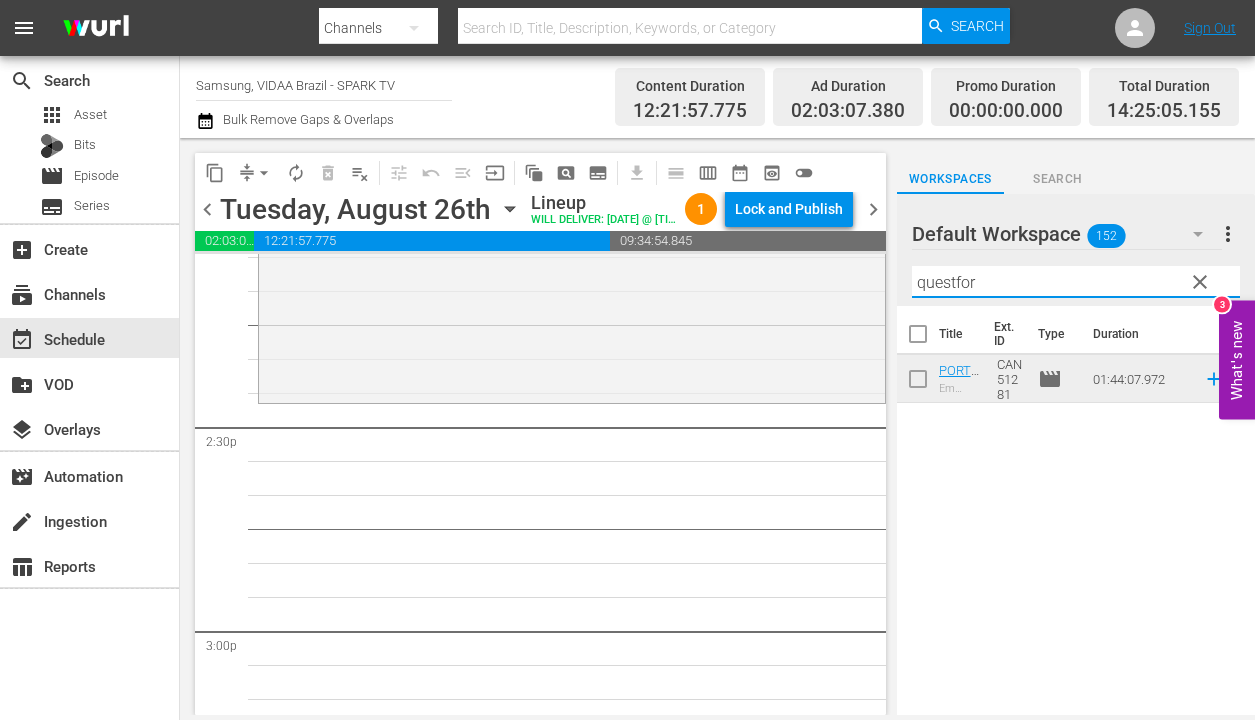 click on "questfor" at bounding box center [1076, 282] 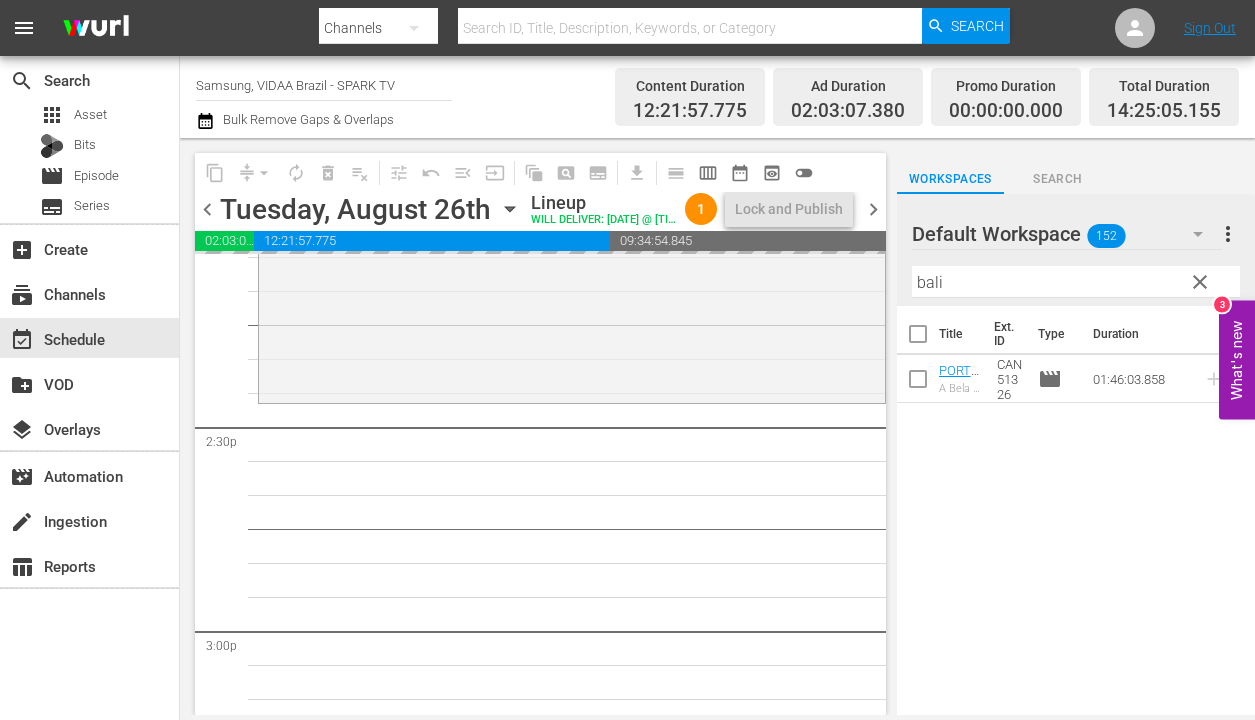 drag, startPoint x: 1002, startPoint y: 380, endPoint x: 575, endPoint y: 41, distance: 545.20636 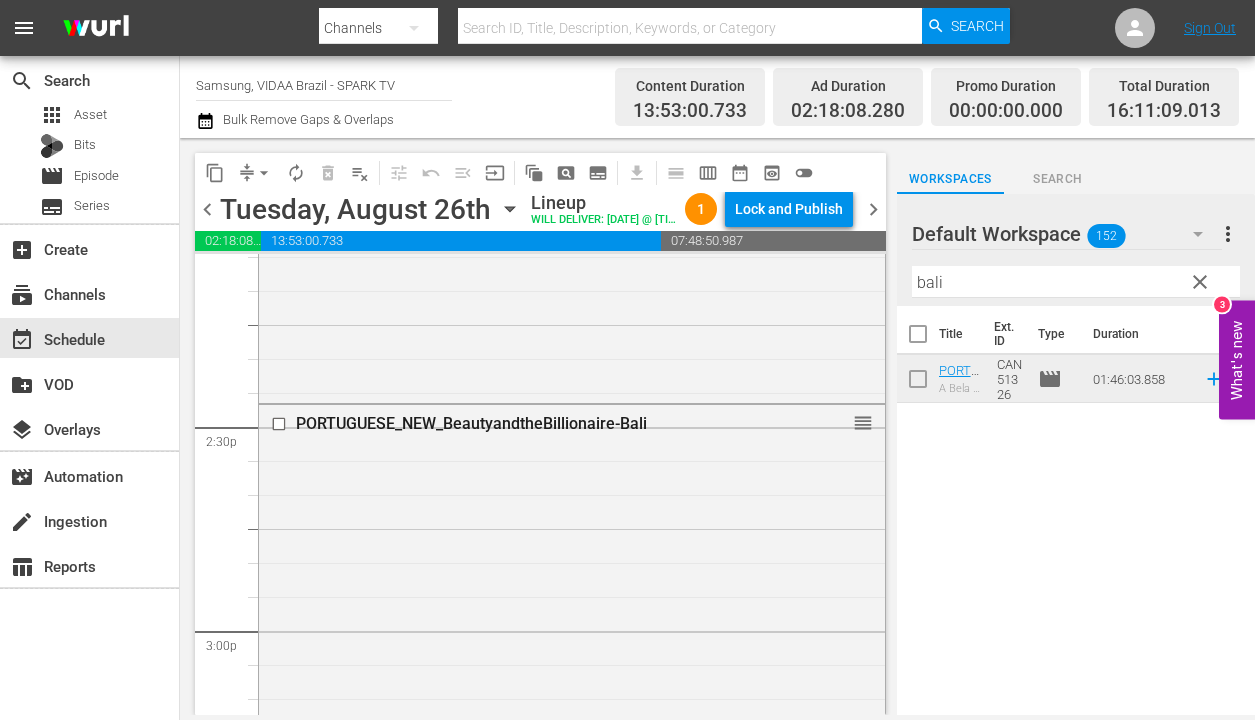 click on "bali" at bounding box center (1076, 282) 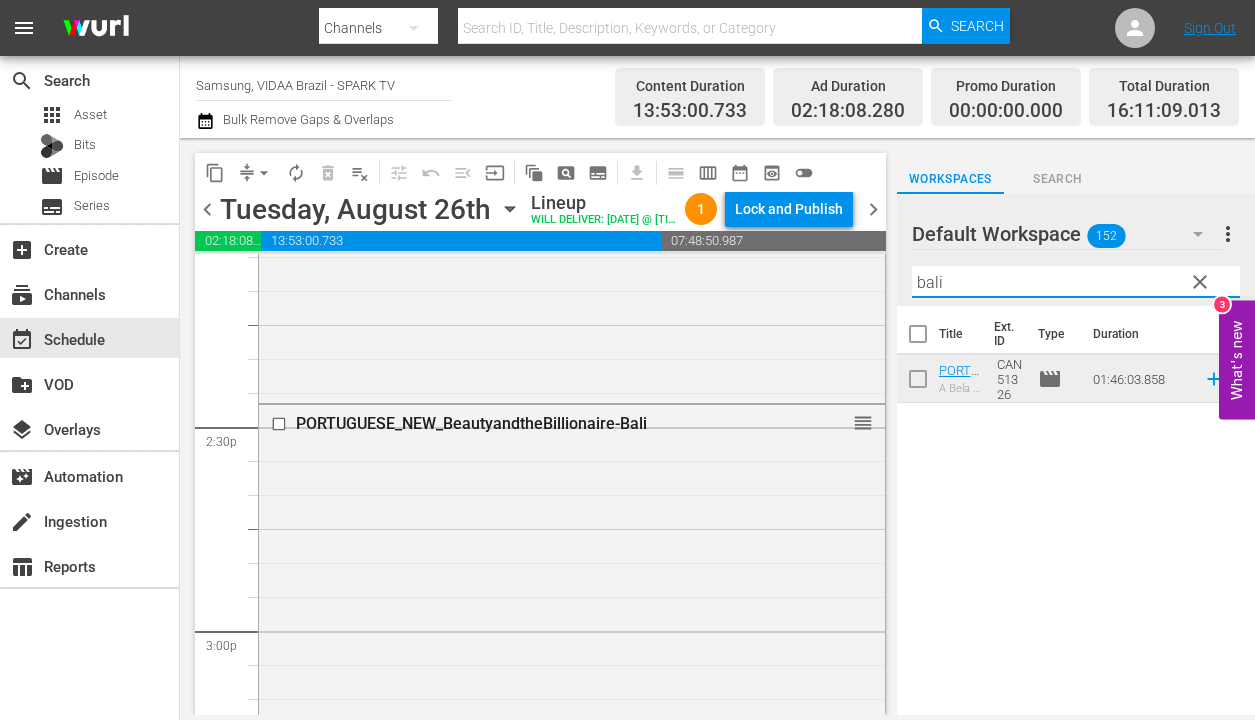 click on "bali" at bounding box center (1076, 282) 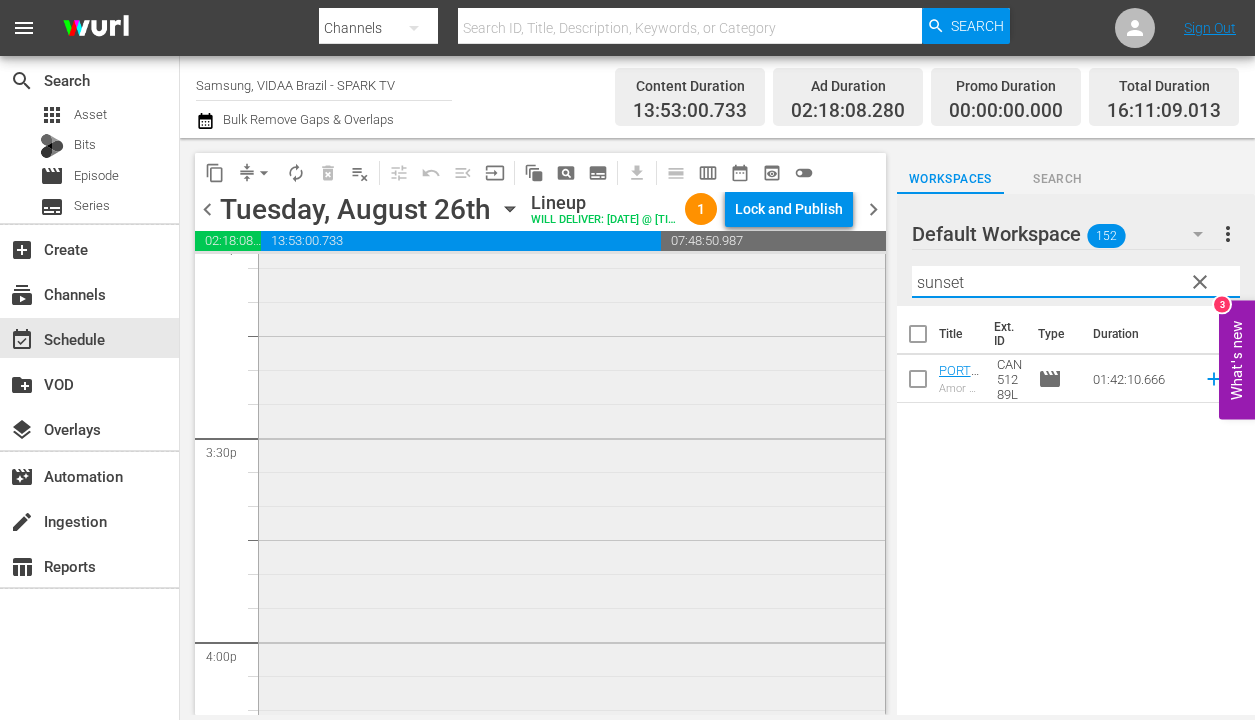 scroll, scrollTop: 6384, scrollLeft: 0, axis: vertical 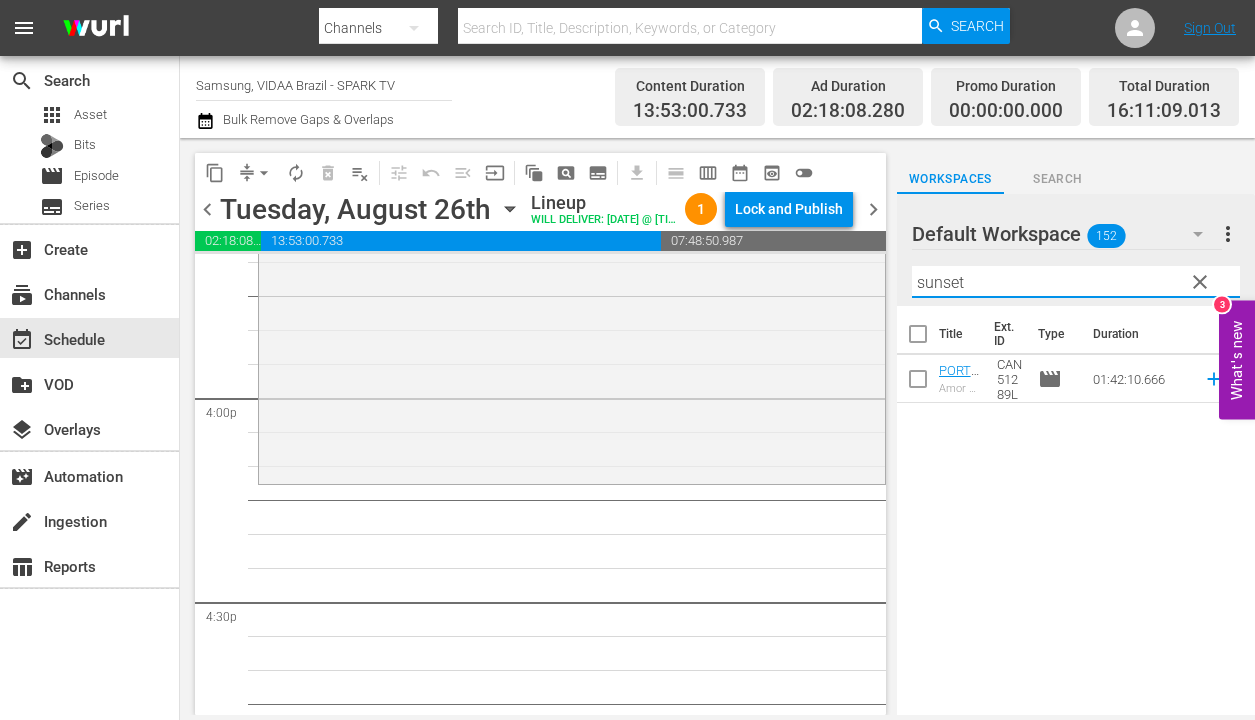 type on "sunset" 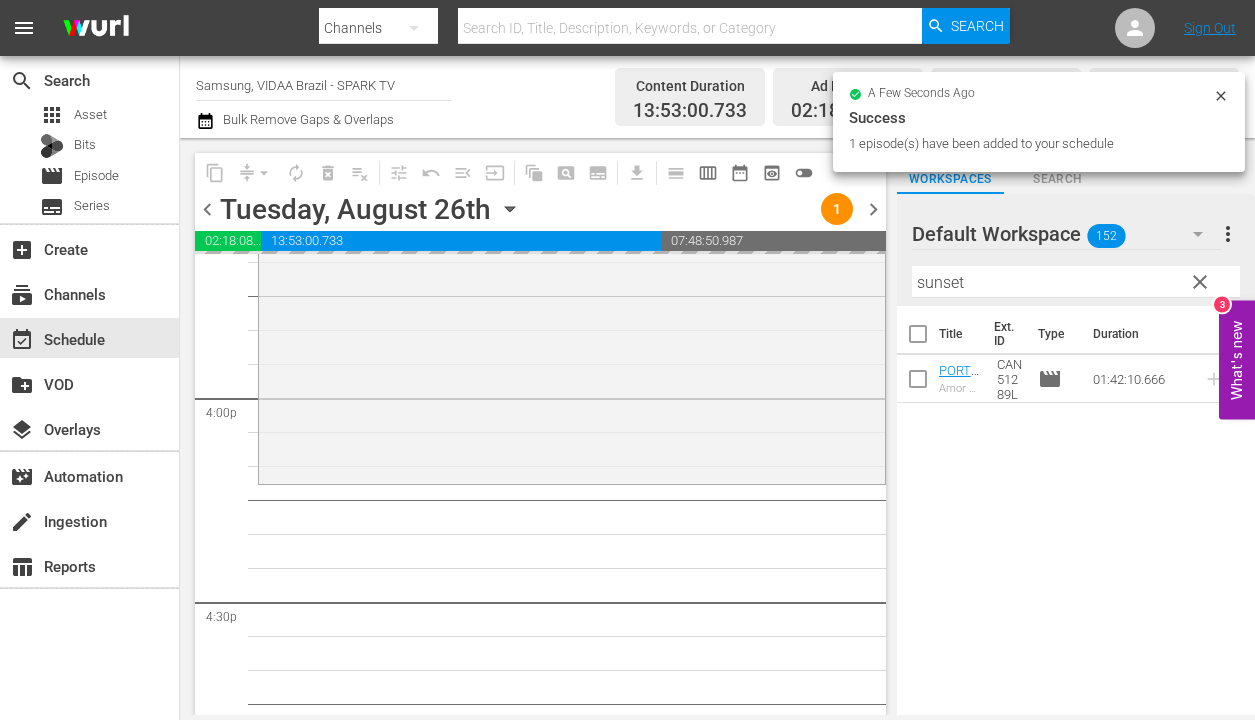 drag, startPoint x: 1003, startPoint y: 373, endPoint x: 500, endPoint y: 0, distance: 626.2092 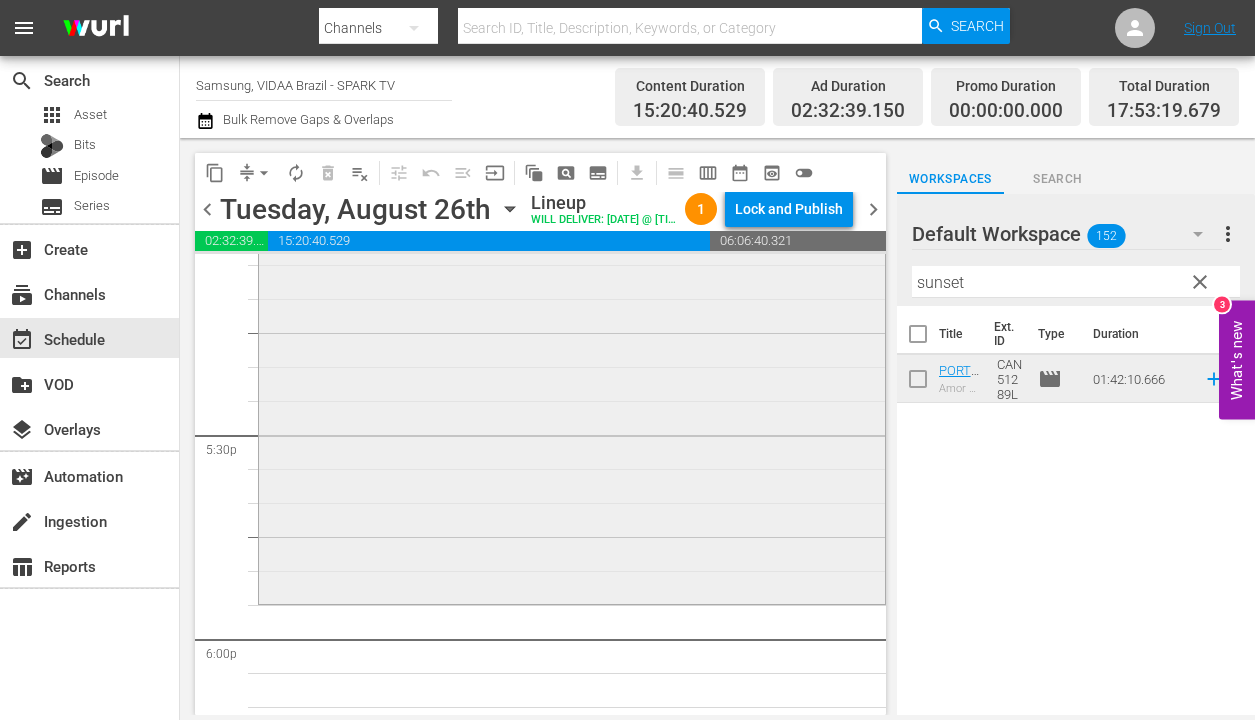 scroll, scrollTop: 6996, scrollLeft: 0, axis: vertical 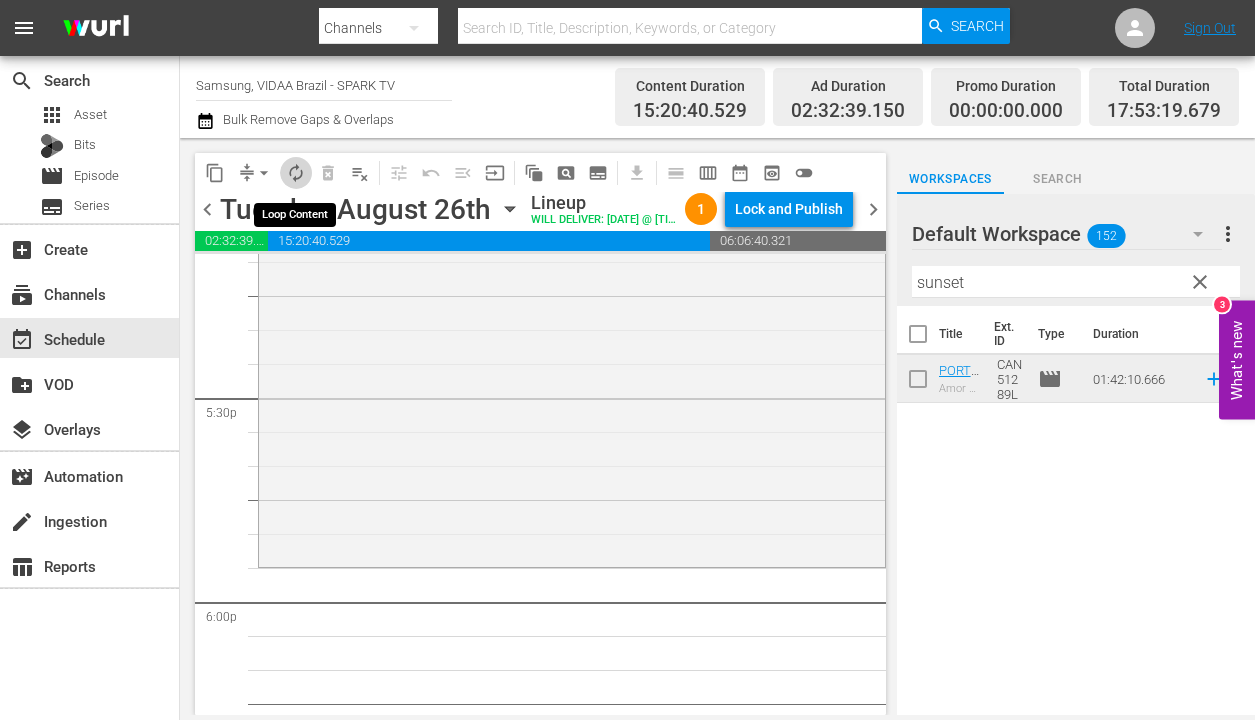 click on "autorenew_outlined" at bounding box center [296, 173] 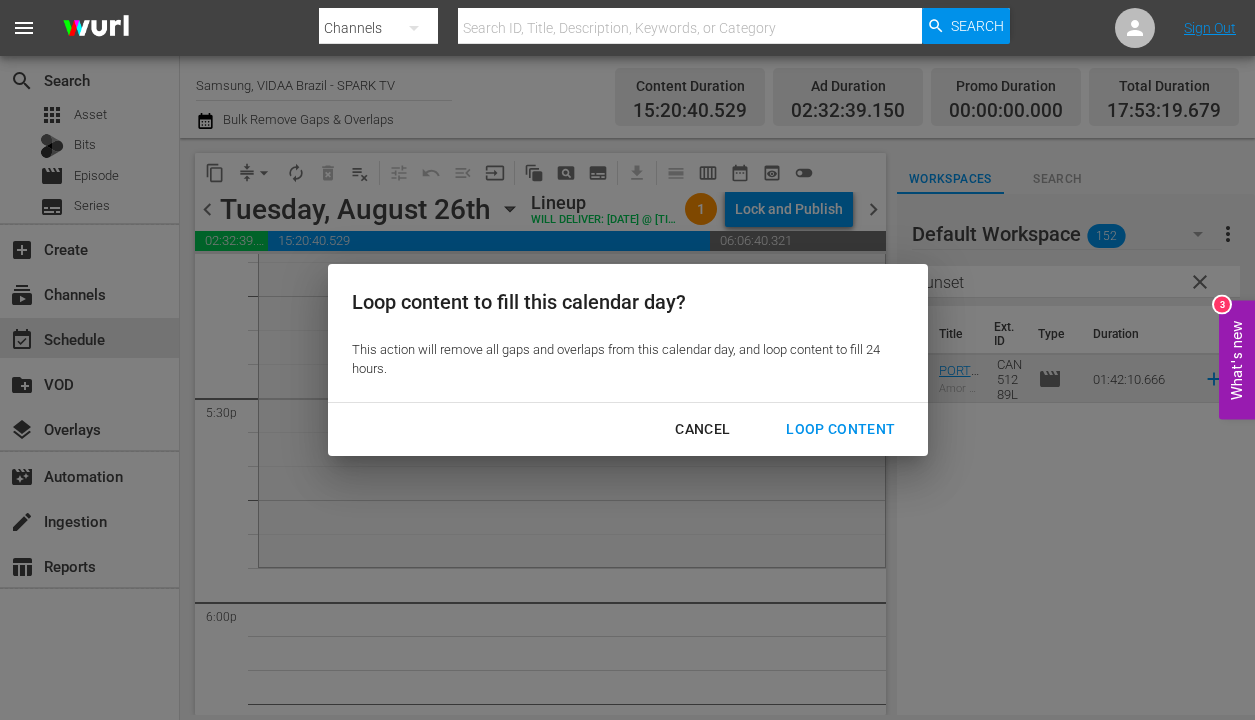 click on "Loop Content" at bounding box center (840, 429) 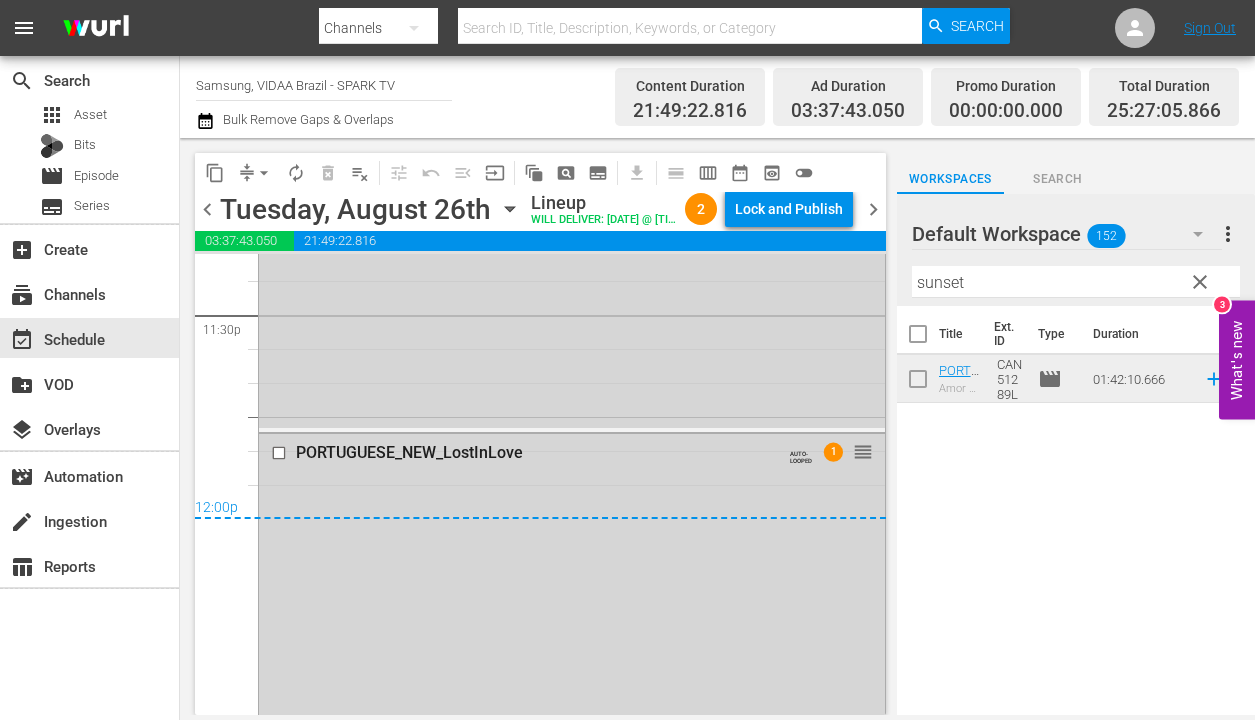 scroll, scrollTop: 9592, scrollLeft: 0, axis: vertical 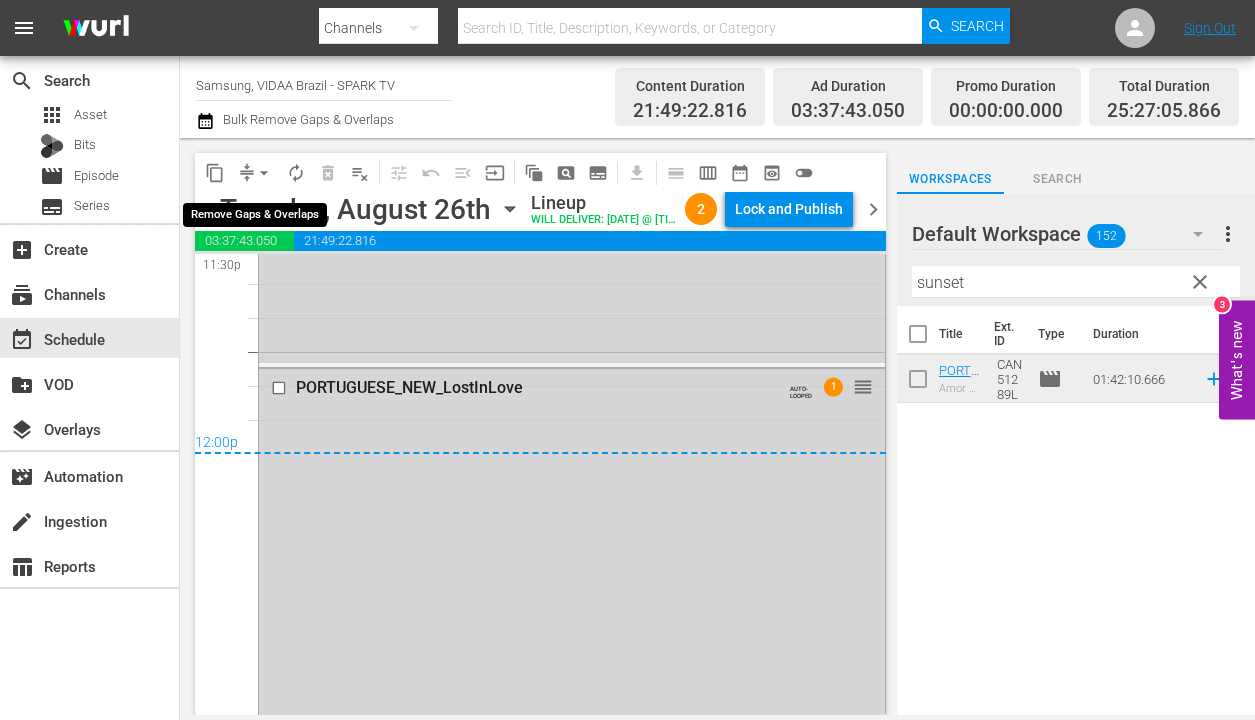click on "arrow_drop_down" at bounding box center [264, 173] 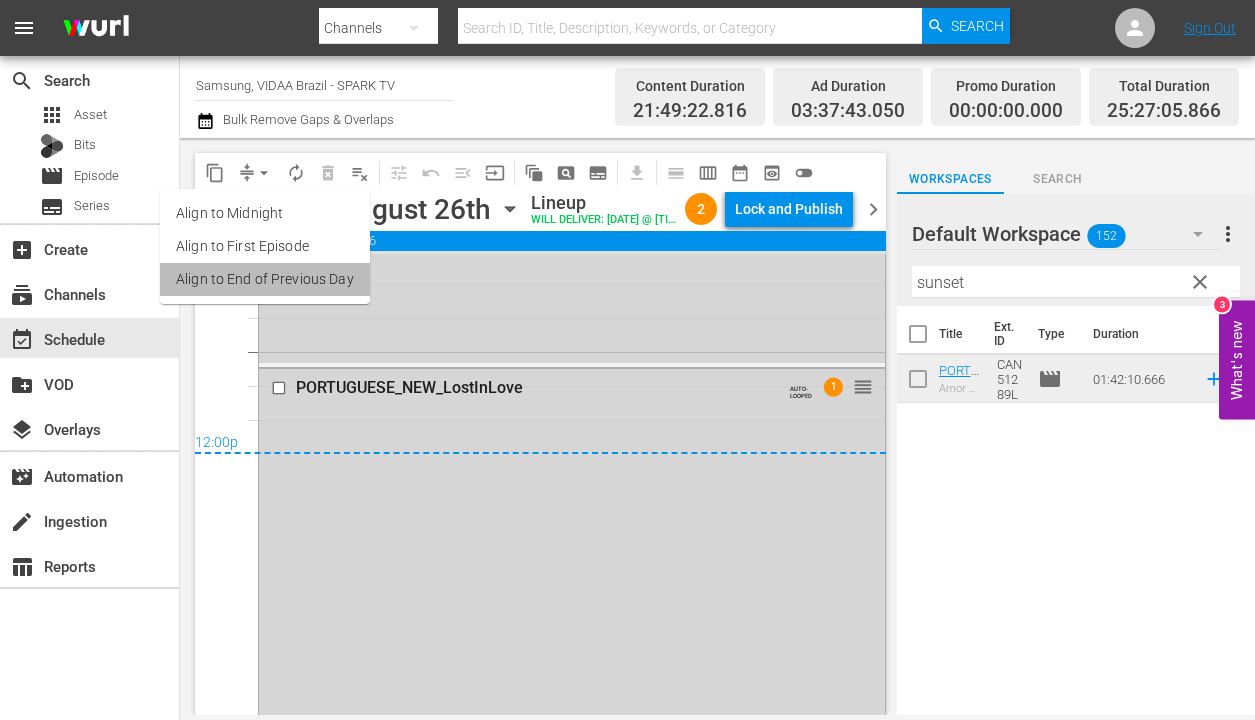 click on "Align to End of Previous Day" at bounding box center (265, 279) 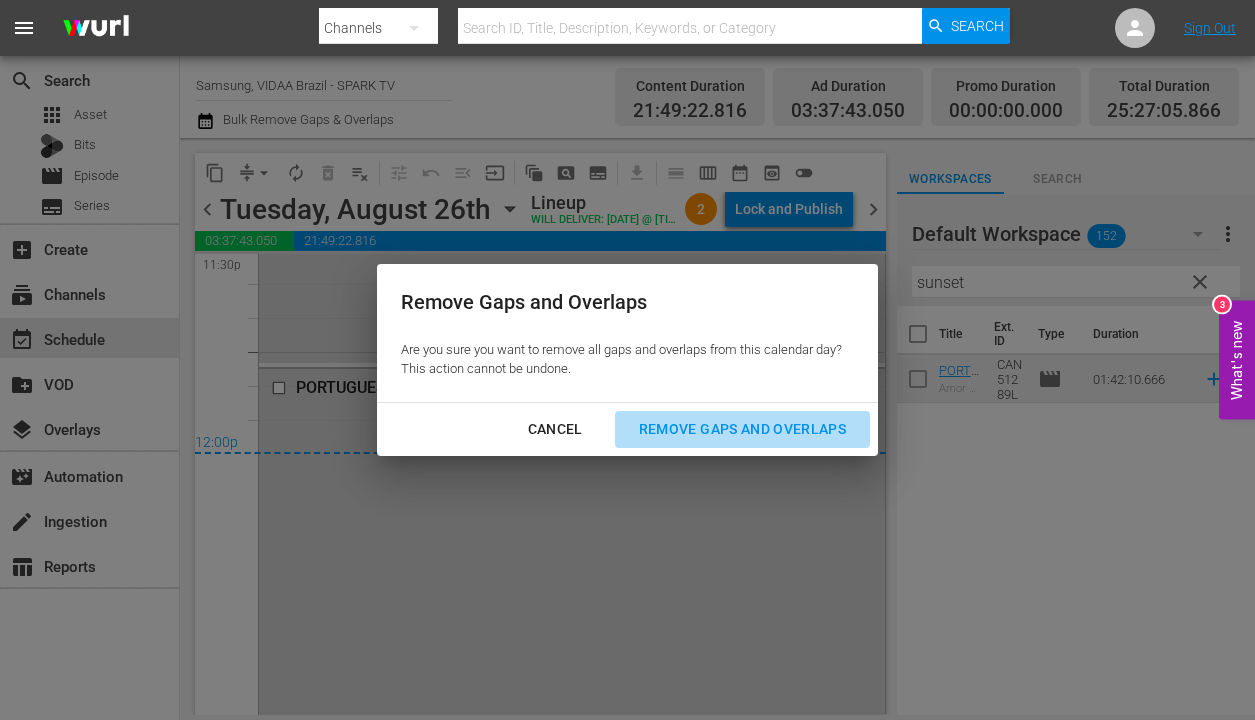 click on "Remove Gaps and Overlaps" at bounding box center [742, 429] 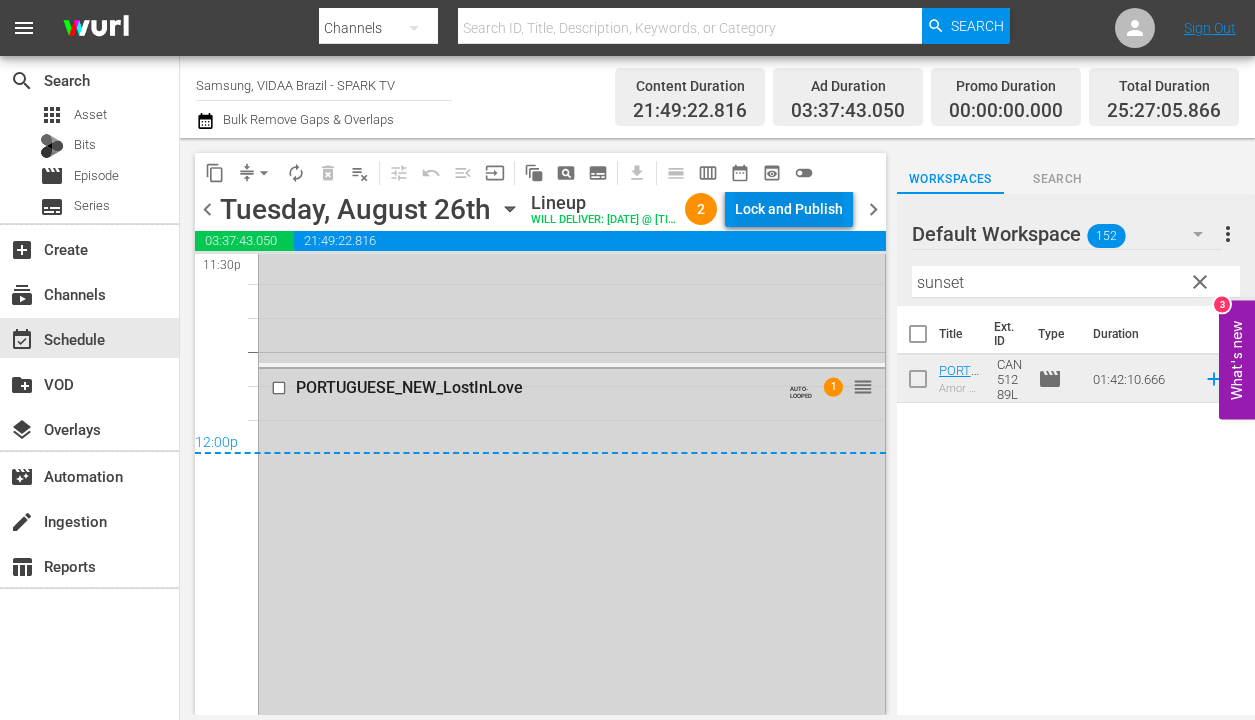 click on "Lock and Publish" at bounding box center (789, 209) 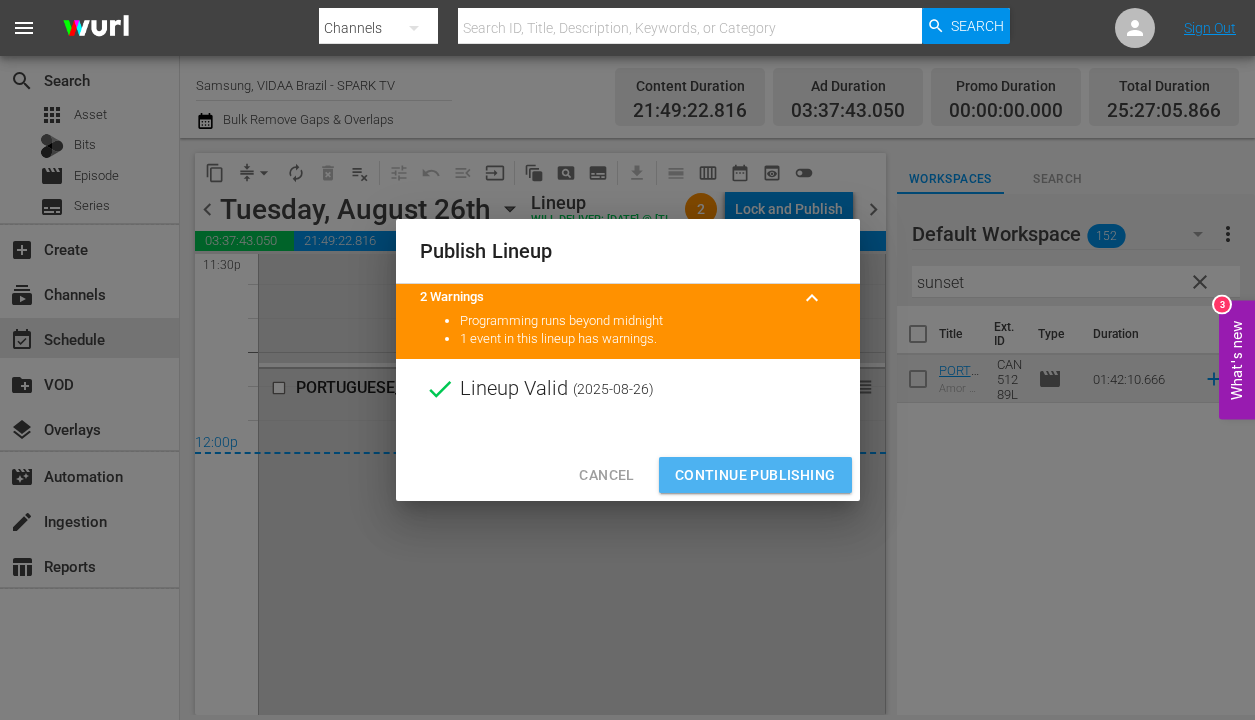 click on "Continue Publishing" at bounding box center [755, 475] 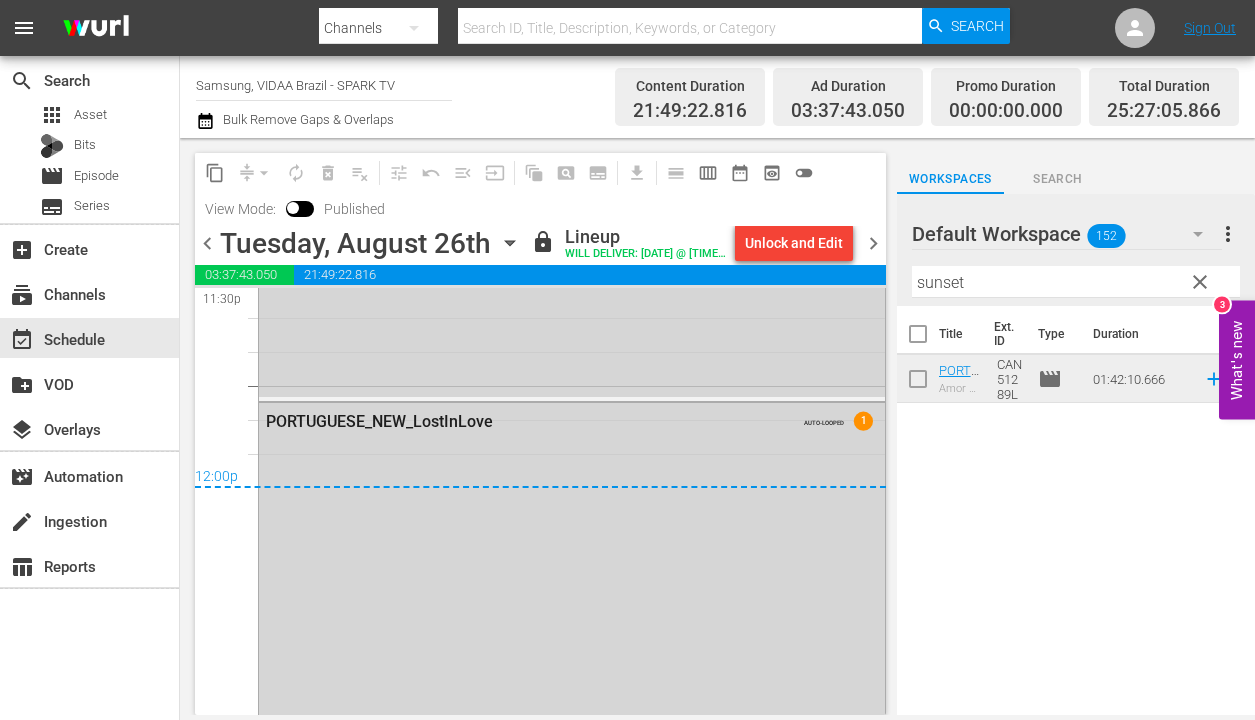 click on "chevron_right" at bounding box center [873, 243] 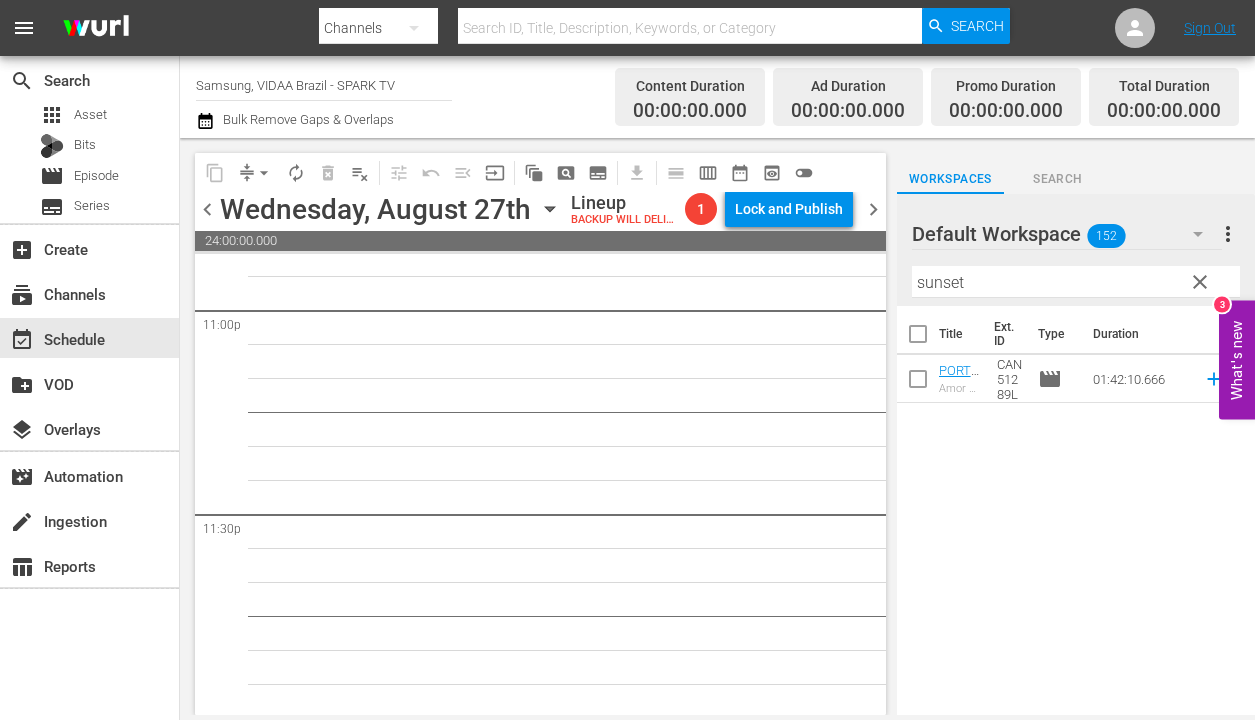 scroll, scrollTop: 9331, scrollLeft: 0, axis: vertical 